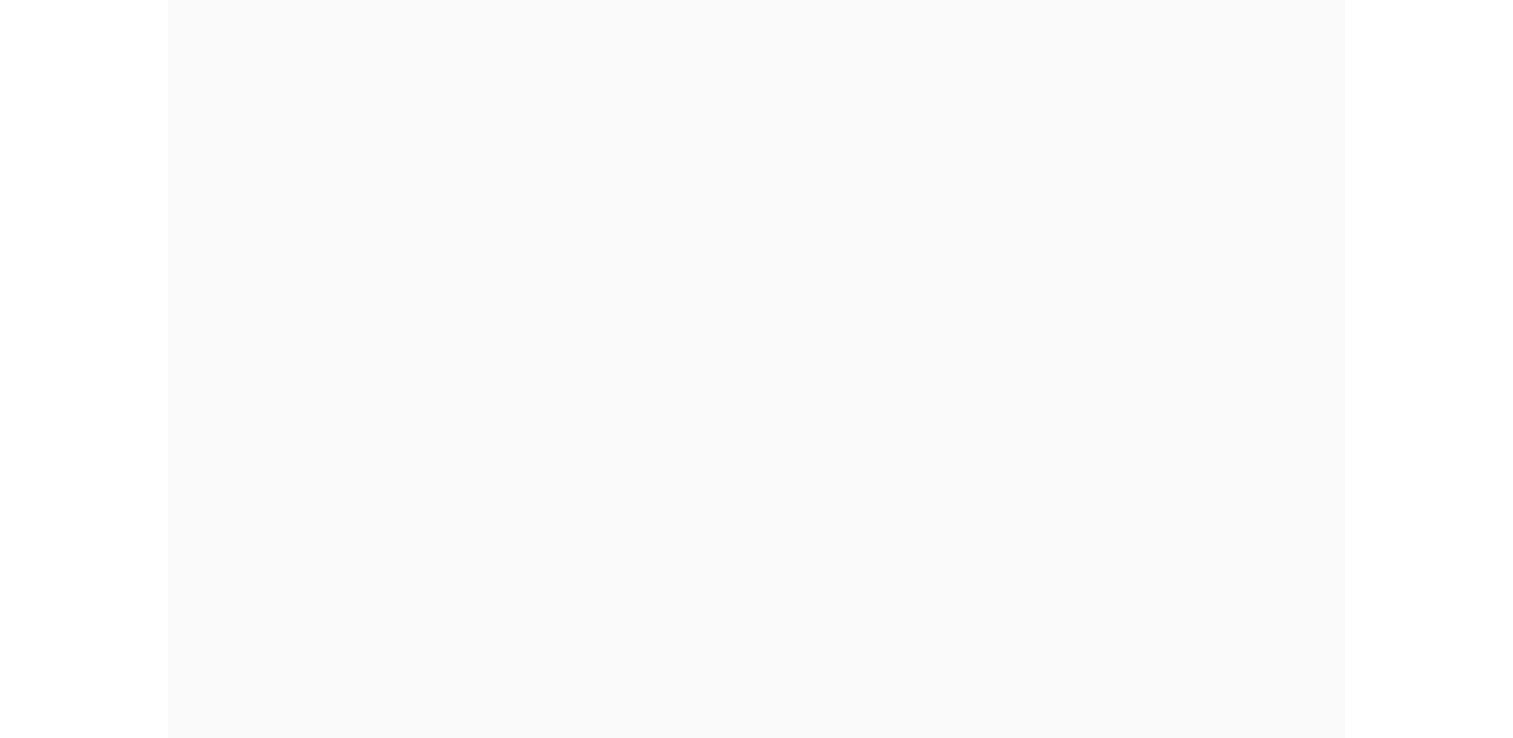 scroll, scrollTop: 0, scrollLeft: 0, axis: both 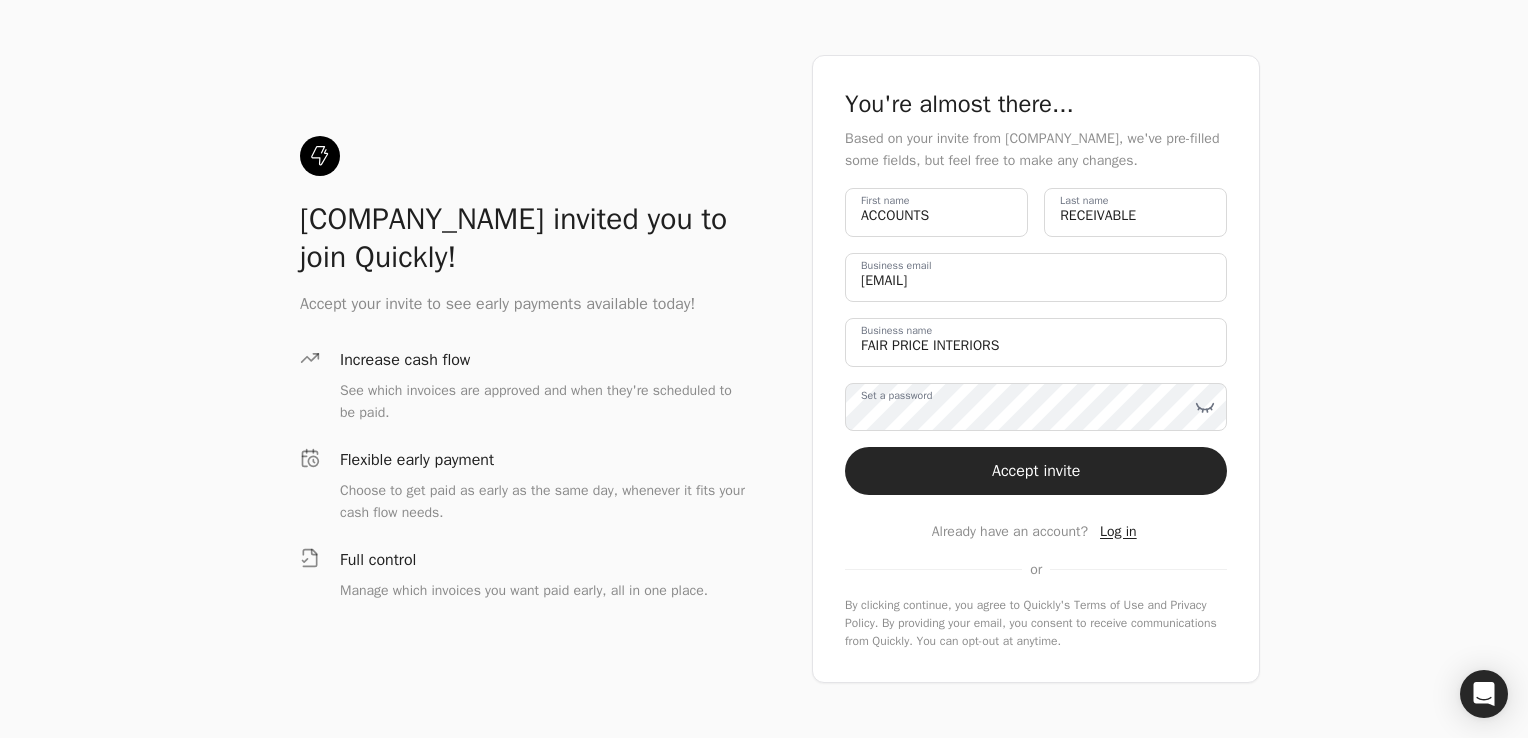click on "Set a password" at bounding box center (896, 395) 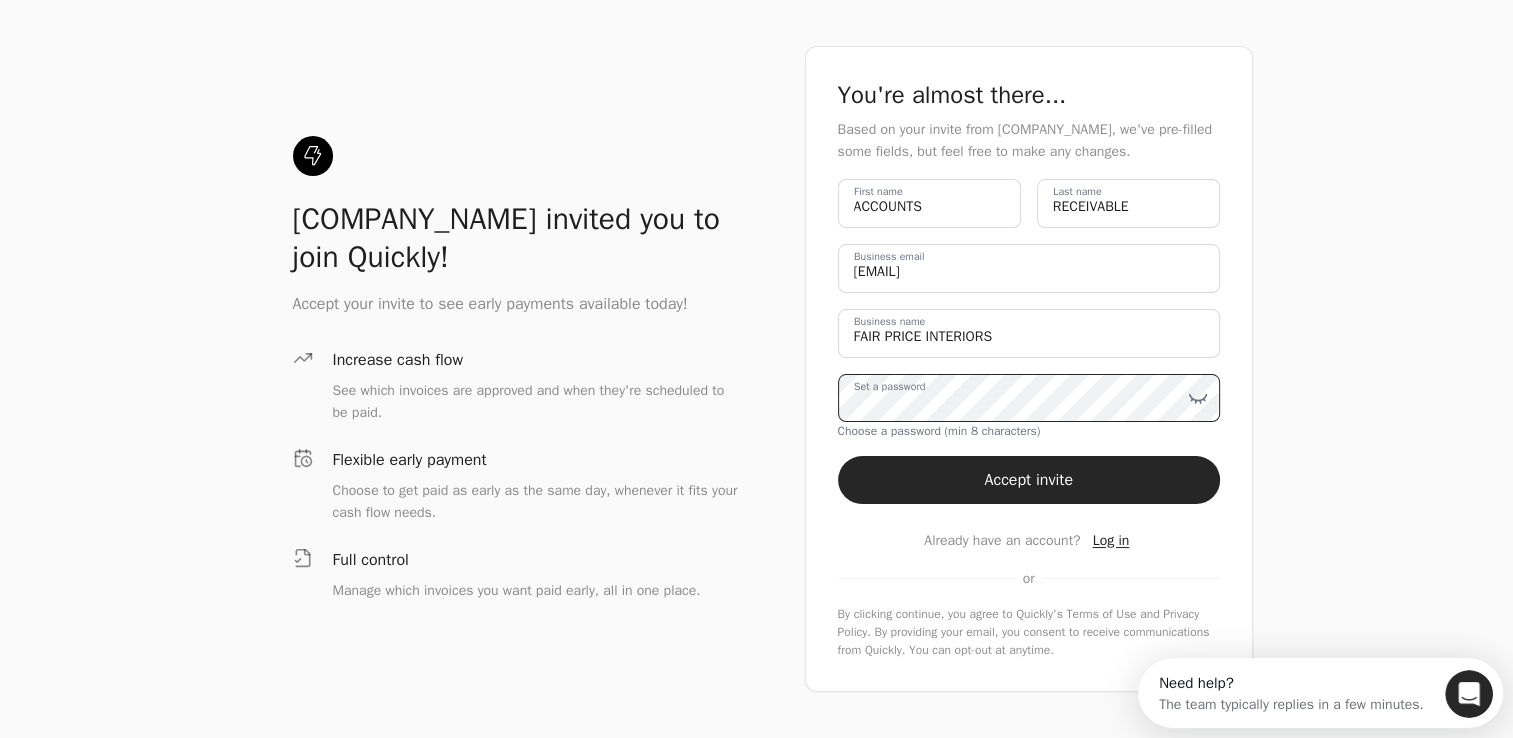 scroll, scrollTop: 0, scrollLeft: 0, axis: both 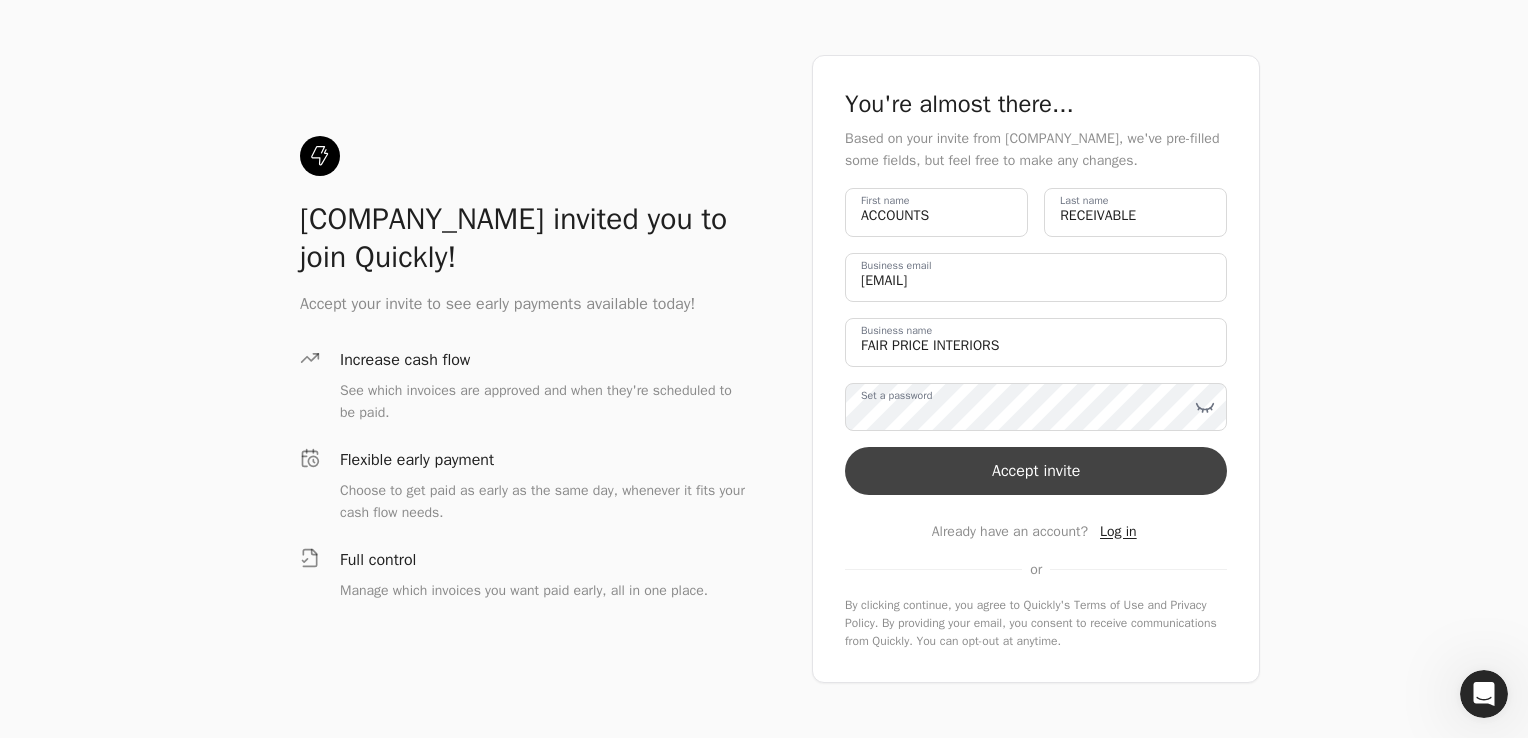 click on "Accept invite" at bounding box center (1036, 471) 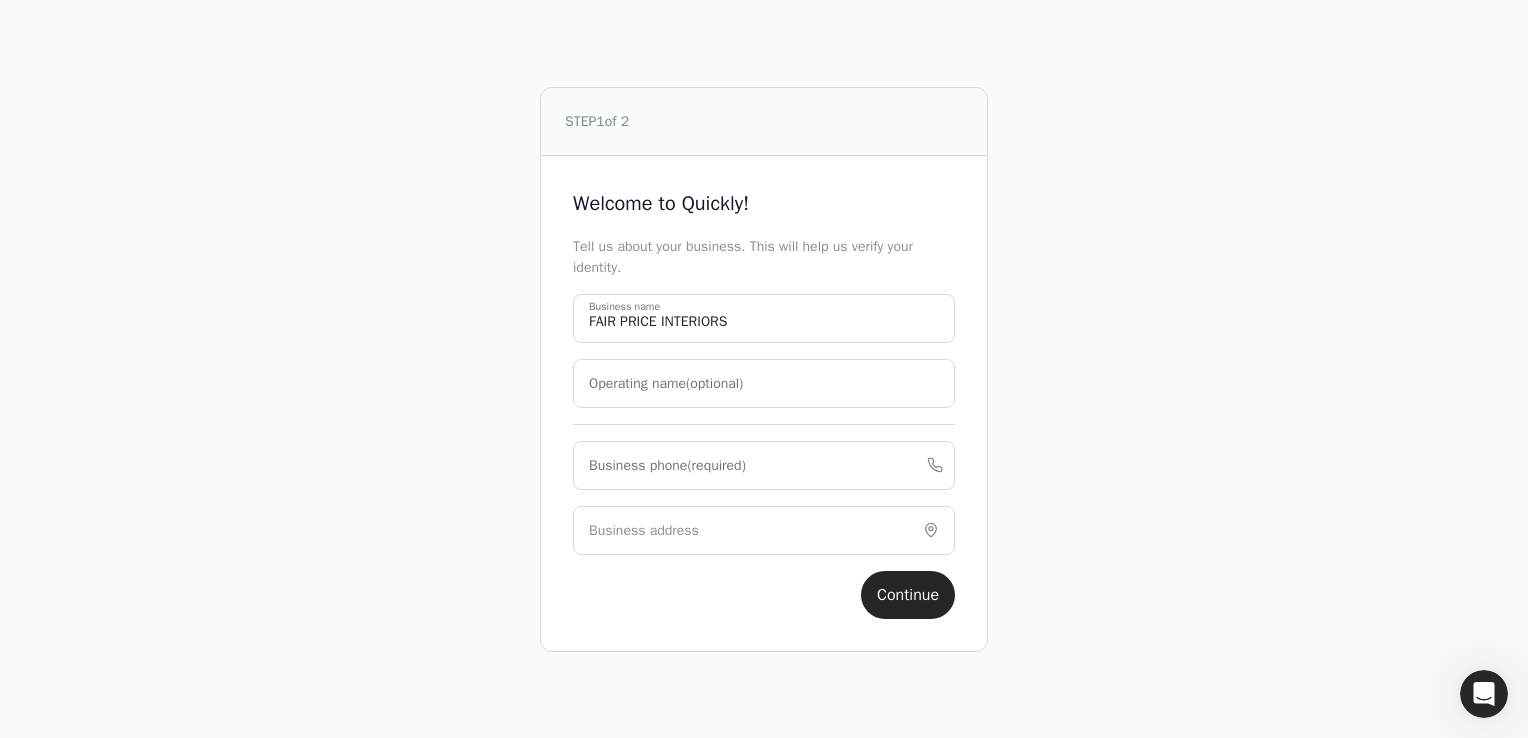 click on "Business phone  (required)" at bounding box center (667, 465) 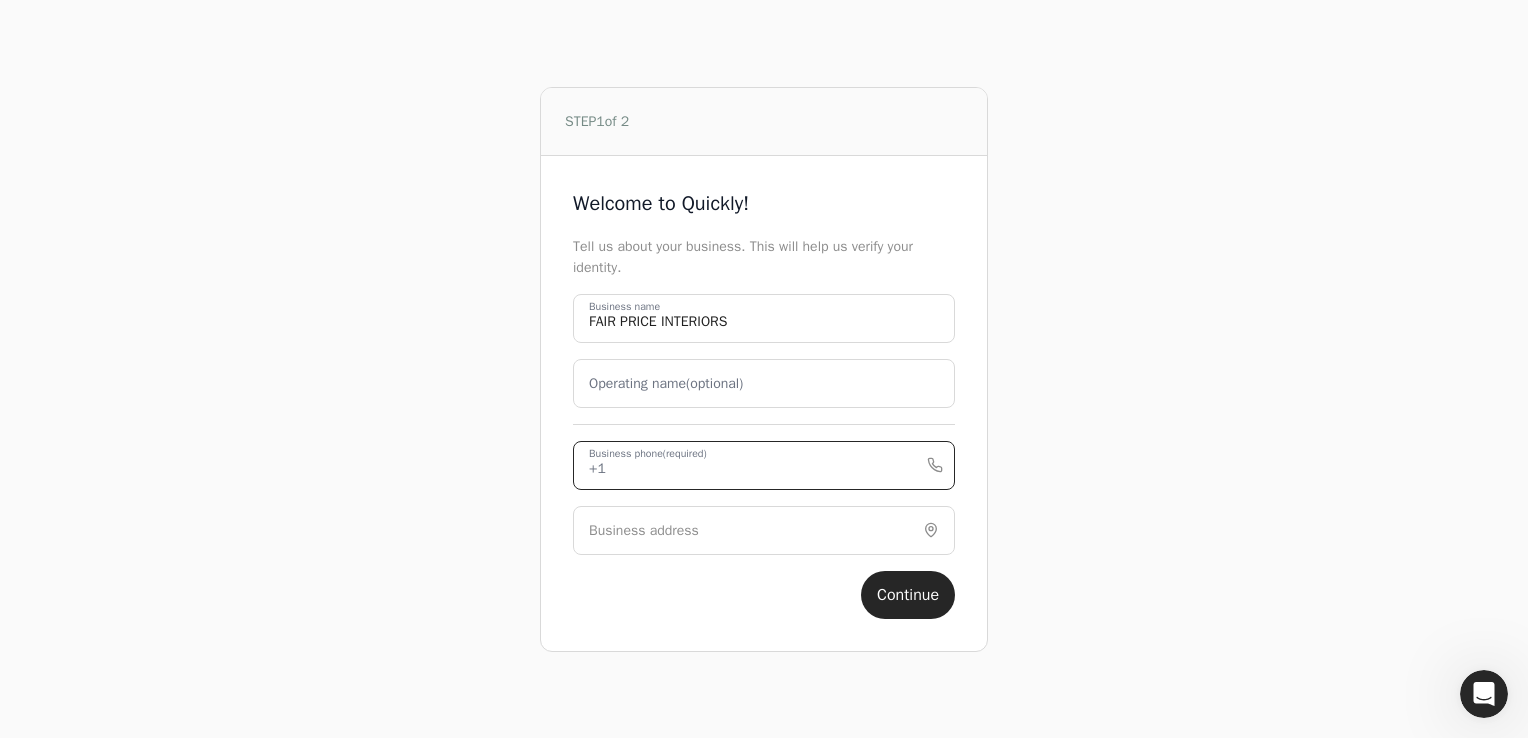 click on "Business phone  (required)" at bounding box center [764, 465] 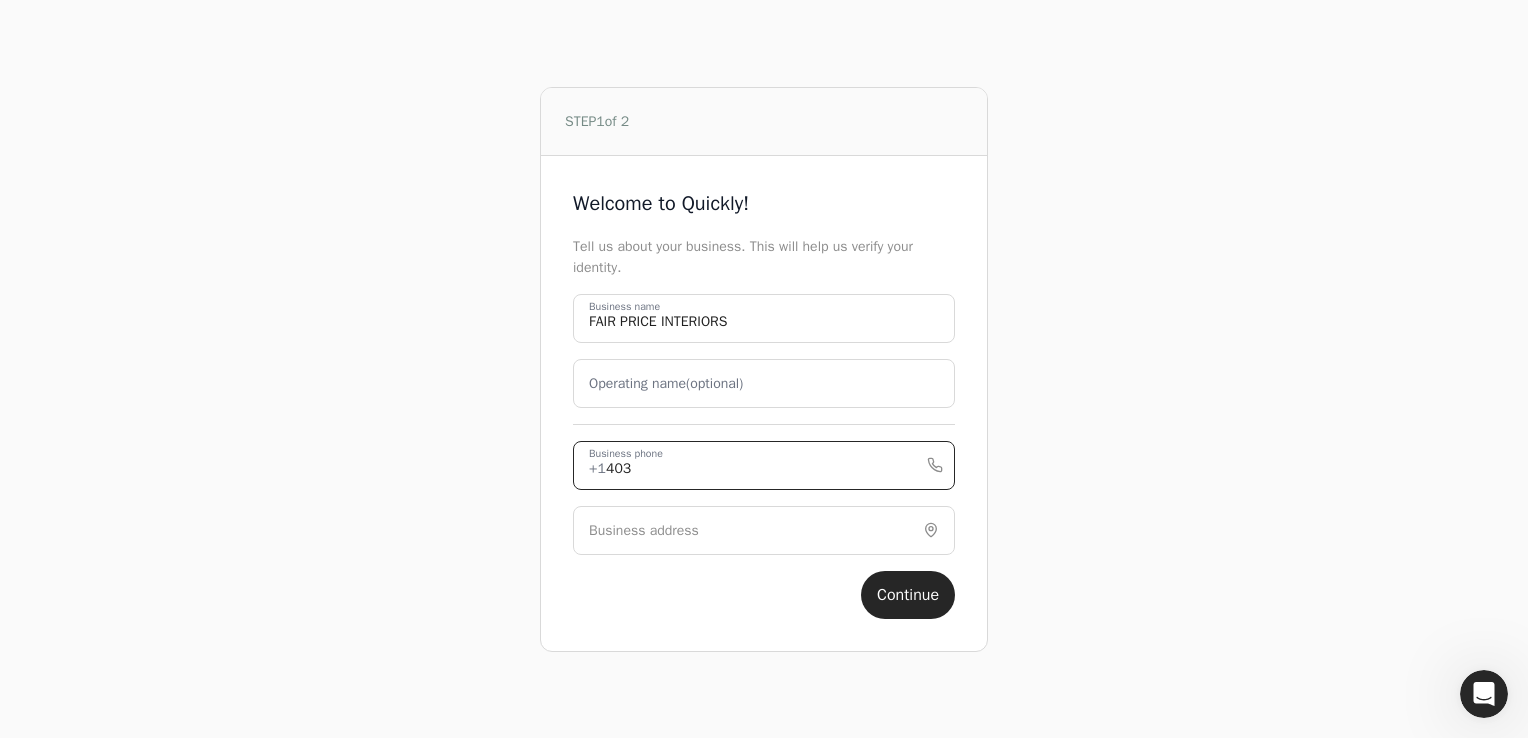 type on "[PHONE]" 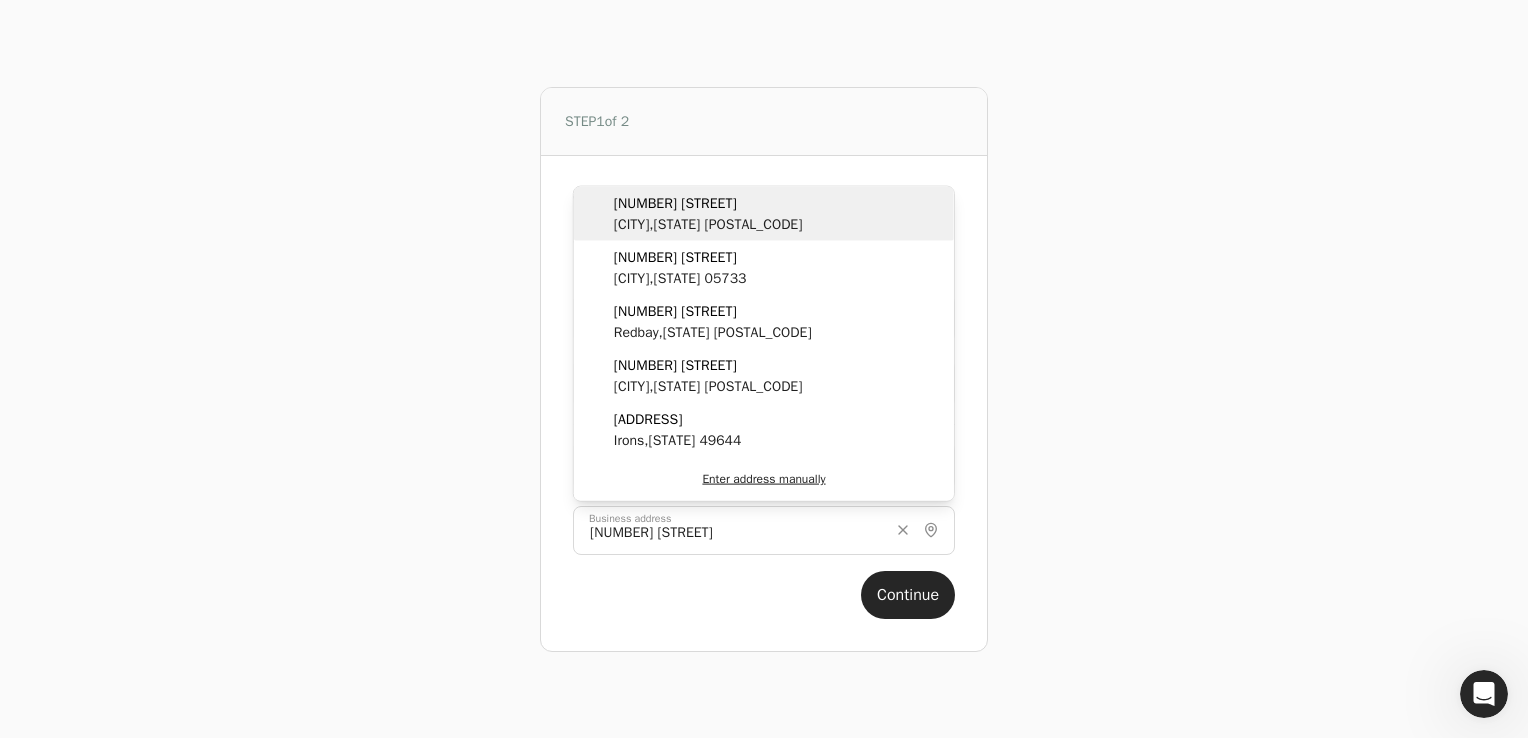 click on "[CITY], [STATE] [POSTAL_CODE]" at bounding box center [708, 224] 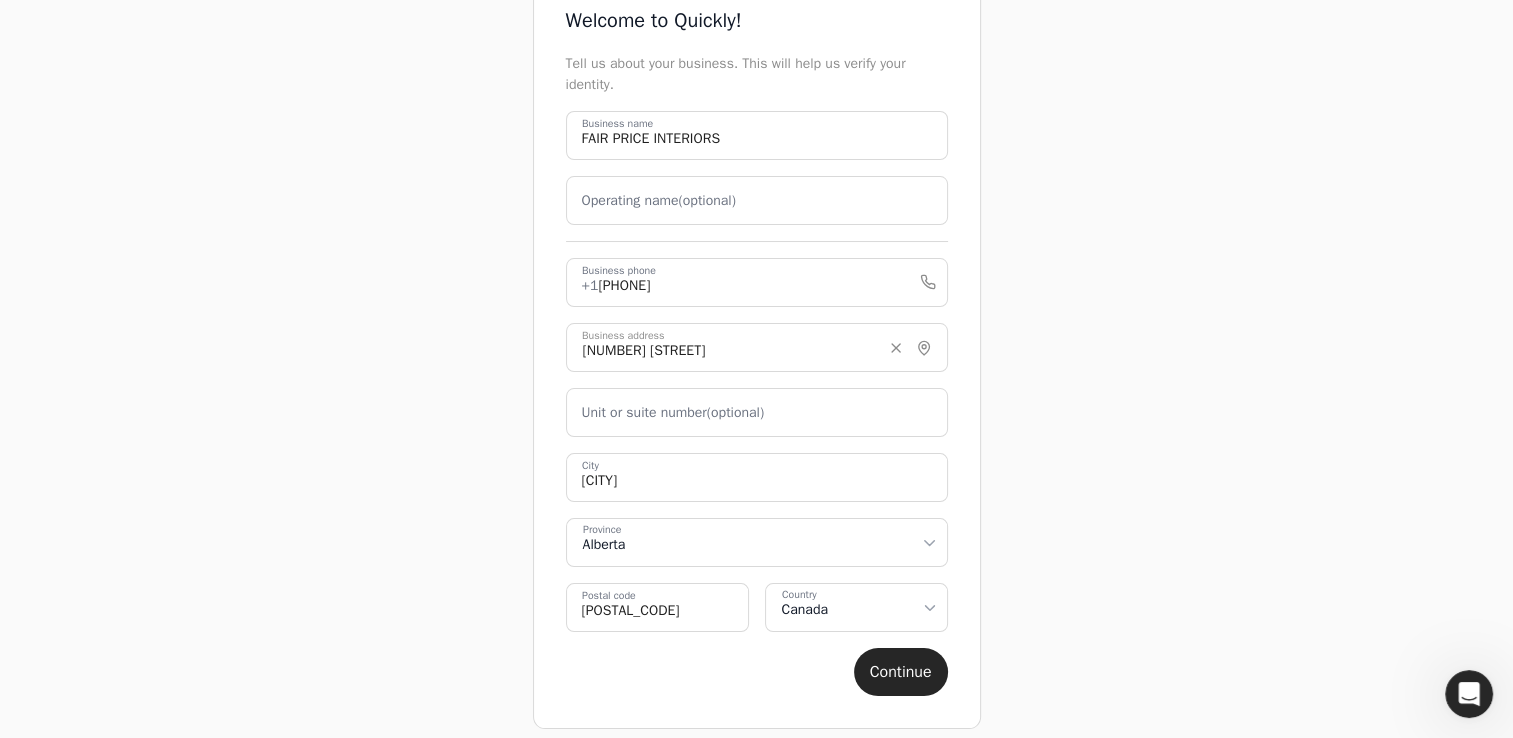 scroll, scrollTop: 132, scrollLeft: 0, axis: vertical 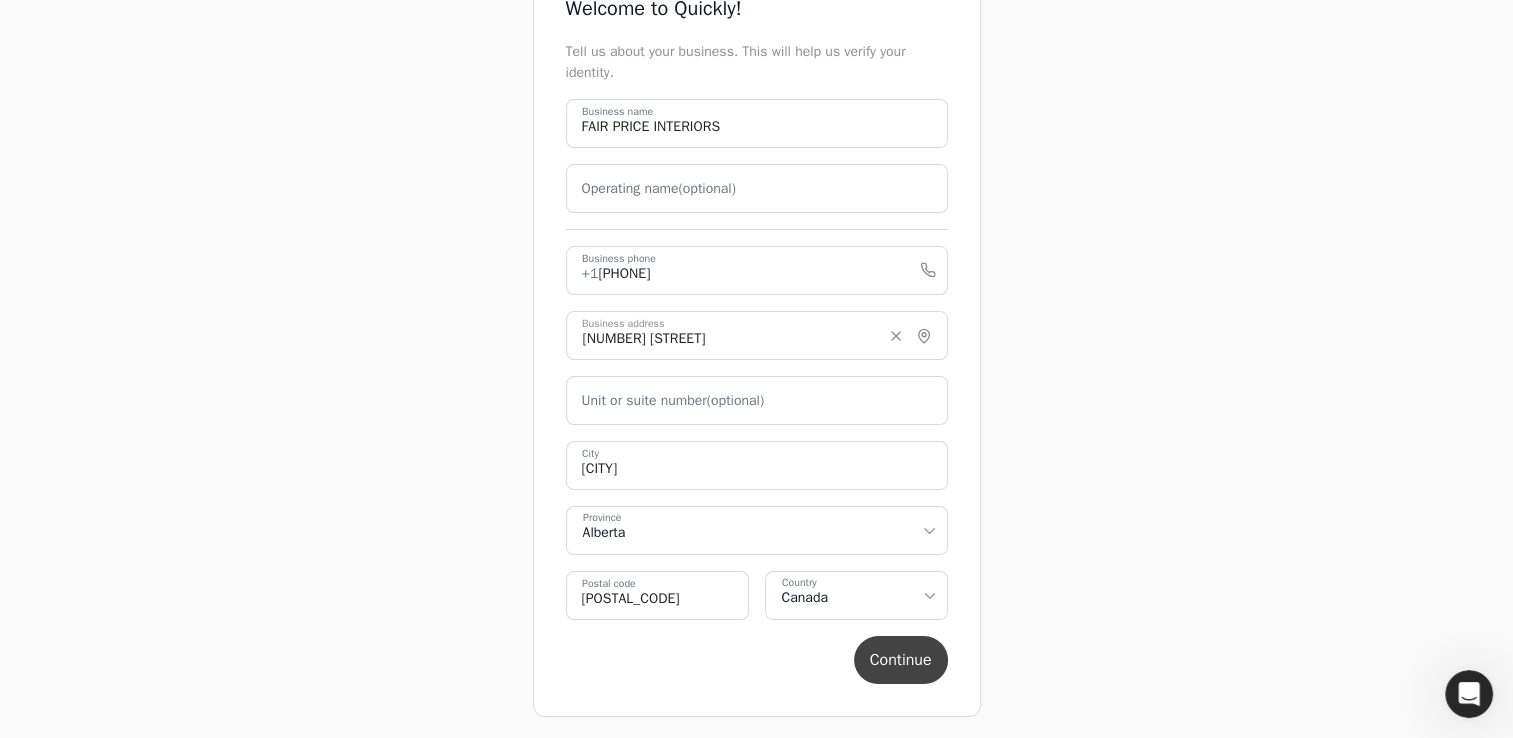 click on "Continue" at bounding box center [901, 660] 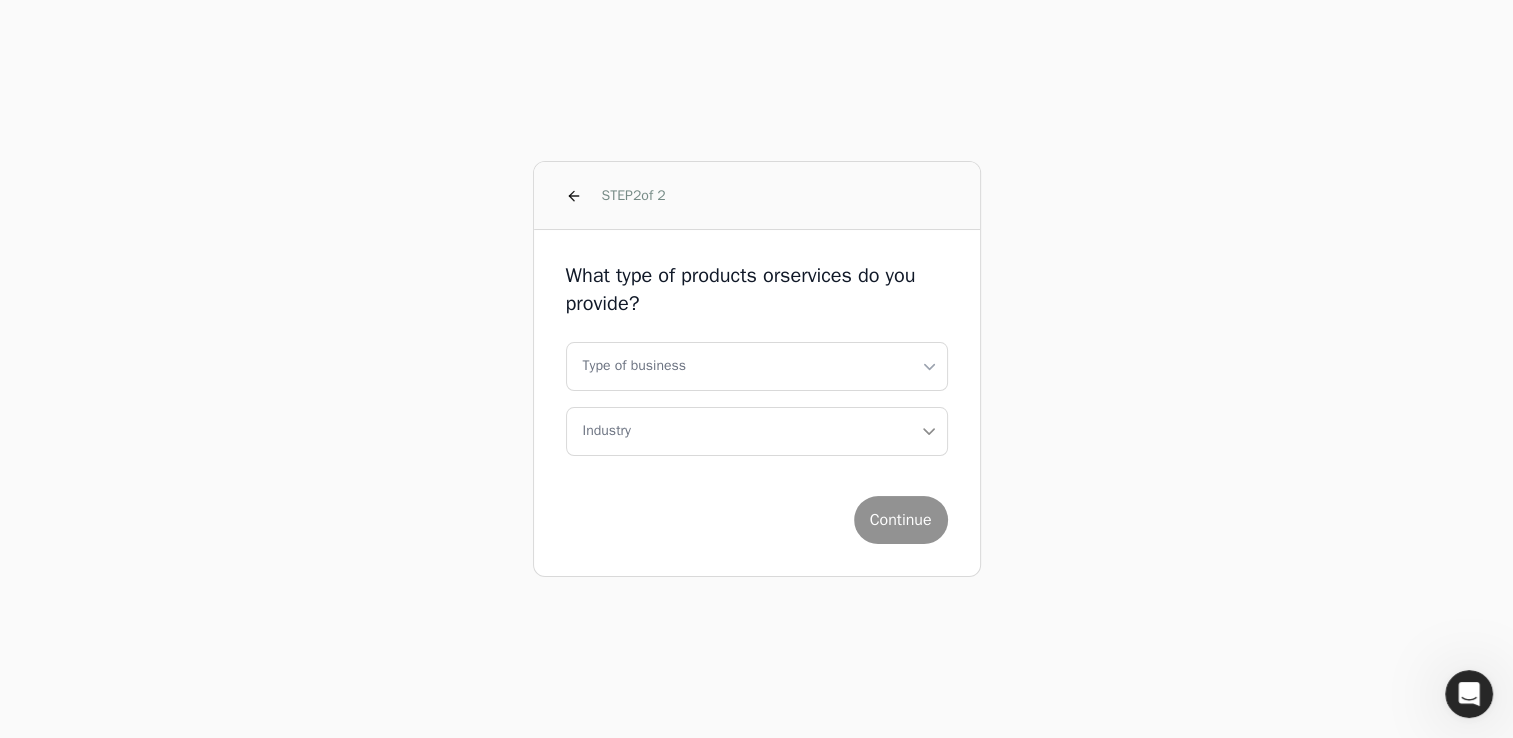 scroll, scrollTop: 0, scrollLeft: 0, axis: both 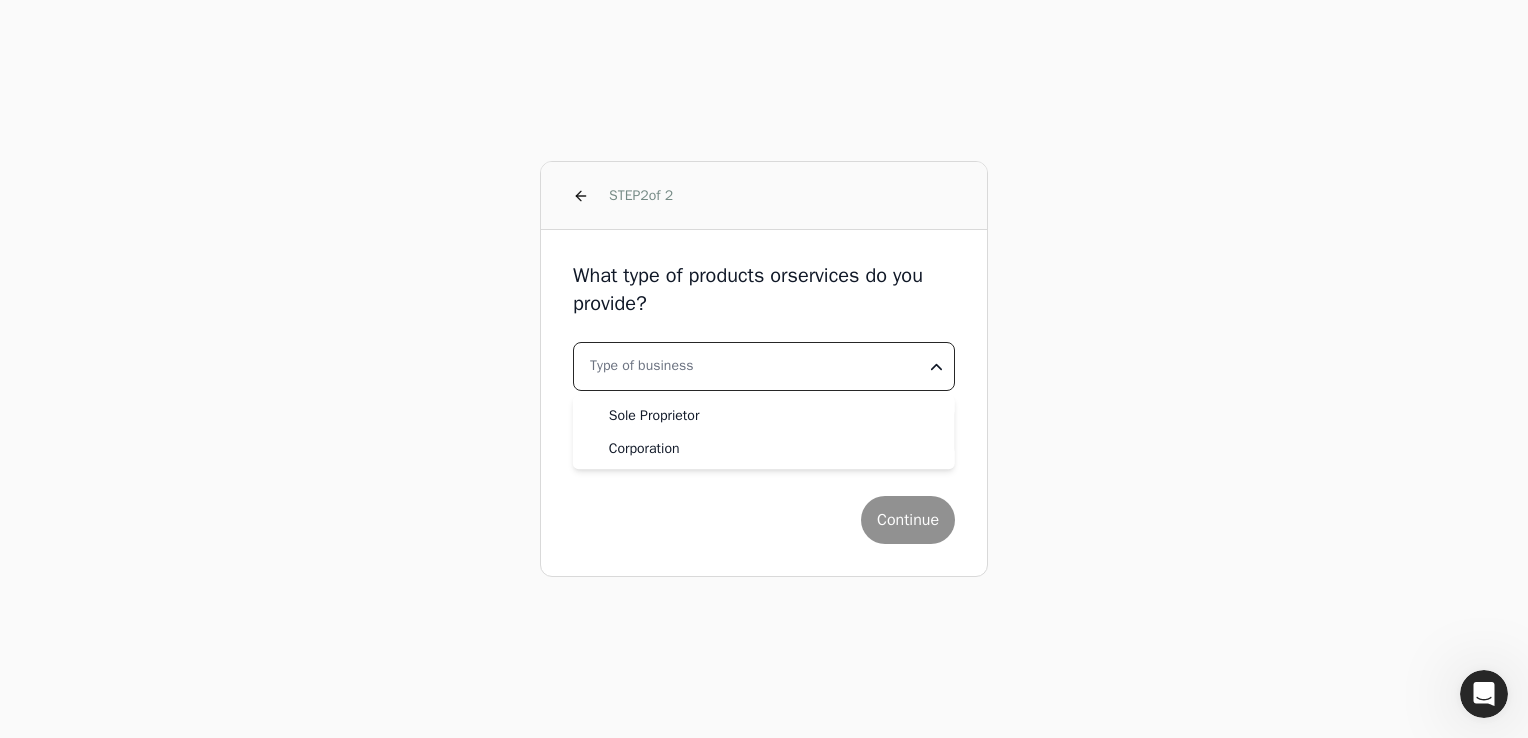 click on "STEP  2  of 2 What type of products or  services do you provide? Type of business Sole Proprietor Corporation Industry Continue Sole Proprietor Corporation" at bounding box center (764, 369) 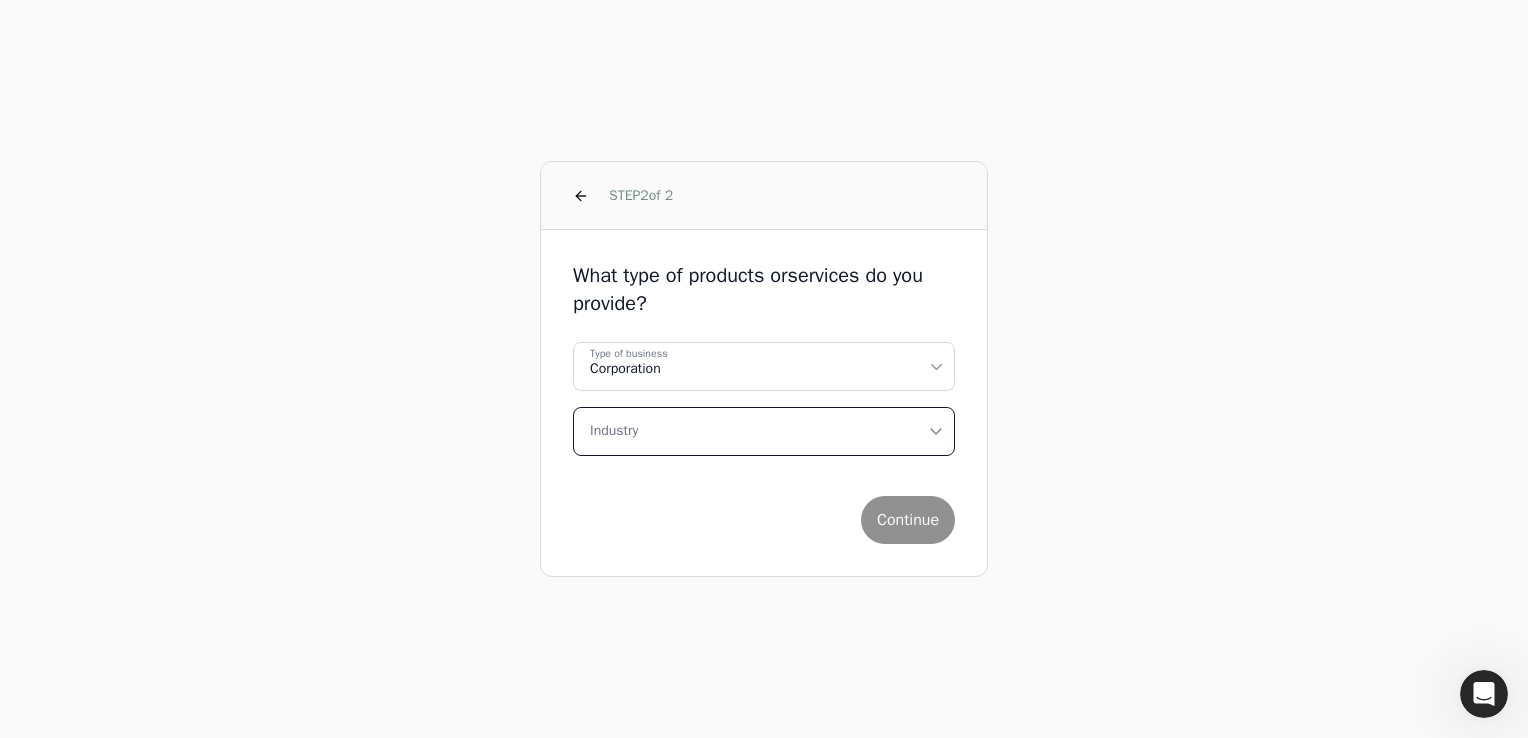 click on "Industry" at bounding box center [764, 431] 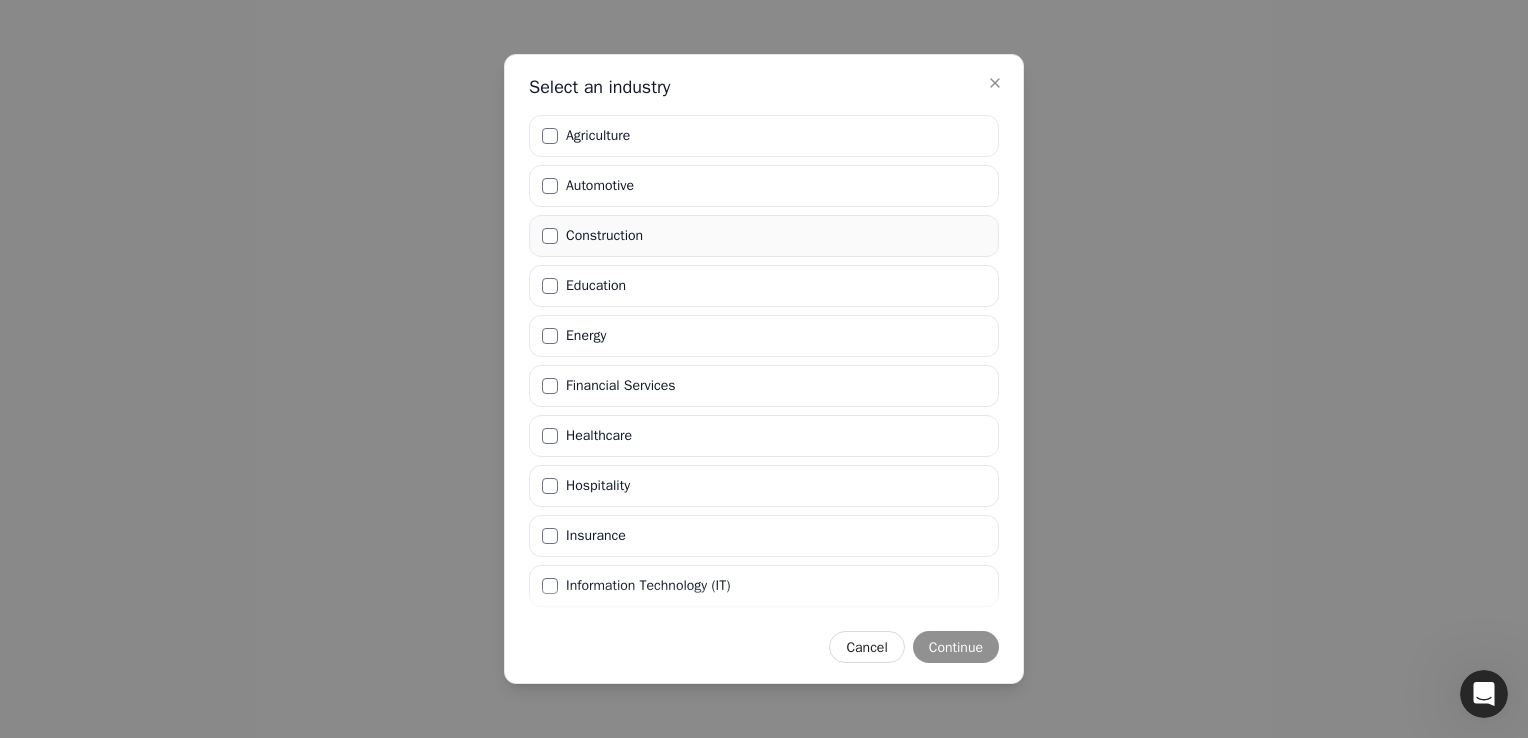 click on "Construction" at bounding box center (592, 236) 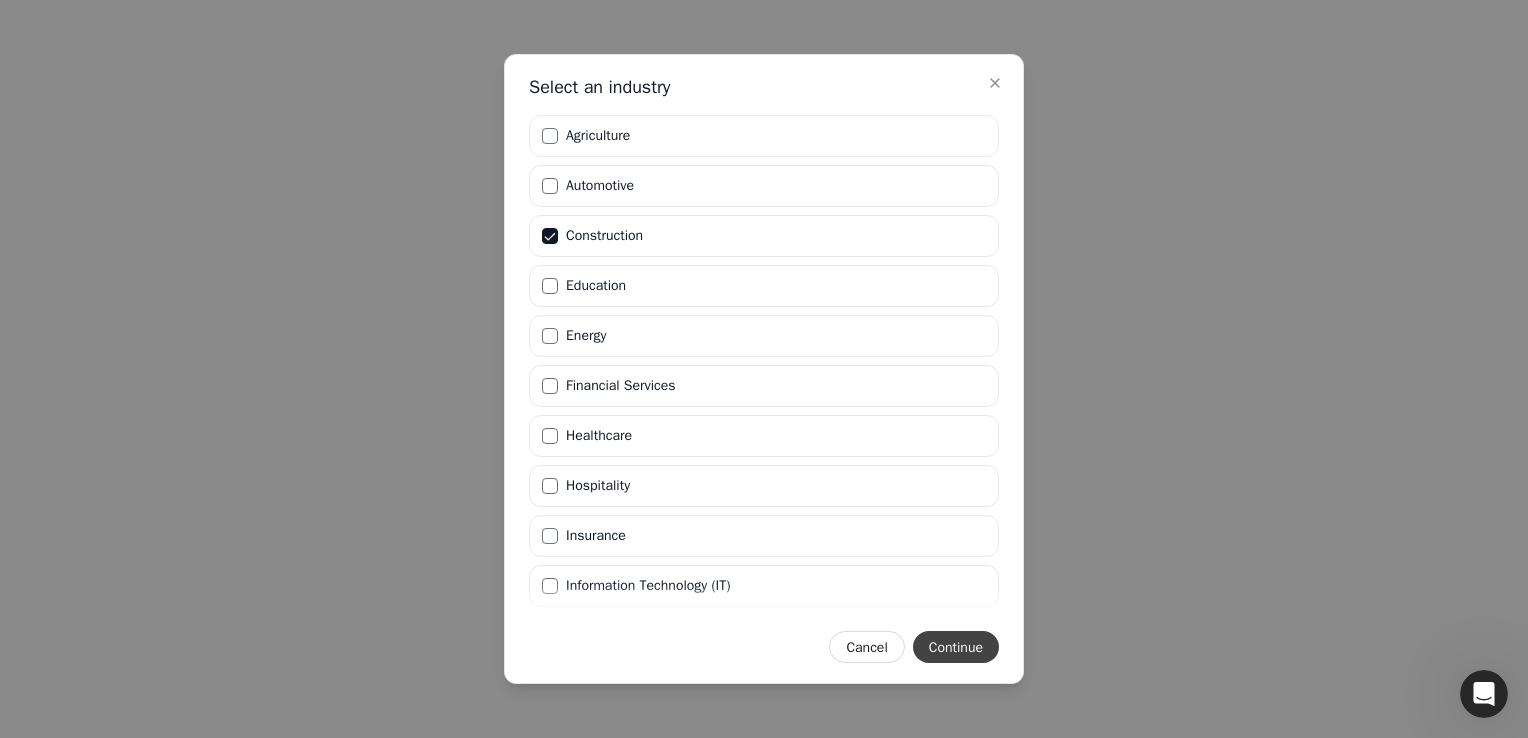 click on "Continue" at bounding box center [956, 647] 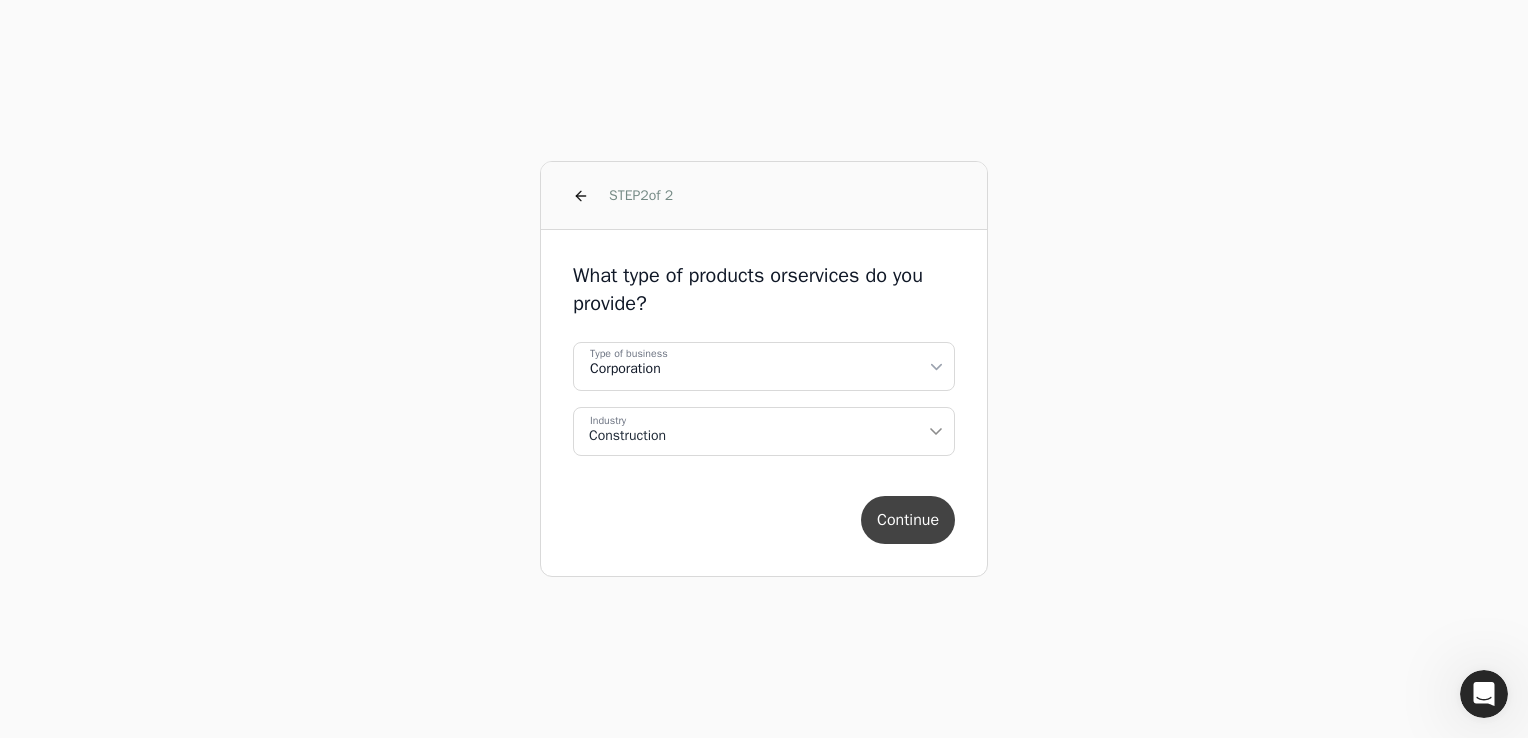 click on "Continue" at bounding box center (908, 520) 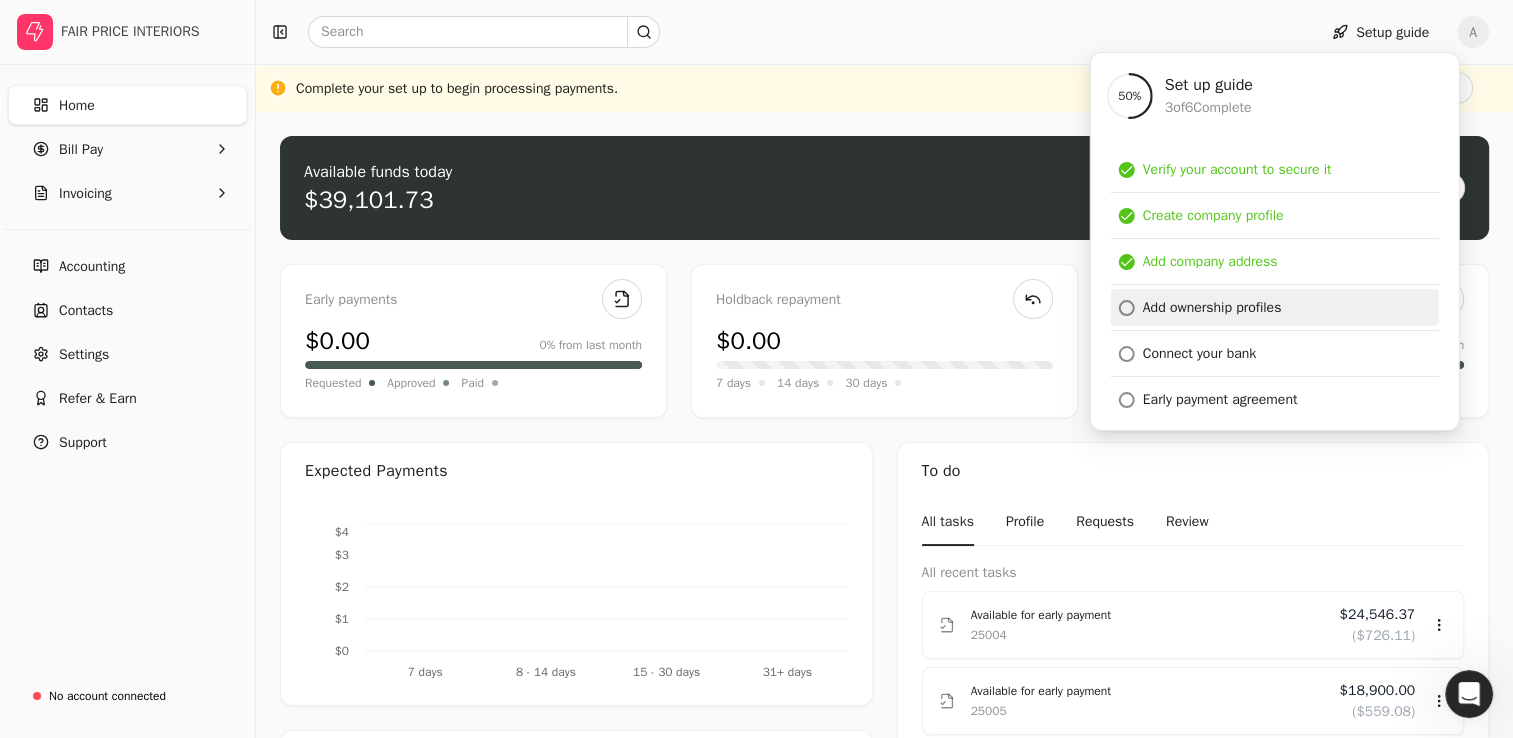 click on "Add ownership profiles" at bounding box center (1212, 307) 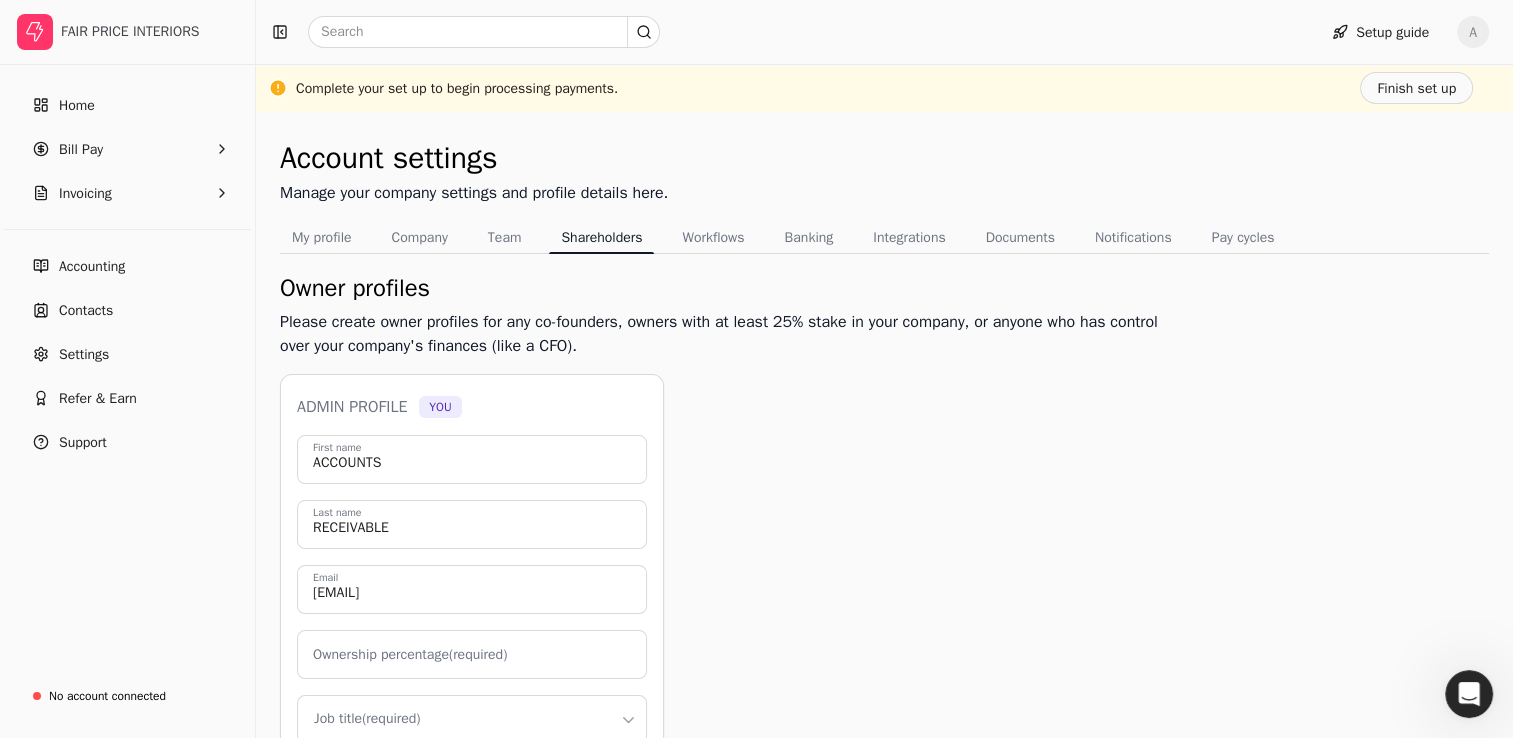 click on "Ownership percentage  (required)" at bounding box center (410, 654) 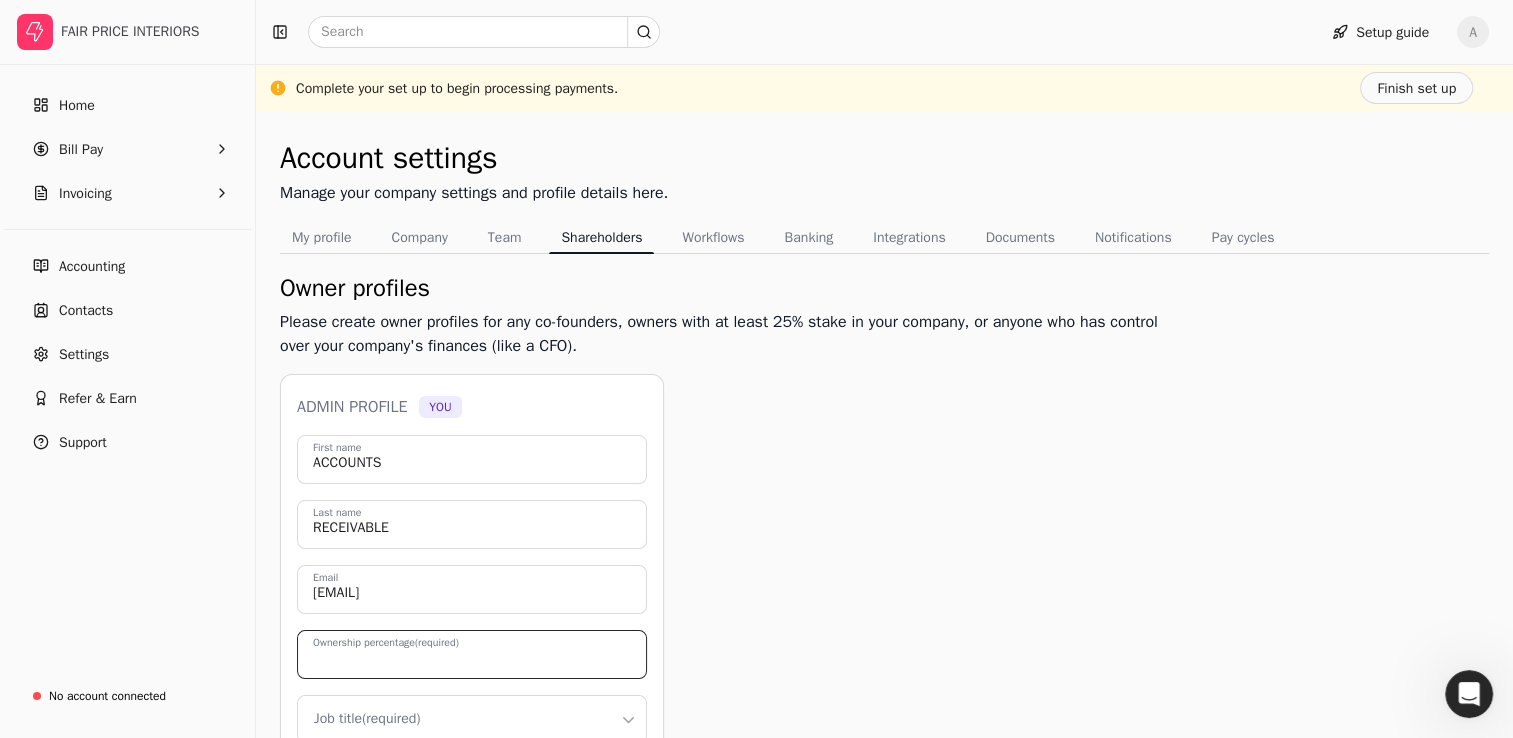 click on "Ownership percentage  (required)" at bounding box center [472, 654] 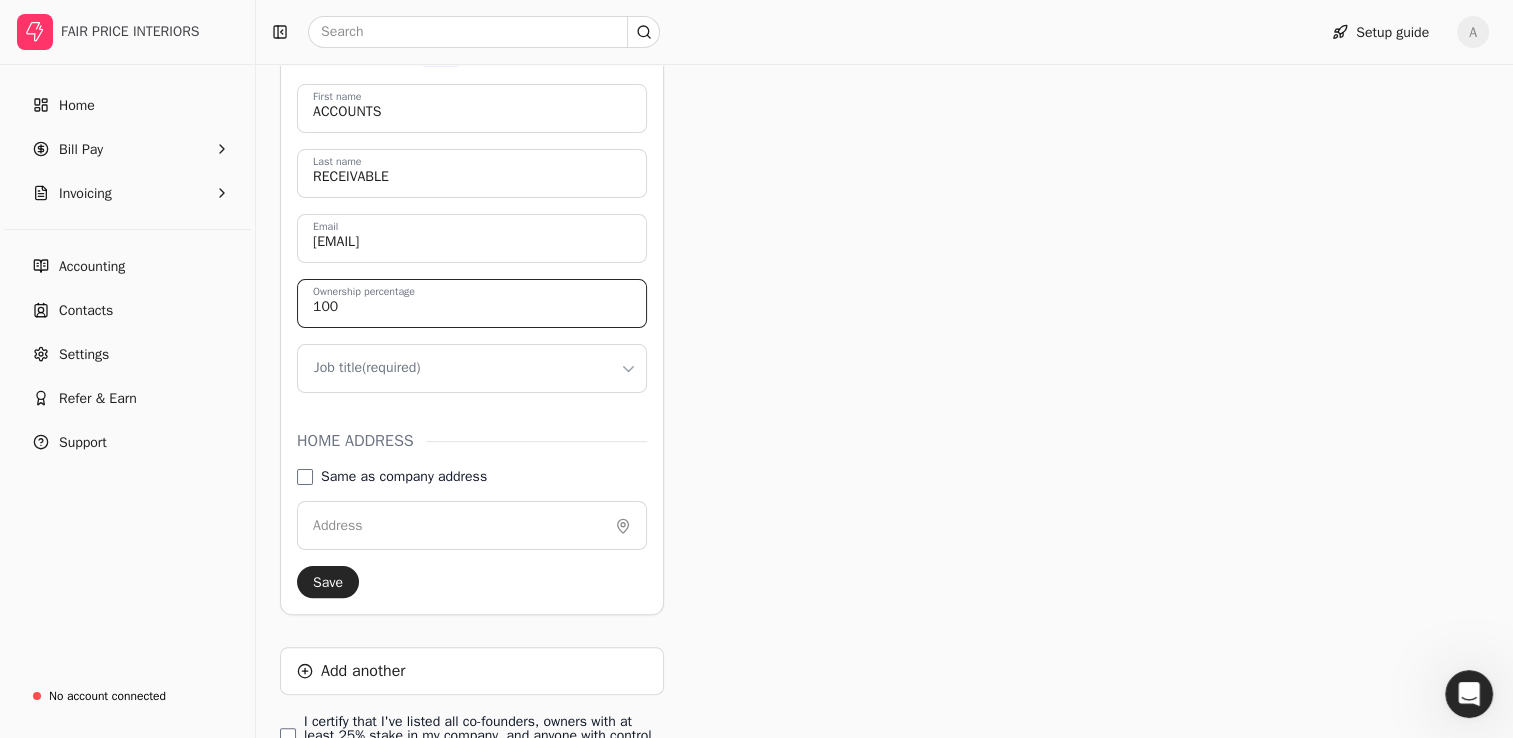 scroll, scrollTop: 360, scrollLeft: 0, axis: vertical 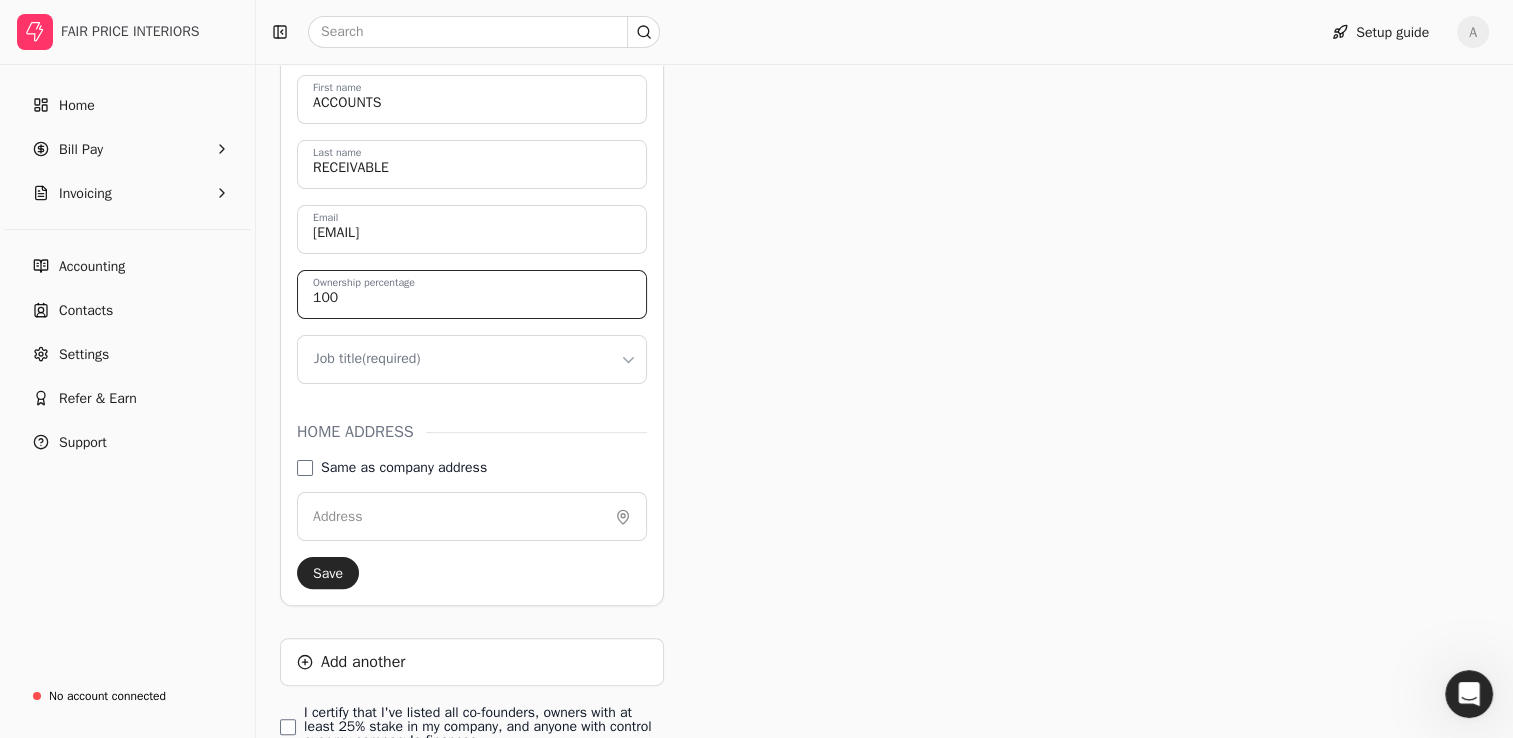 type on "100" 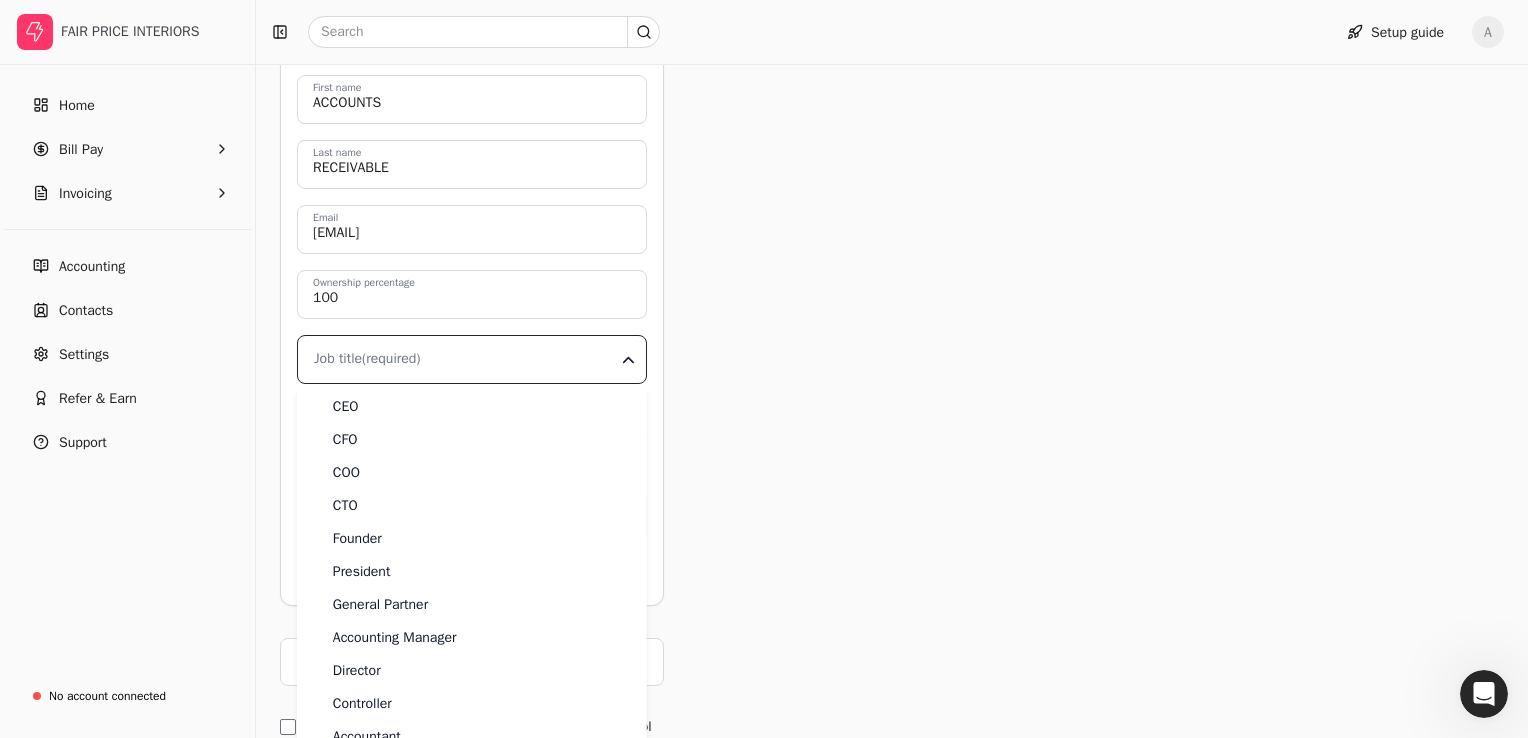 click on "FAIR PRICE INTERIORS Home Bill Pay Invoicing Accounting Contacts Settings Refer & Earn Support No account connected Setup guide A Complete your set up to begin processing payments. Finish set up Setup guide Account settings Manage your company settings and profile details here. My profile Company Team Shareholders Workflows Banking Integrations Documents Notifications Pay cycles Owner profiles Please create owner profiles for any co-founders, owners with at least 25% stake in your company, or anyone who has control over your company's finances (like a CFO). Admin profile You ACCOUNTS First name RECEIVABLE Last name fairpriceinteriors2676857@[EMAIL] Email 100 Ownership percentage Job title  (required) Home address Same as company address Address Save Add another I certify that I've listed all co-founders, owners with at least 25% stake in my company, and anyone with control over my company's finances. Submit 31+ CEO CFO COO CTO Founder President General Partner Accounting Manager Director Controller Other" at bounding box center [764, 260] 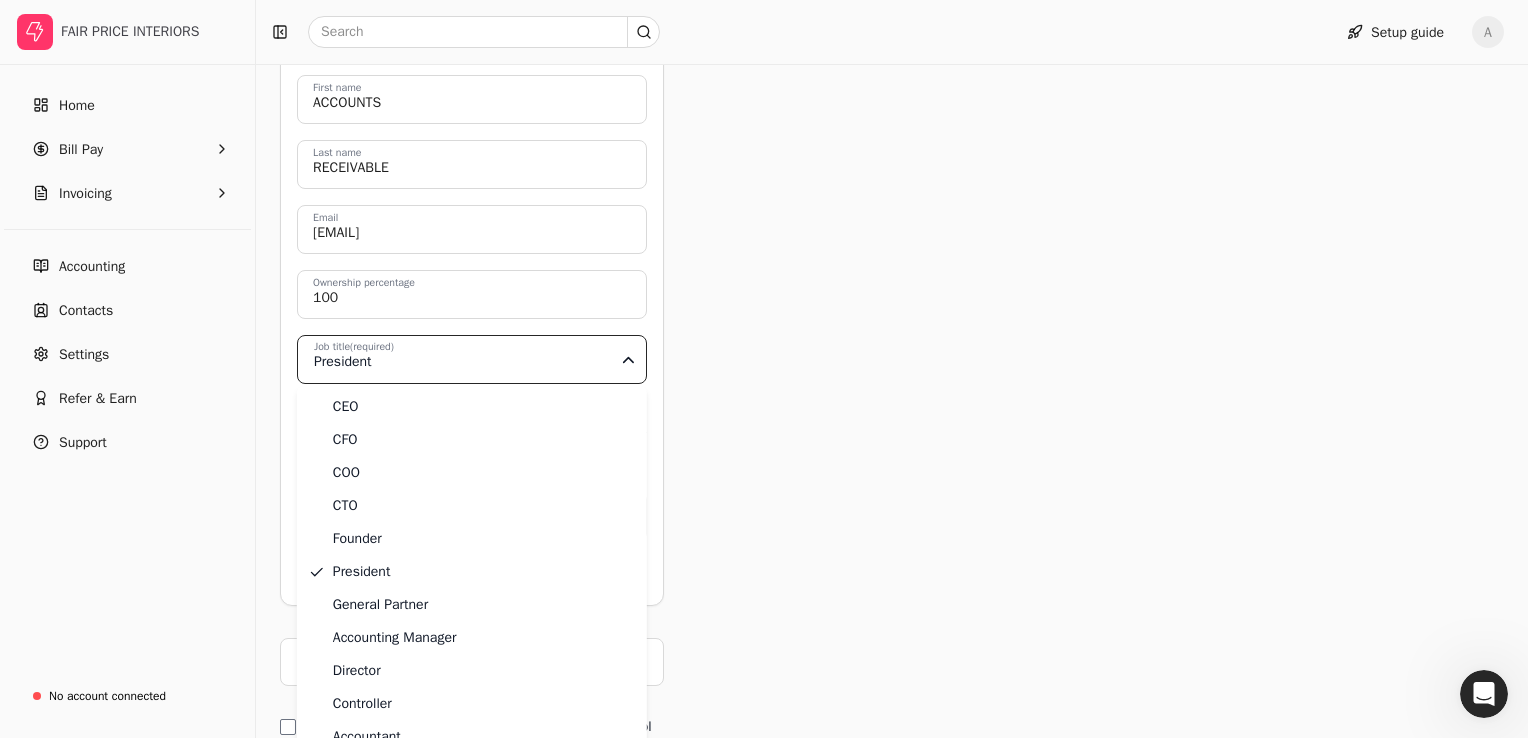 click on "FAIR PRICE INTERIORS Home Bill Pay Invoicing Accounting Contacts Settings Refer & Earn Support No account connected Setup guide A Complete your set up to begin processing payments. Finish set up Setup guide Account settings Manage your company settings and profile details here. My profile Company Team Shareholders Workflows Banking Integrations Documents Notifications Pay cycles Owner profiles Please create owner profiles for any co-founders, owners with at least 25% stake in your company, or anyone who has control over your company's finances (like a CFO). Admin profile You ACCOUNTS First name RECEIVABLE Last name fairpriceinteriors2676857@[EMAIL] Email 100 Ownership percentage Job title  (required) President Home address Same as company address Address Save Add another I certify that I've listed all co-founders, owners with at least 25% stake in my company, and anyone with control over my company's finances. Submit 31+ CEO CFO COO CTO Founder President General Partner Accounting Manager Director A/P Admin" at bounding box center [764, 260] 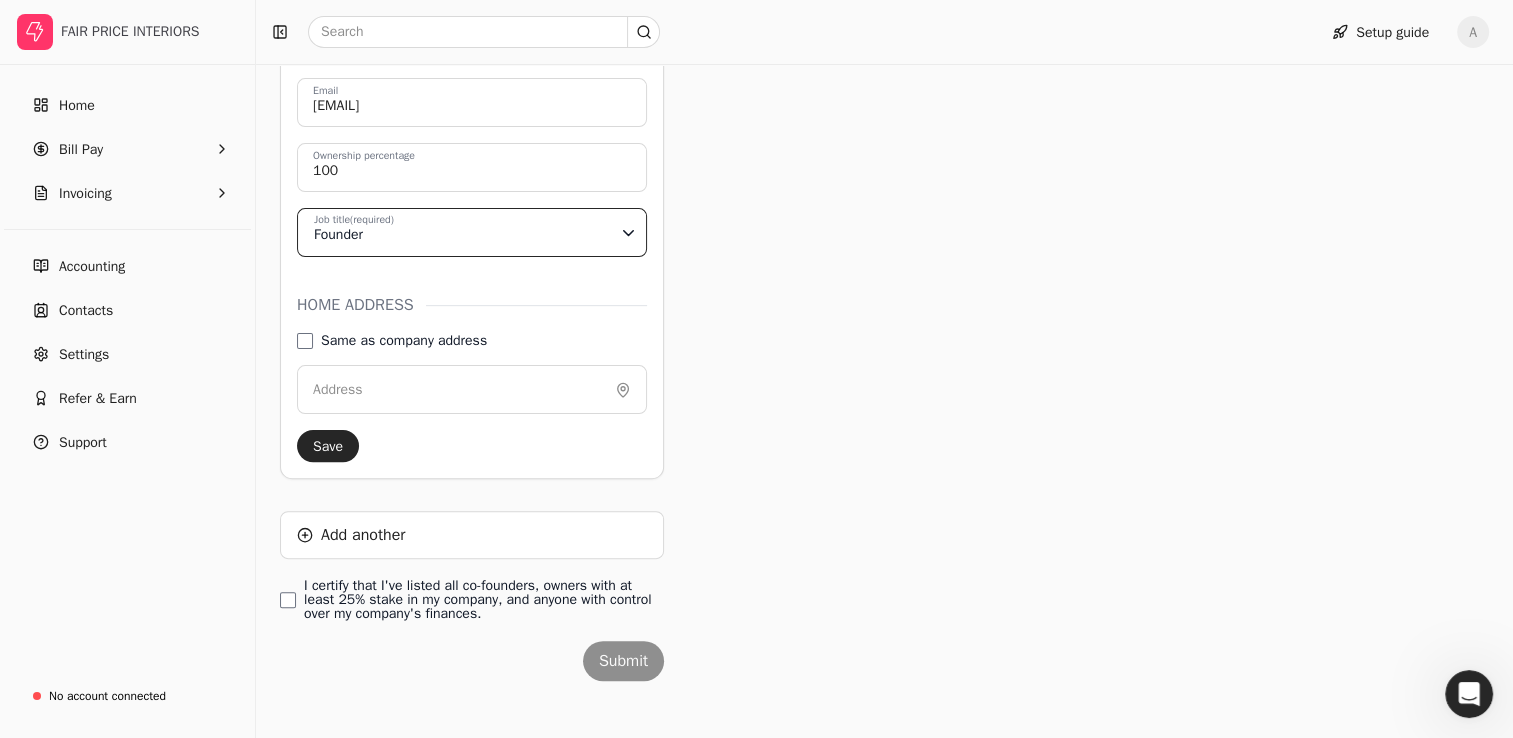 scroll, scrollTop: 499, scrollLeft: 0, axis: vertical 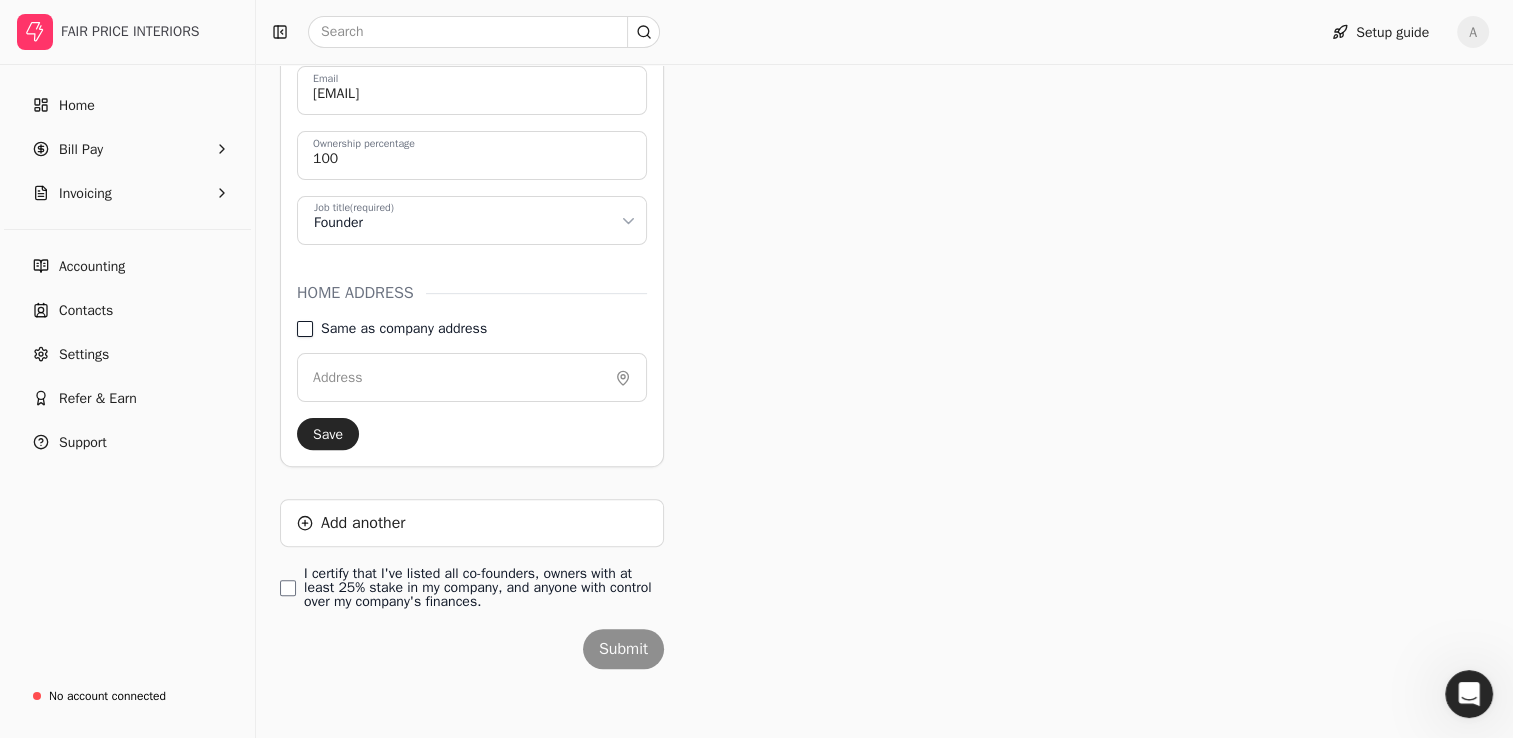 click on "Same as company address" at bounding box center [305, 329] 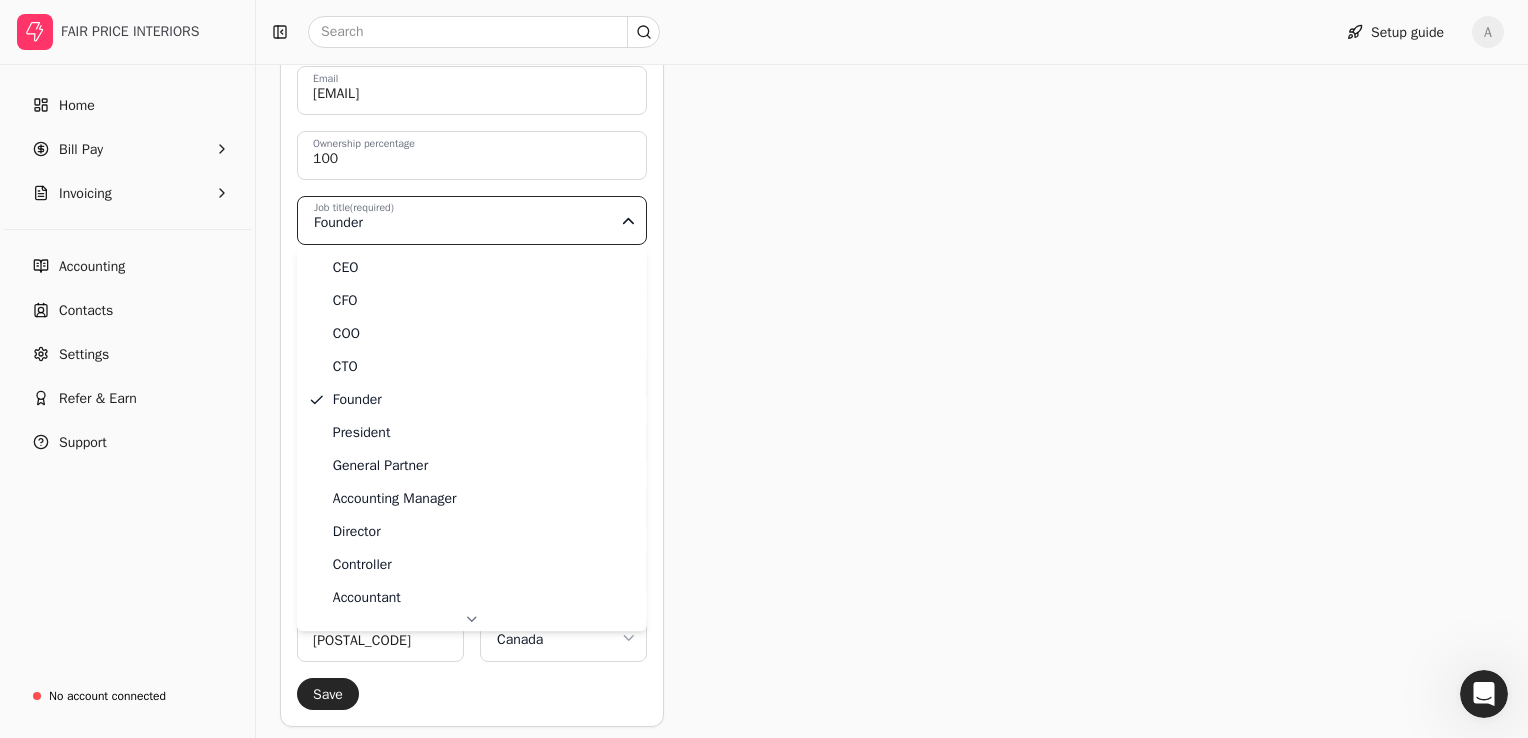 click on "FAIR PRICE INTERIORS Home Bill Pay Invoicing Accounting Contacts Settings Refer & Earn Support No account connected Setup guide A Complete your set up to begin processing payments. Finish set up Setup guide Account settings Manage your company settings and profile details here. My profile Company Team Shareholders Workflows Banking Integrations Documents Notifications Pay cycles Owner profiles Please create owner profiles for any co-founders, owners with at least 25% stake in your company, or anyone who has control over your company's finances (like a CFO). Admin profile You ACCOUNTS First name RECEIVABLE Last name fairpriceinteriors2676857@[EMAIL] Email 100 Ownership percentage Job title  (required) Founder Home address Same as company address 10619 Elbow Dr SW Address Clear Unit or suite number  (optional) [CITY] City Province [STATE] [POSTAL_CODE] Country Canada Save Add another Submit 31+ CEO CFO COO CTO Founder President General Partner Accounting Manager Director Controller Accountant A/P Admin" at bounding box center [764, 251] 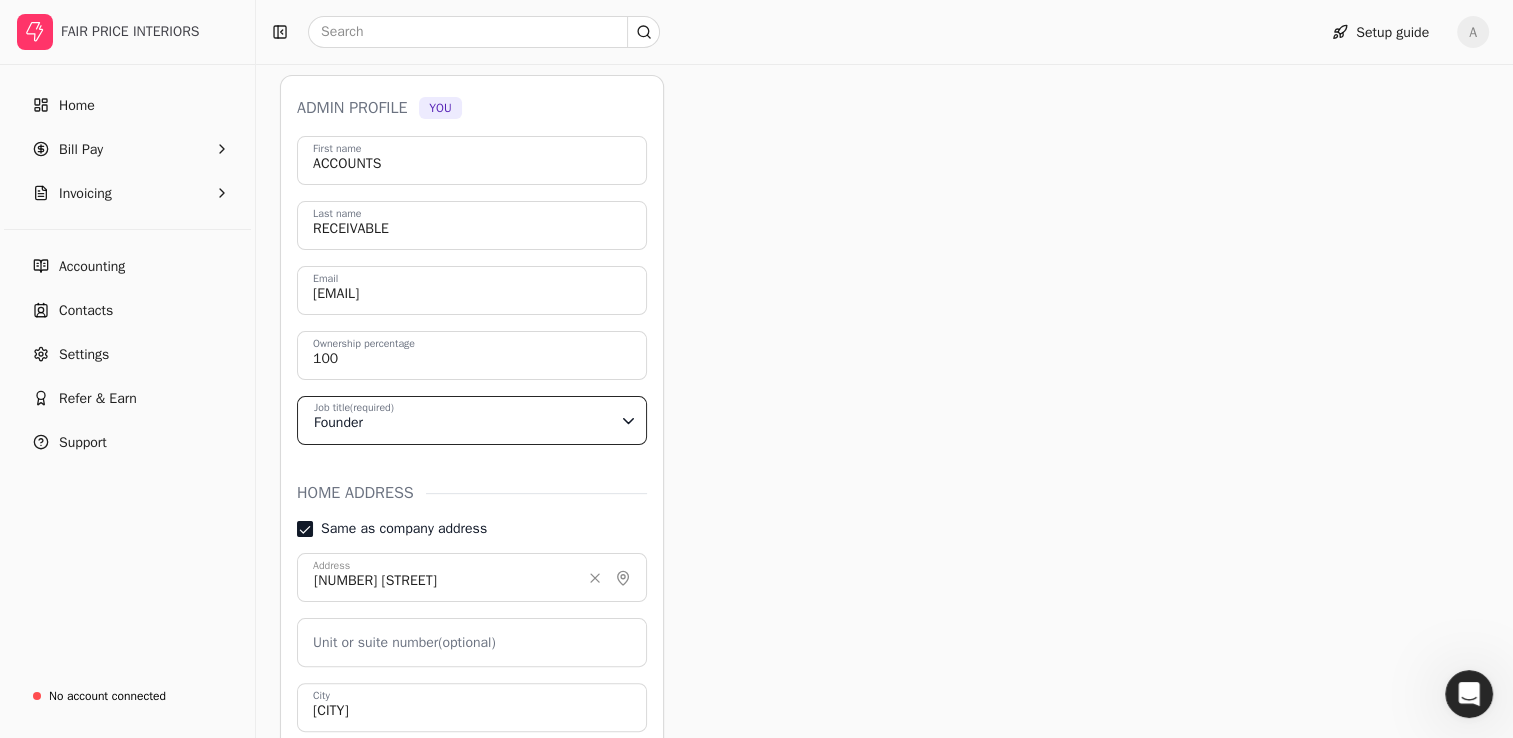 scroll, scrollTop: 112, scrollLeft: 0, axis: vertical 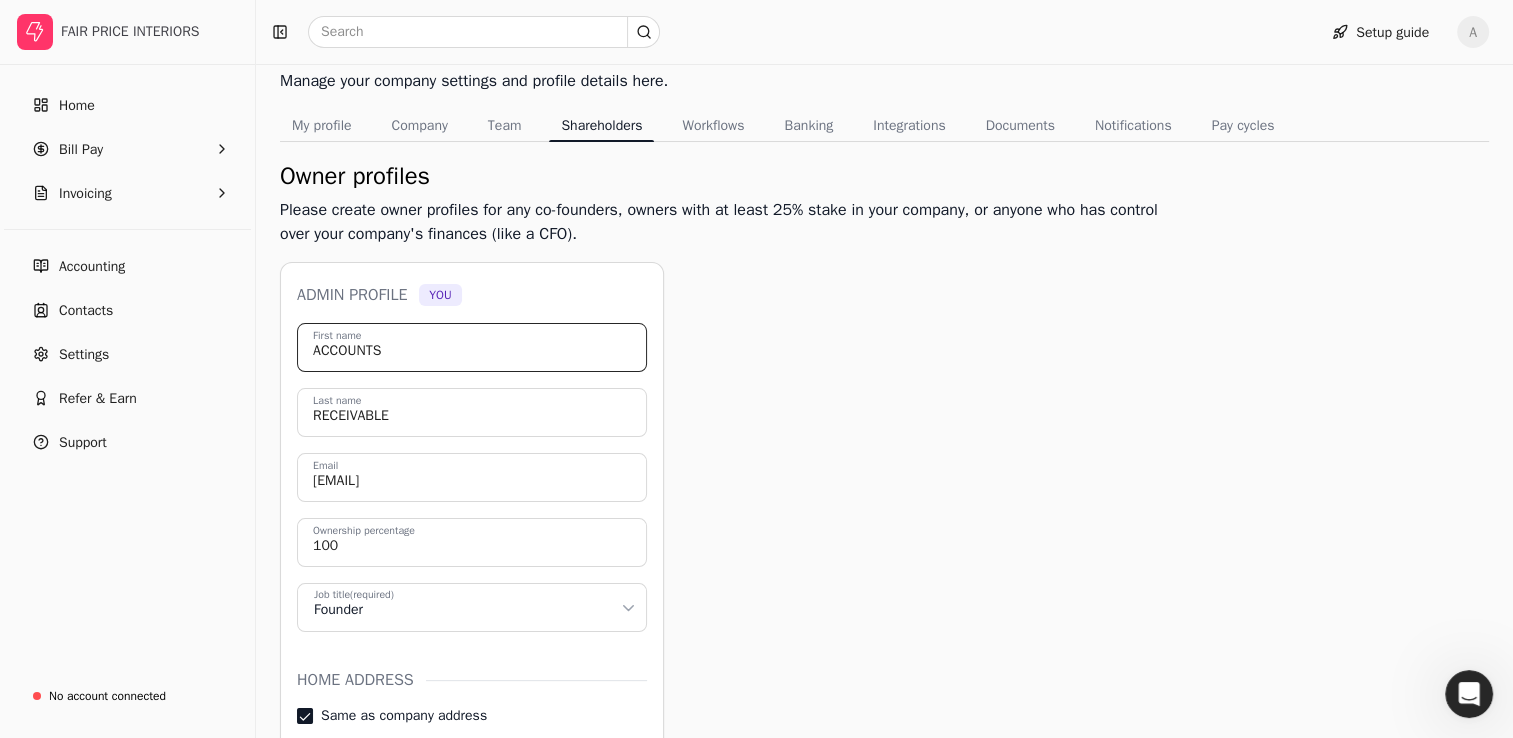 click on "ACCOUNTS" at bounding box center [472, 347] 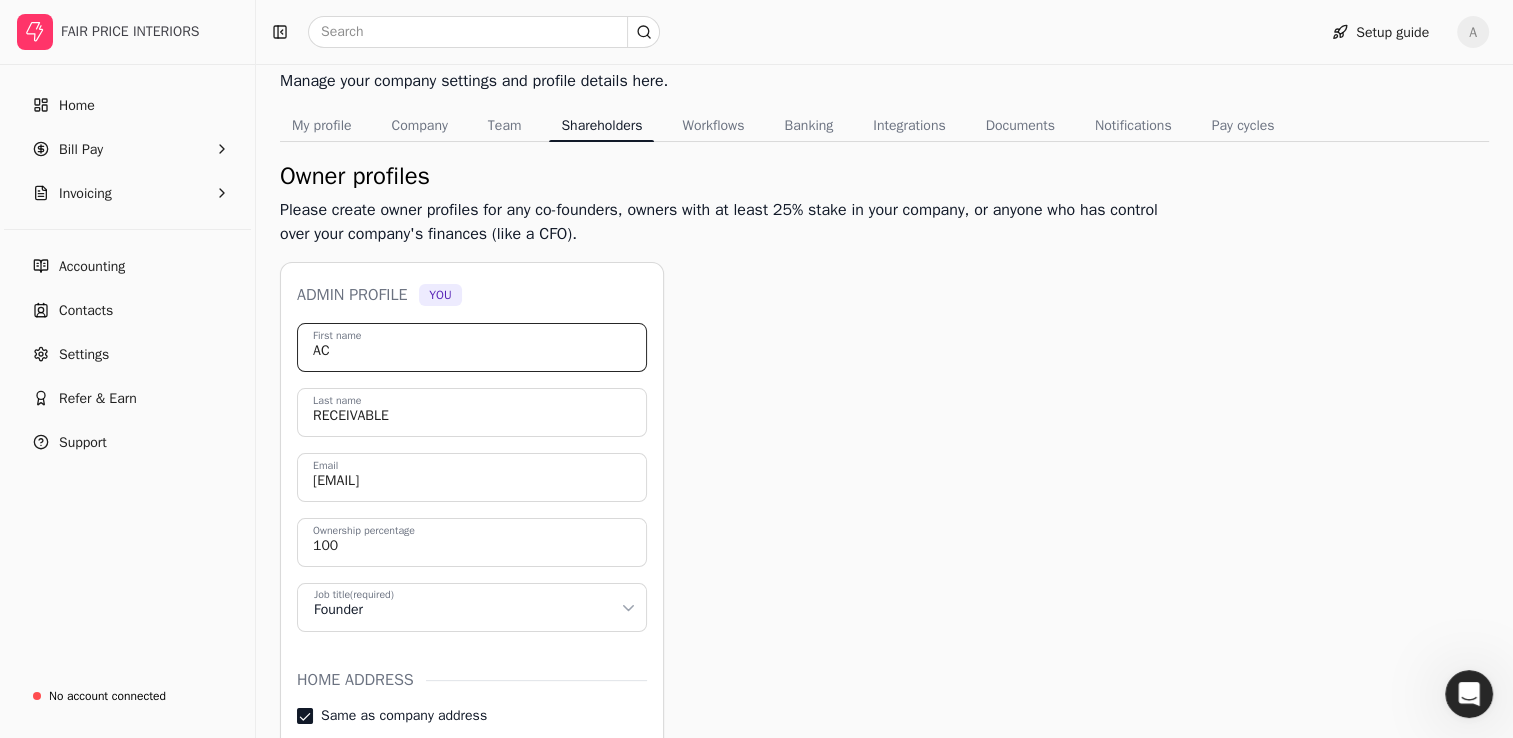 type on "A" 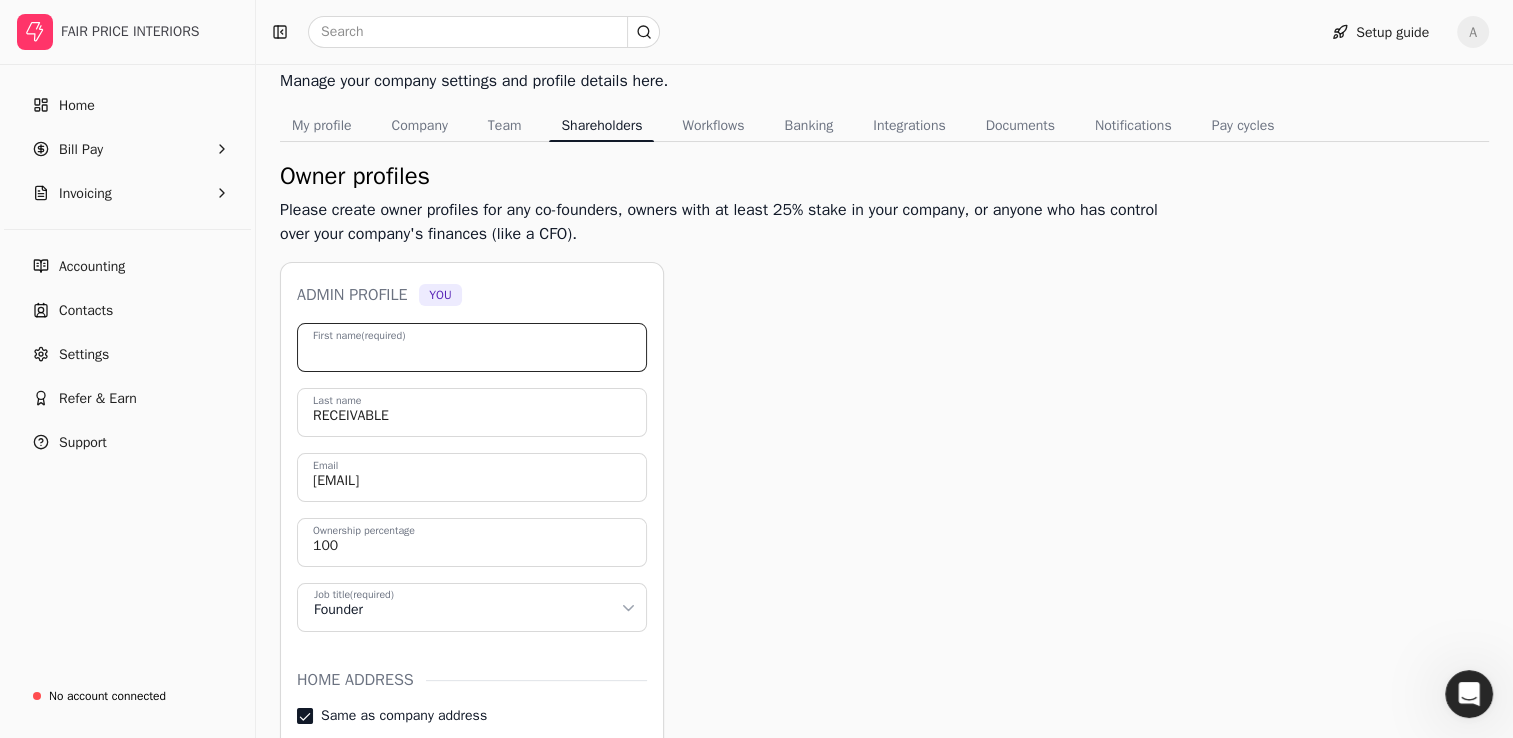 type on "j" 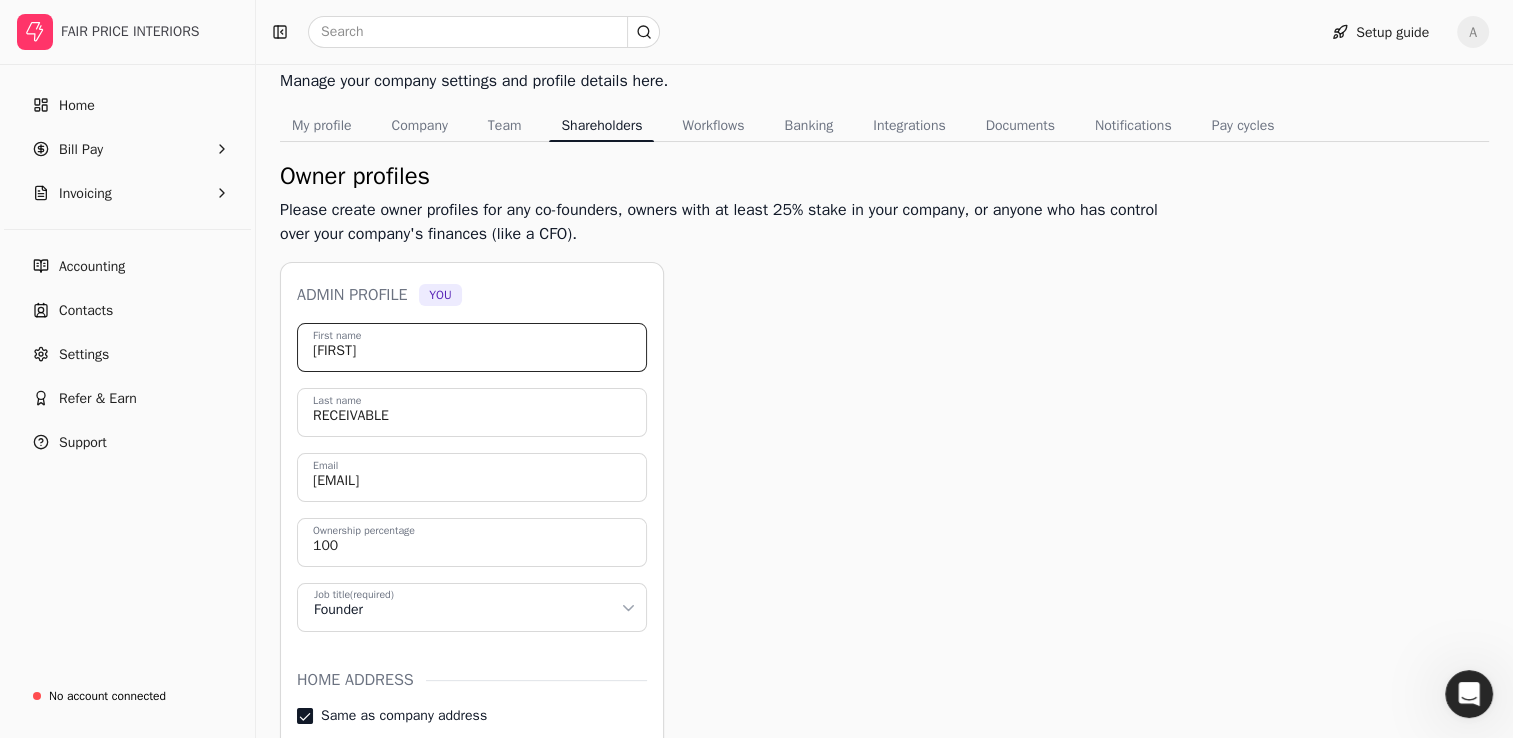 type on "[FIRST]" 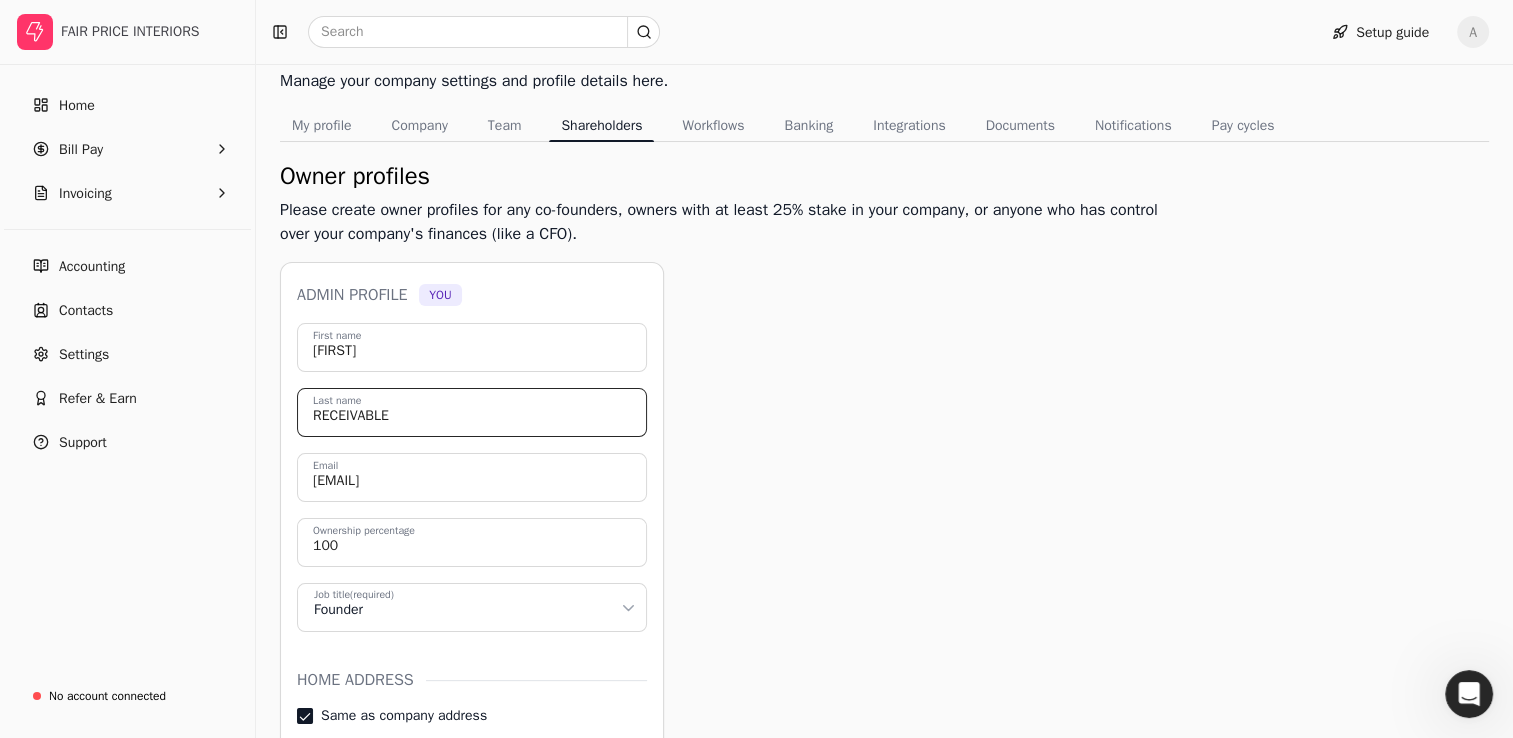 click on "RECEIVABLE" at bounding box center (472, 412) 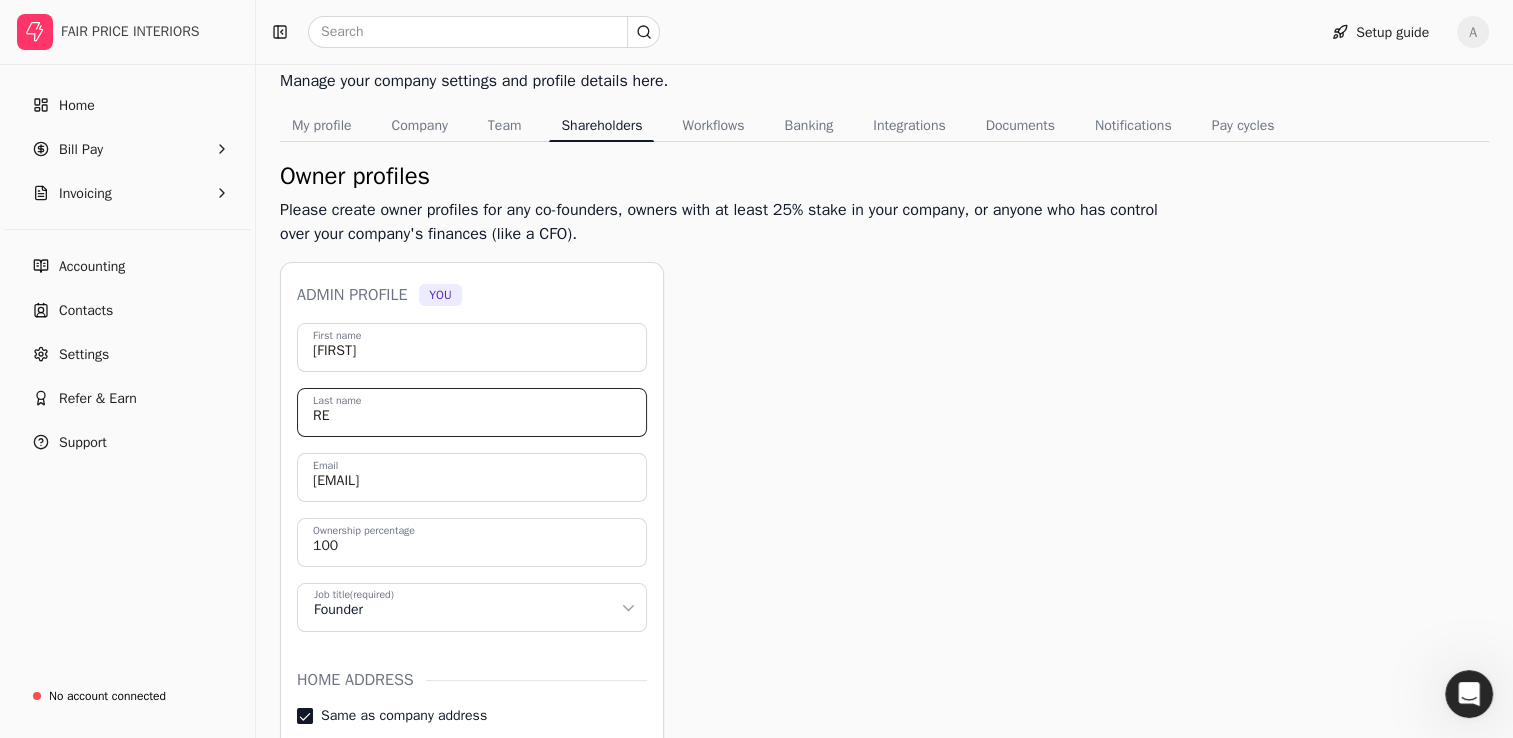 type on "R" 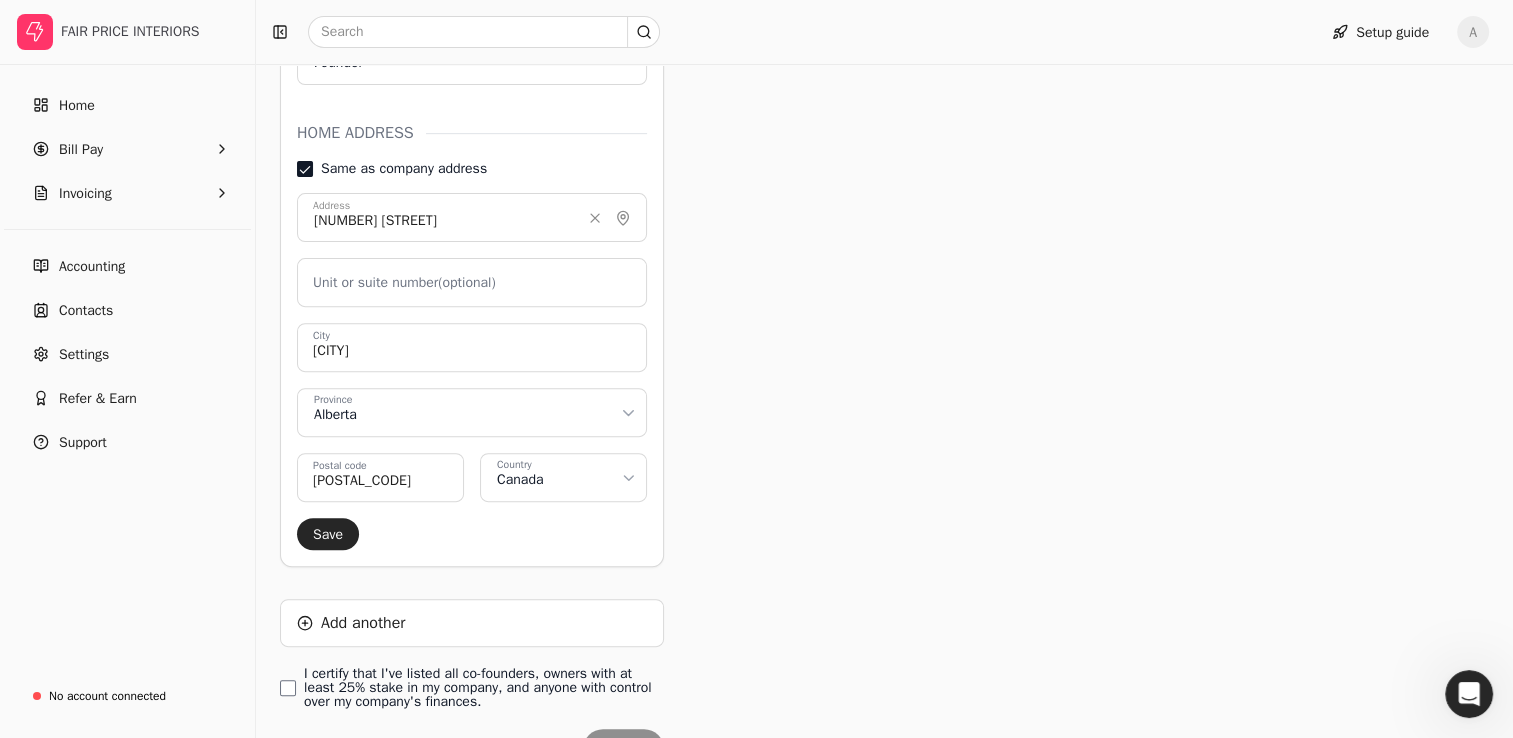scroll, scrollTop: 712, scrollLeft: 0, axis: vertical 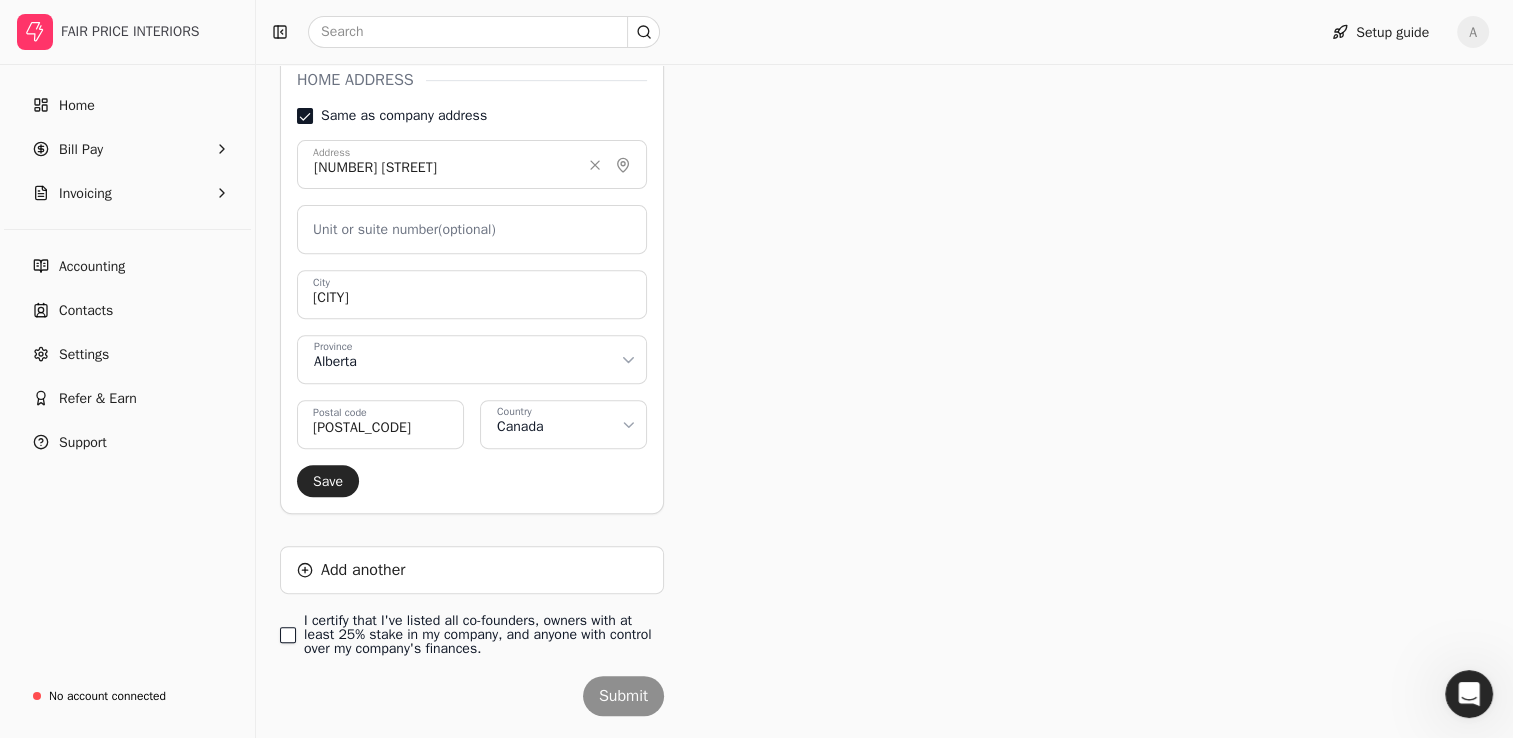 type on "PRICE" 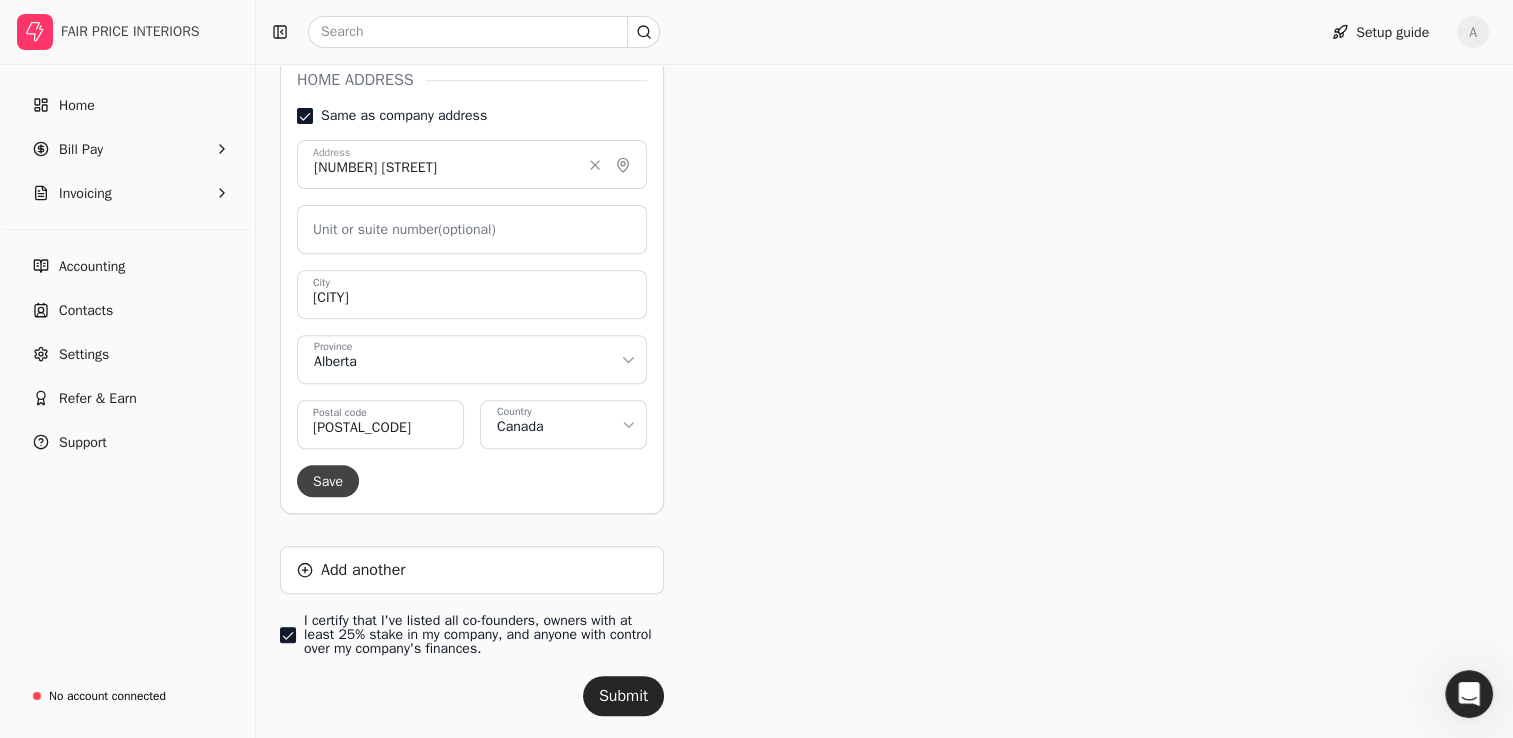 click on "Save" at bounding box center (328, 481) 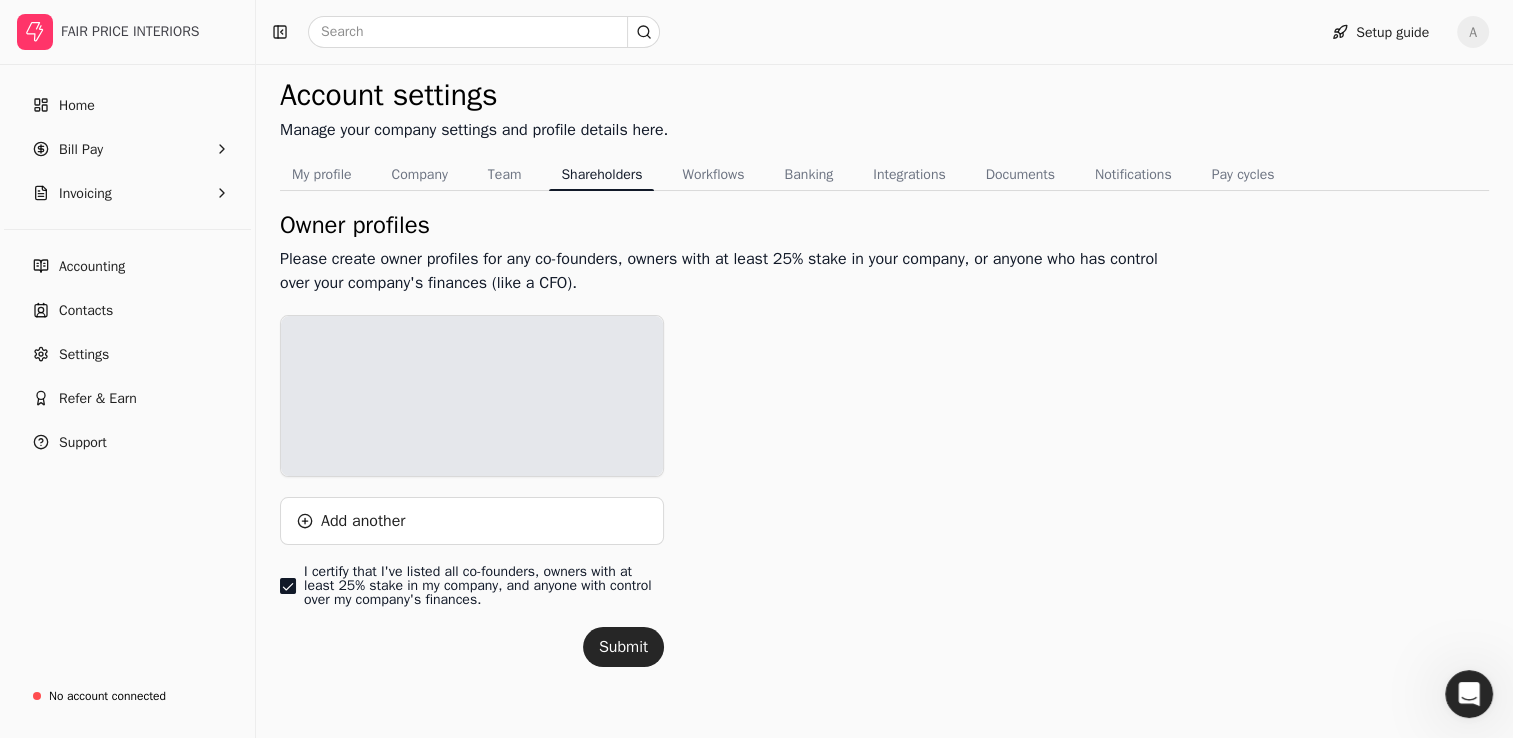 scroll, scrollTop: 103, scrollLeft: 0, axis: vertical 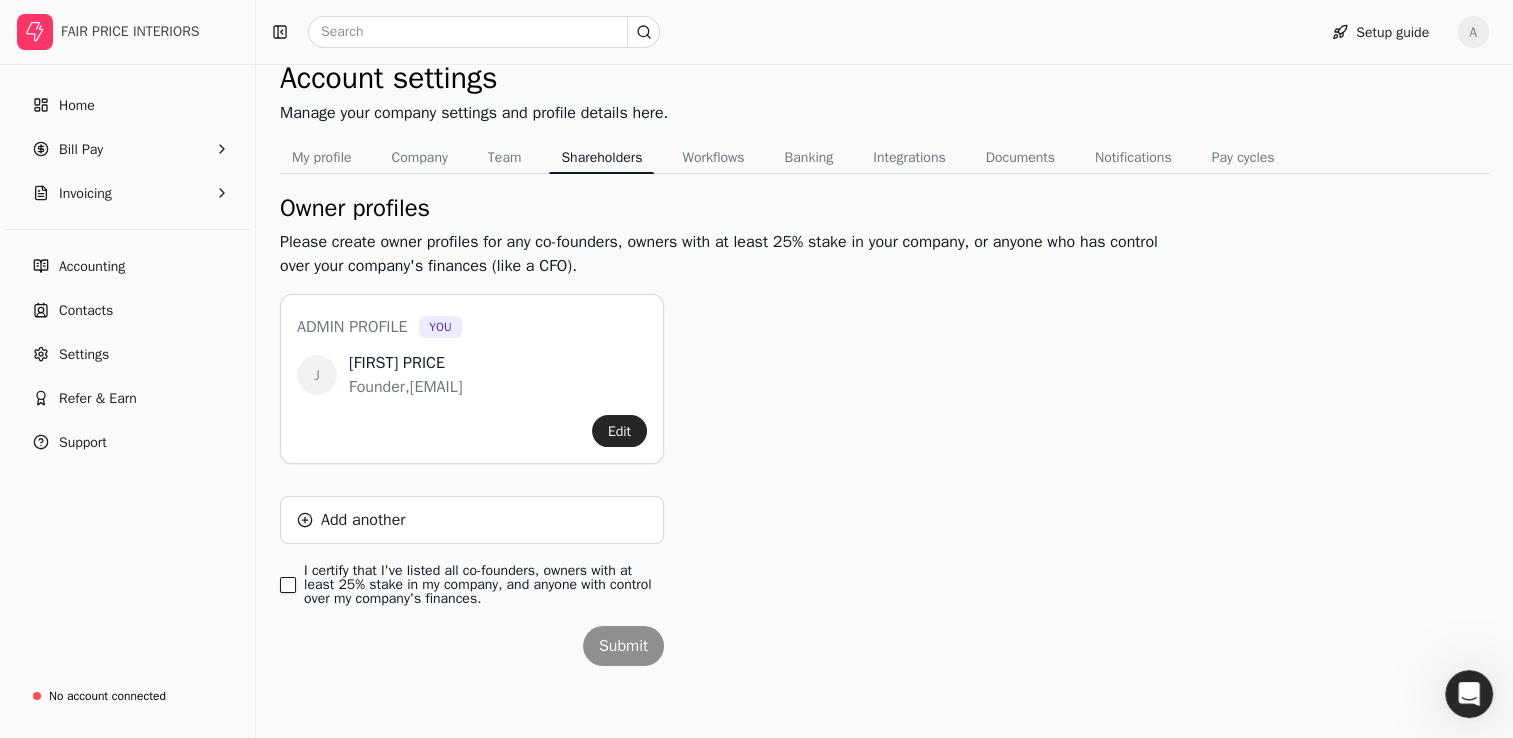 click on "I certify that I've listed all co-founders, owners with at least 25% stake in my company, and anyone with control over my company's finances." at bounding box center (288, 585) 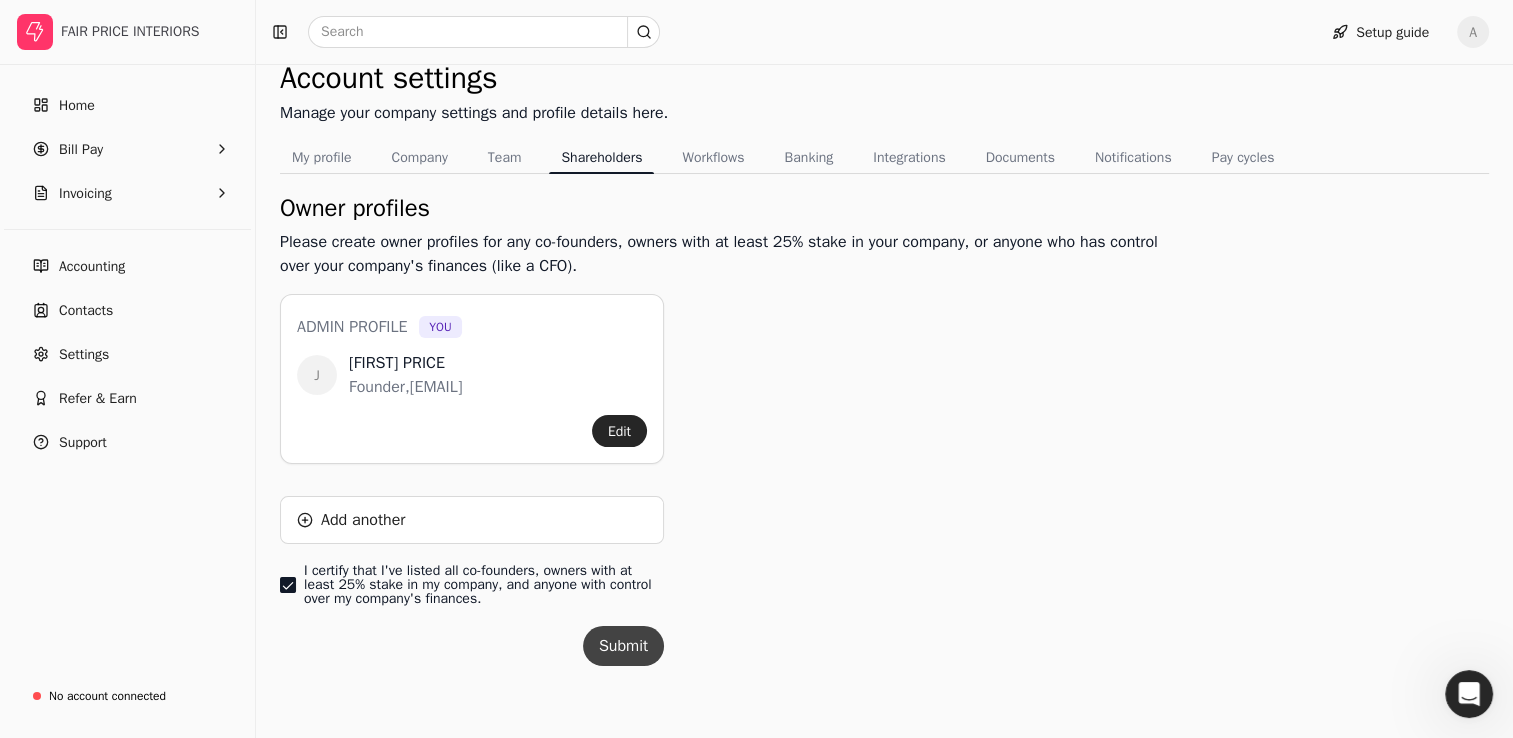 click on "Submit" at bounding box center [623, 646] 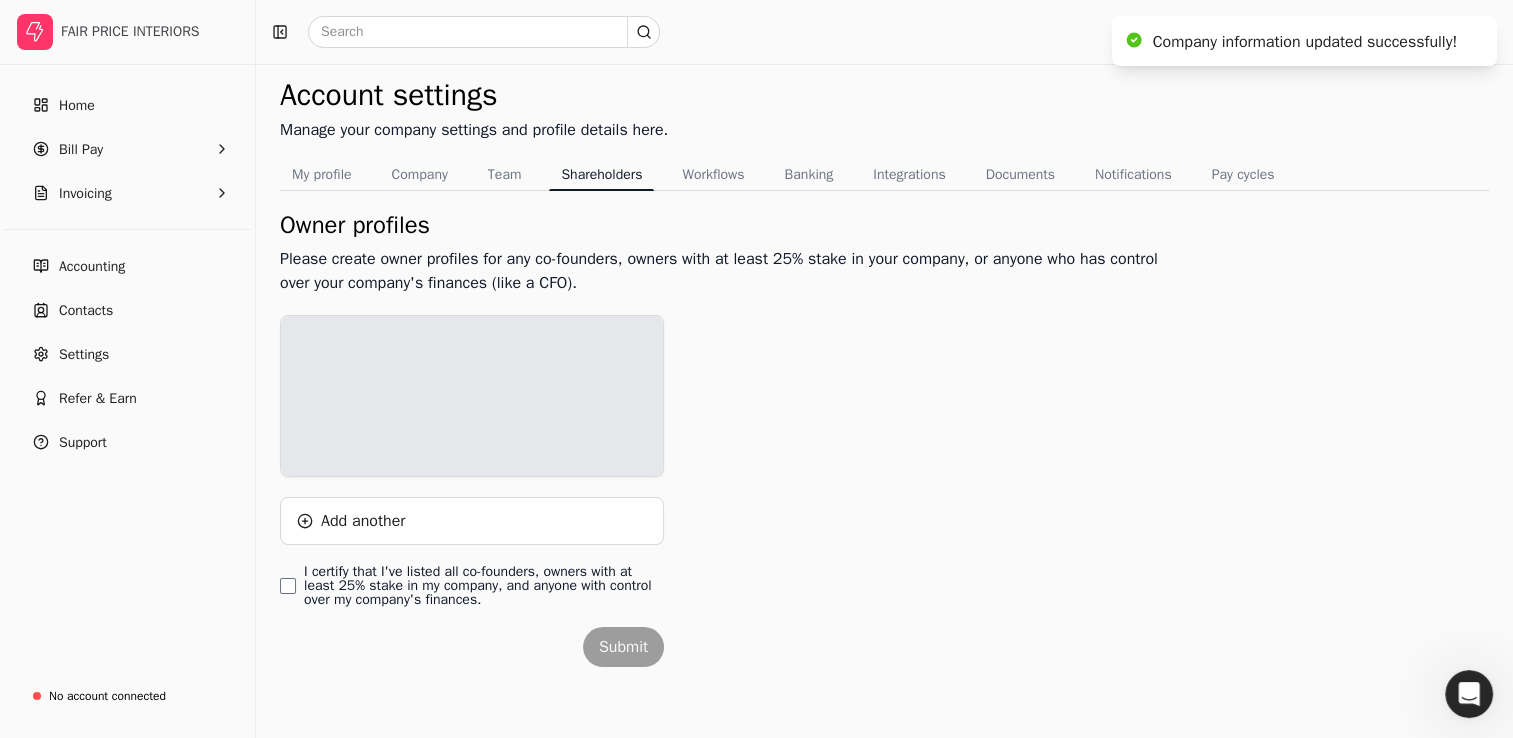 scroll, scrollTop: 103, scrollLeft: 0, axis: vertical 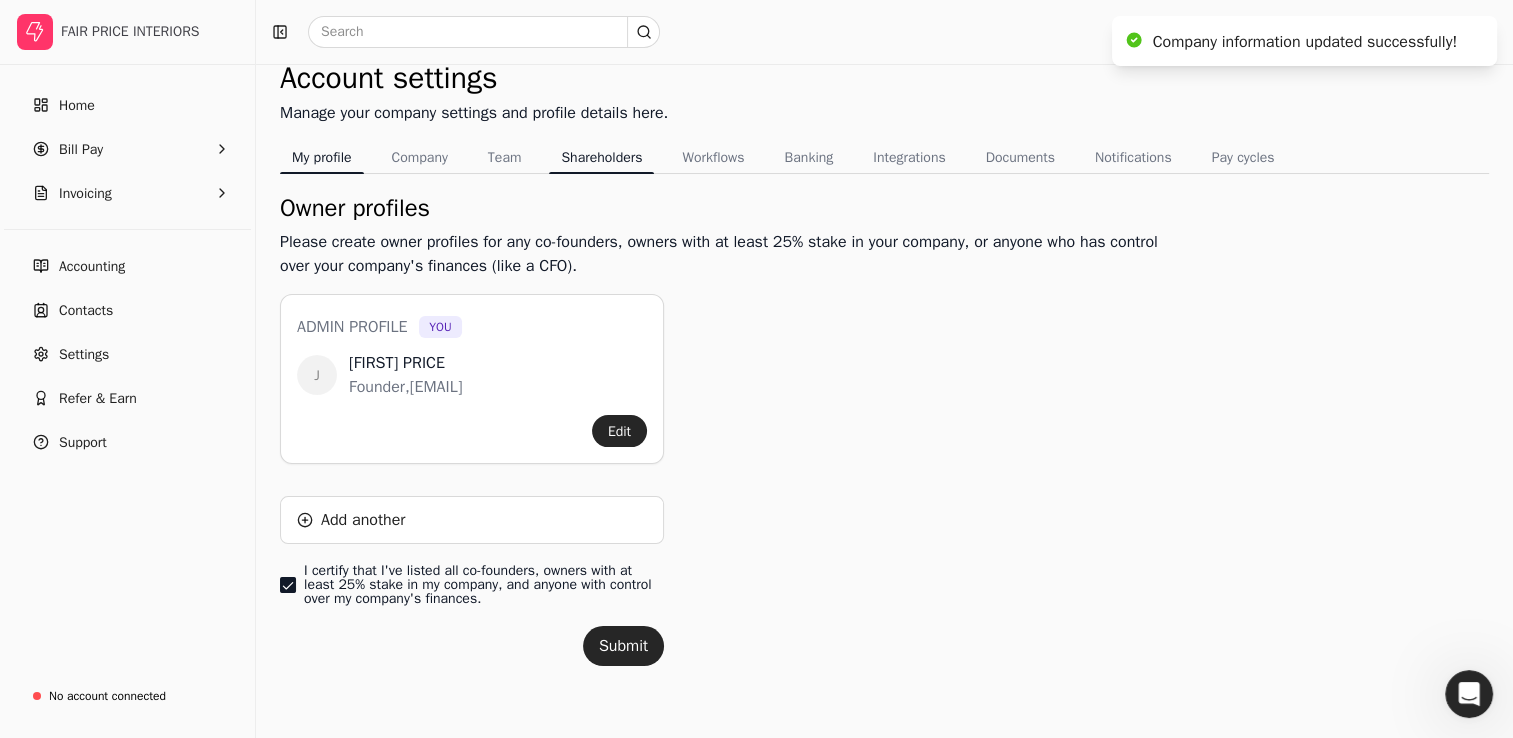 click on "My profile" at bounding box center [322, 157] 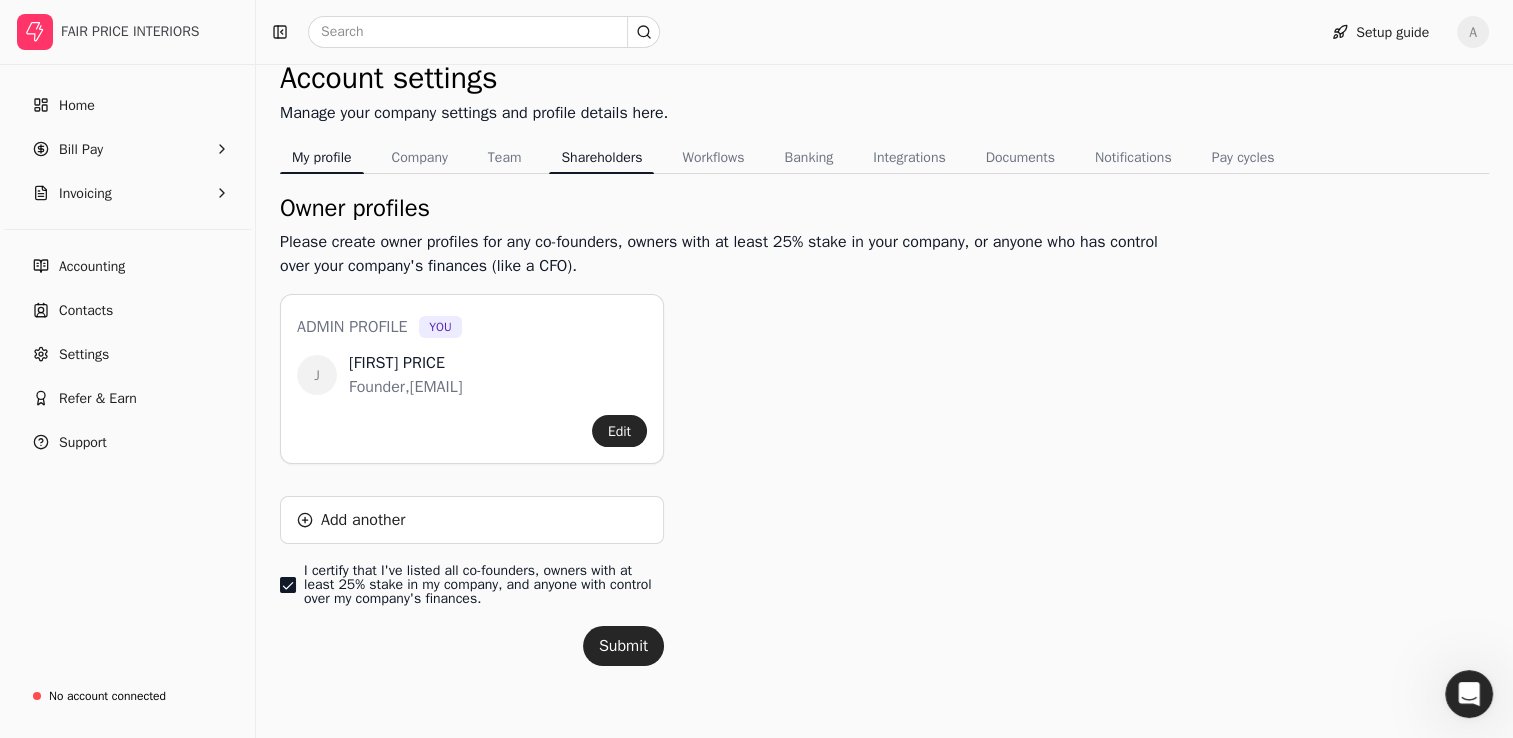 scroll, scrollTop: 0, scrollLeft: 0, axis: both 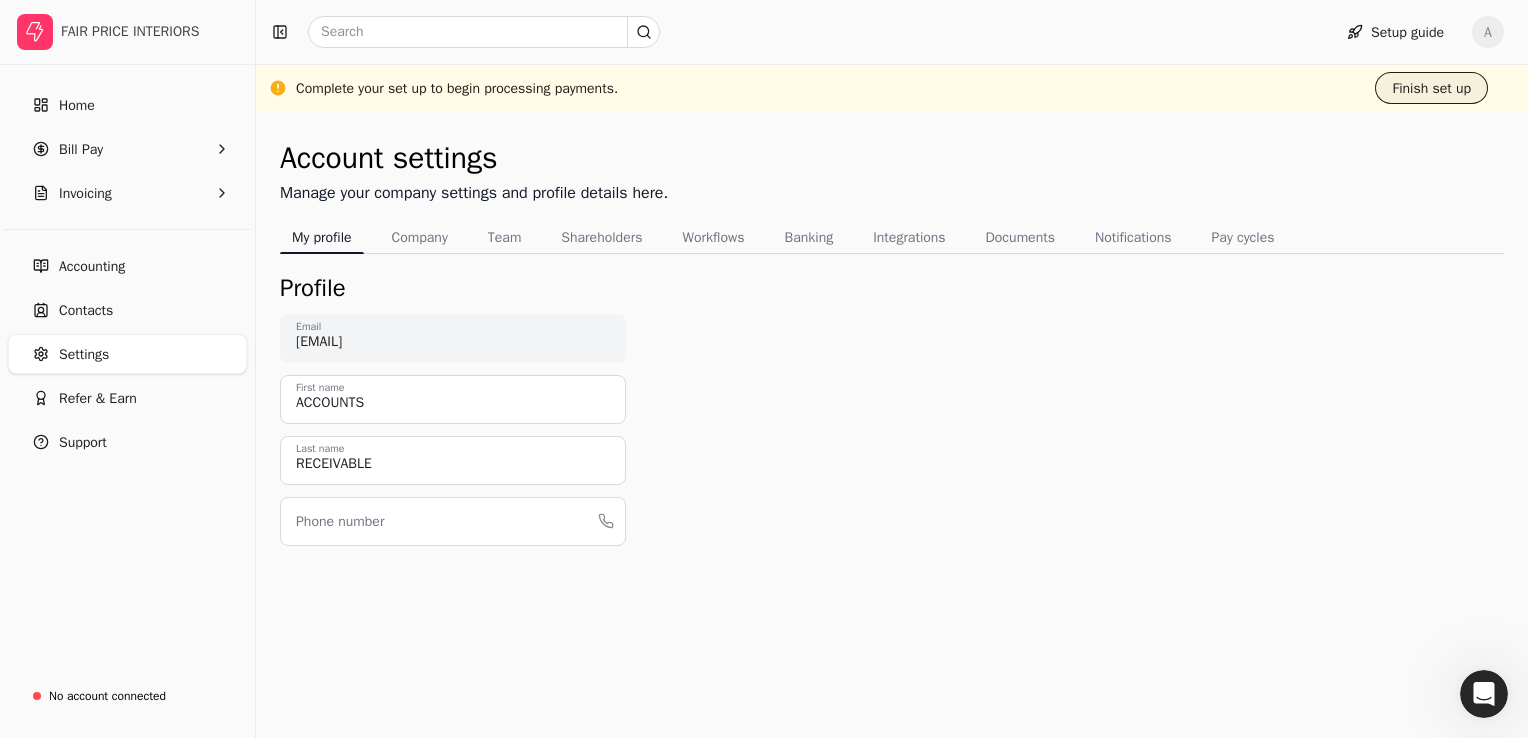 click on "Finish set up" at bounding box center (1431, 88) 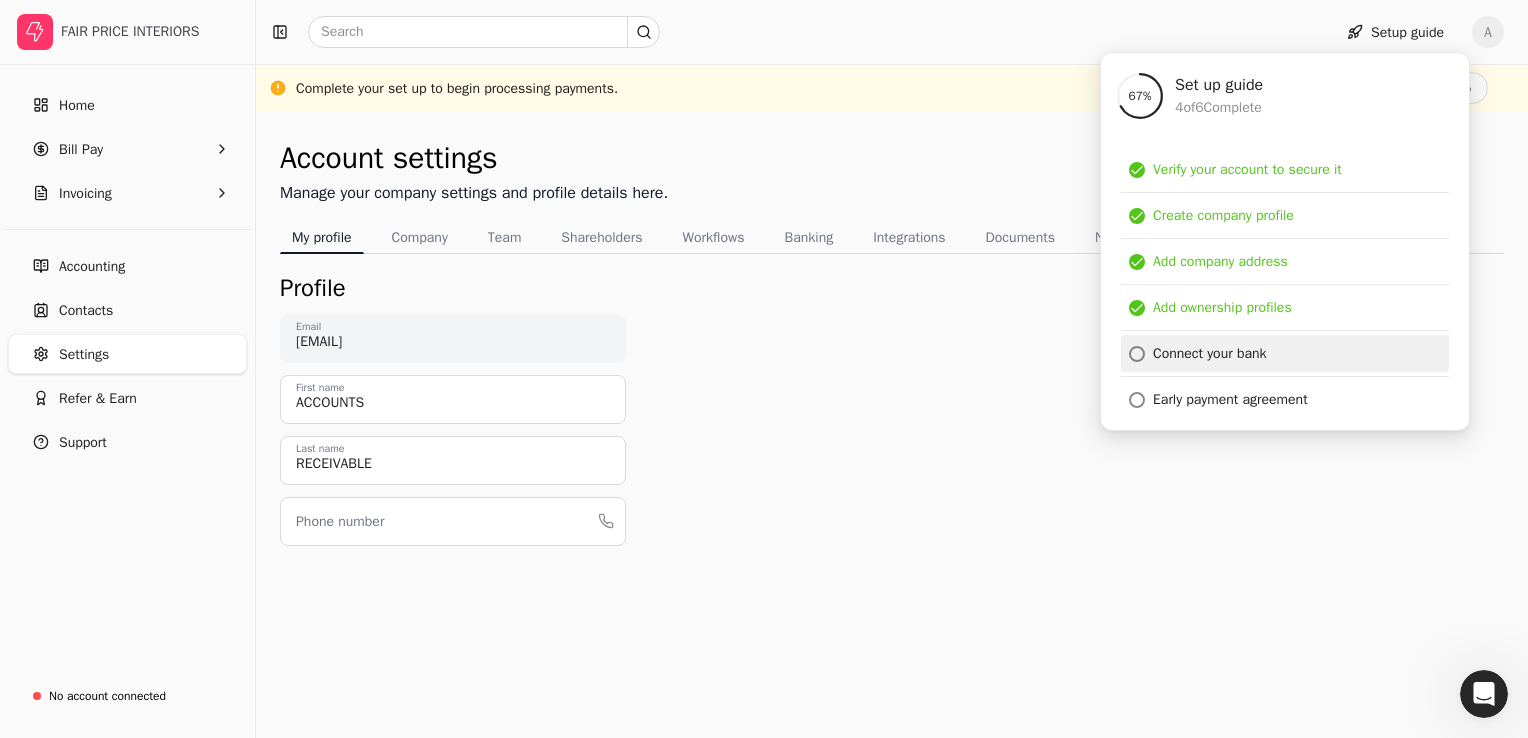 click on "Connect your bank" at bounding box center (1210, 353) 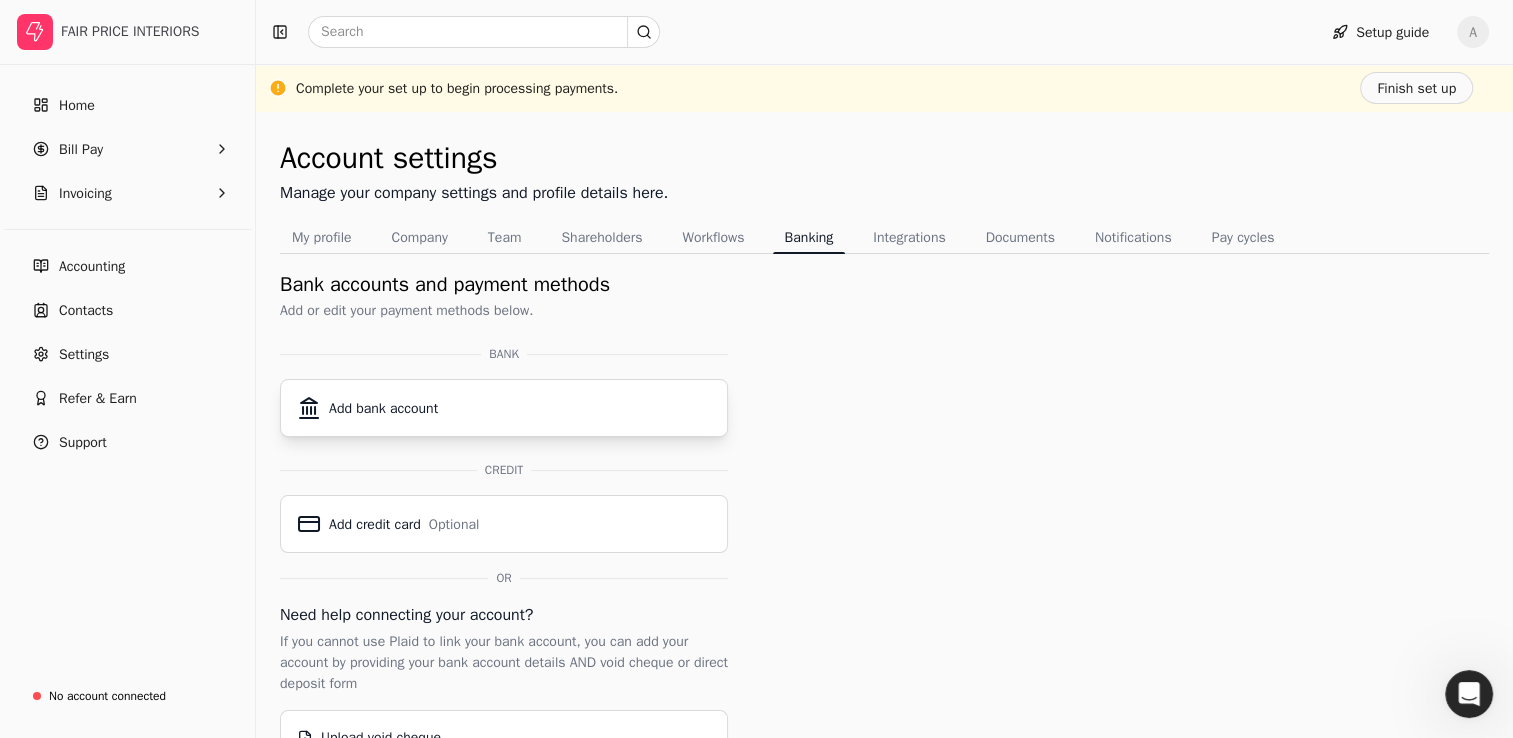 click on "Add bank account" at bounding box center [383, 408] 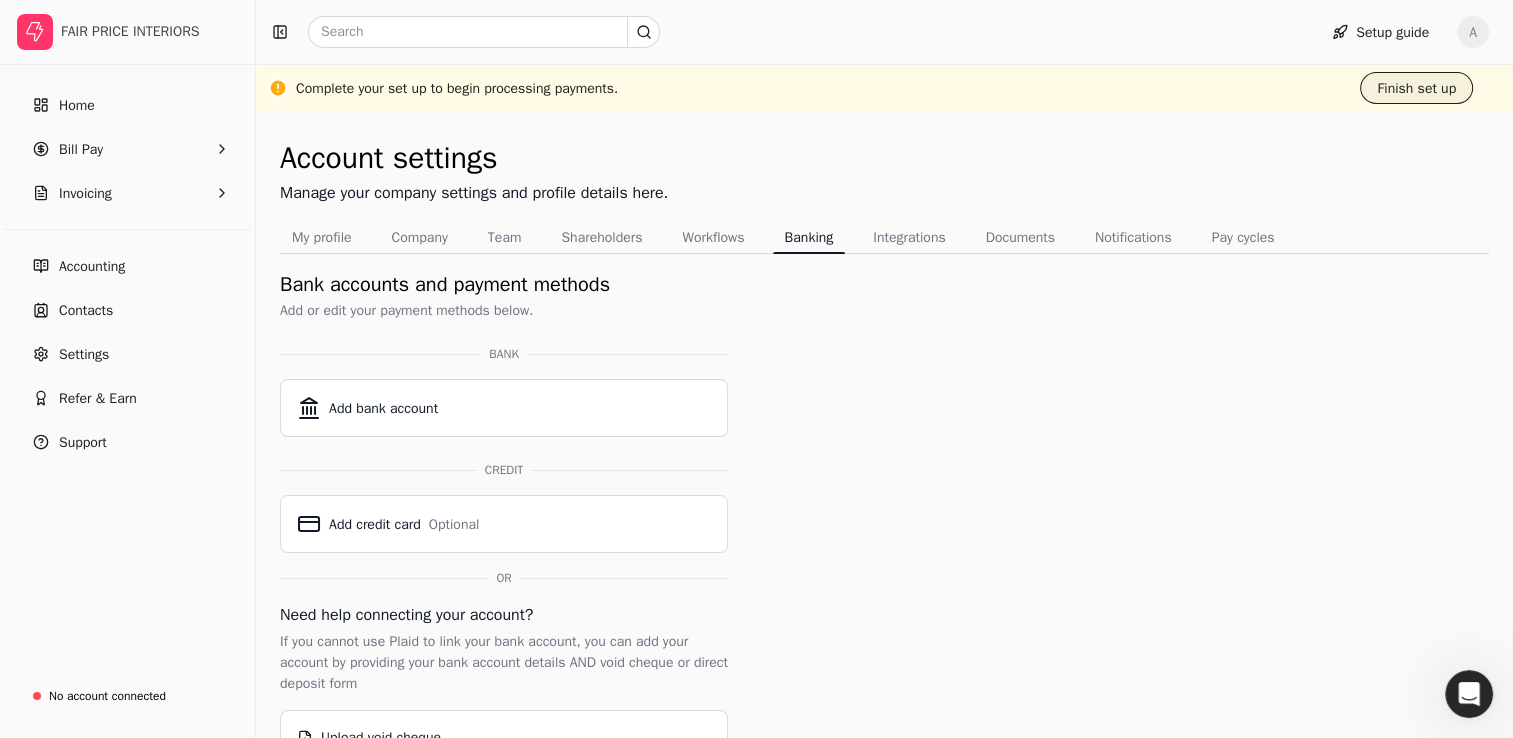 click on "Finish set up" at bounding box center [1416, 88] 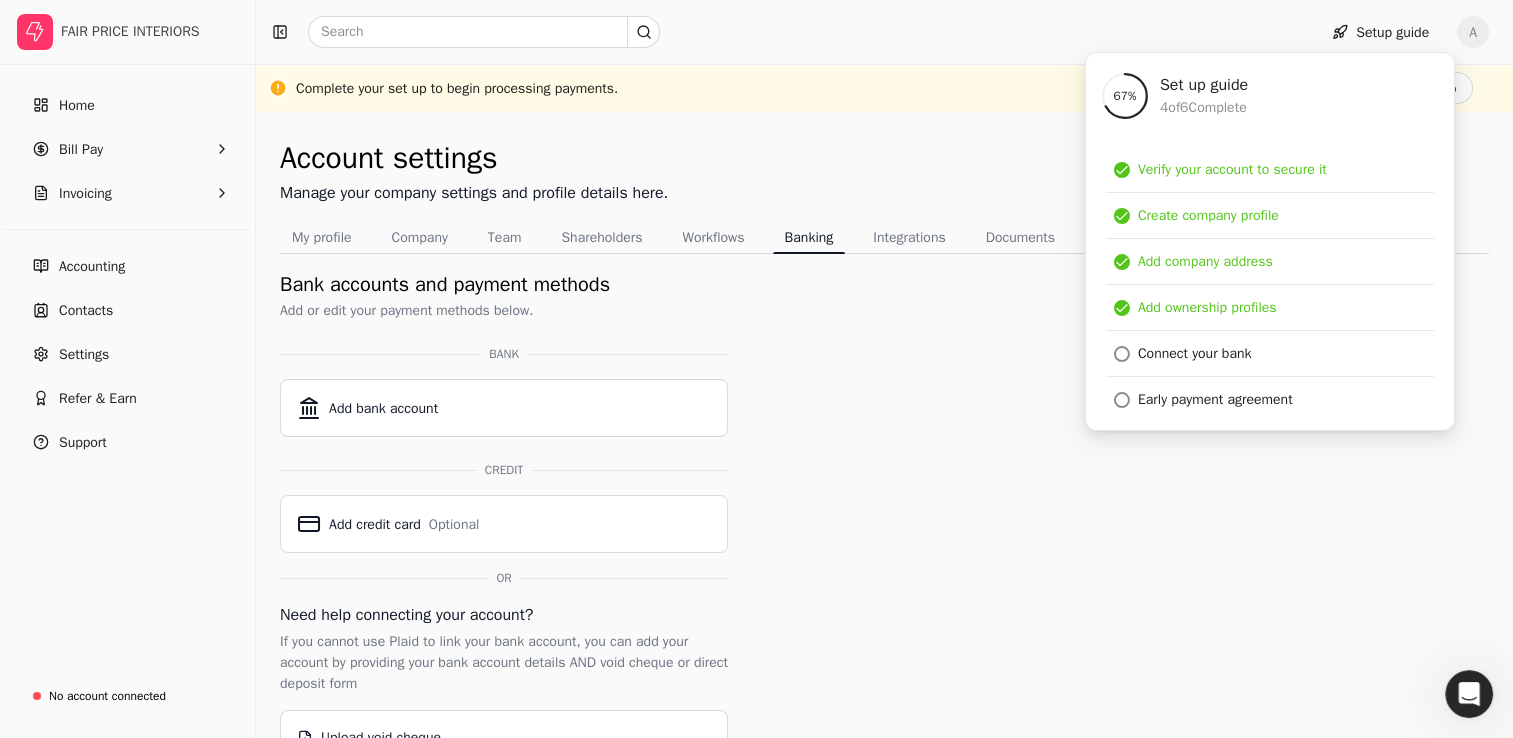 click on "Connect your bank" at bounding box center [1270, 353] 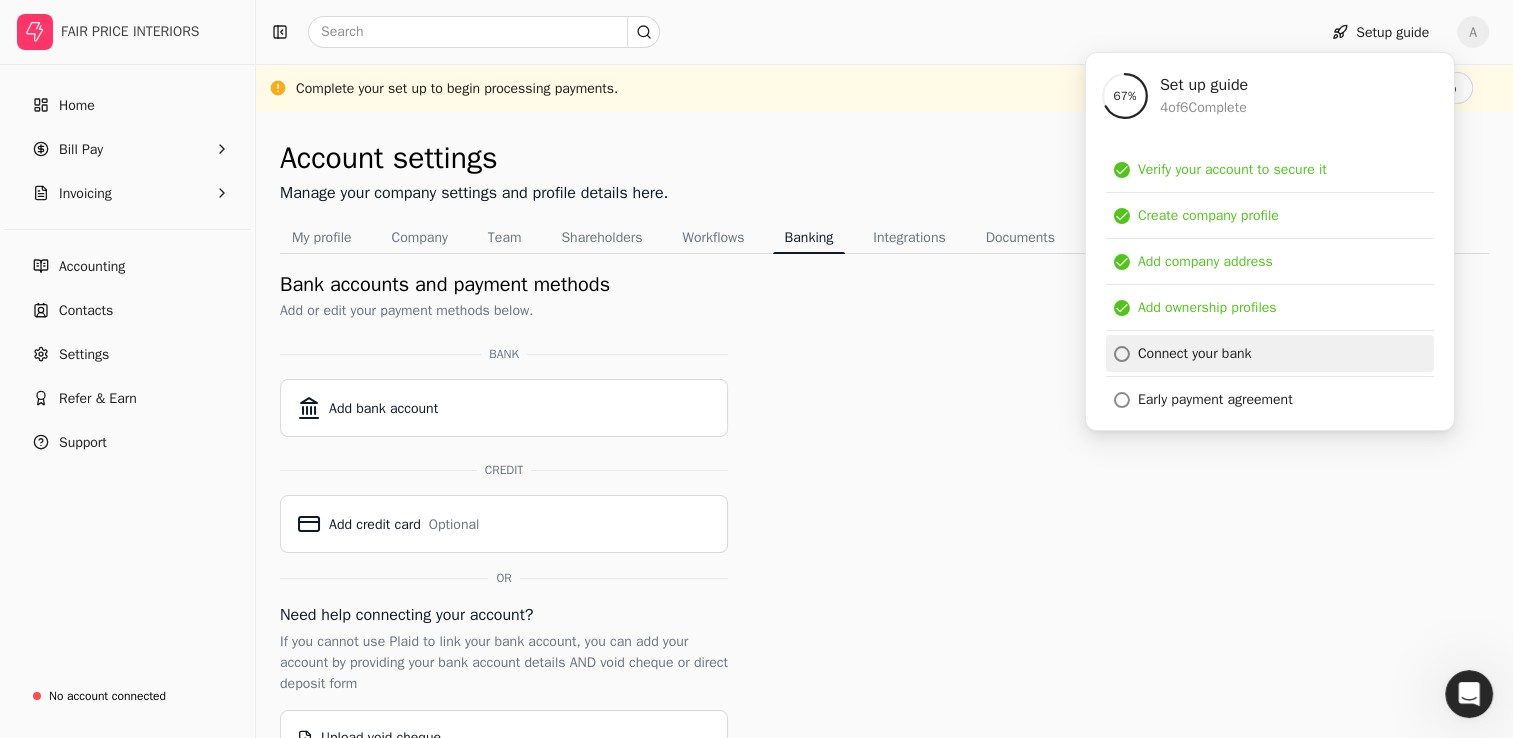 click on "Connect your bank" at bounding box center (1195, 353) 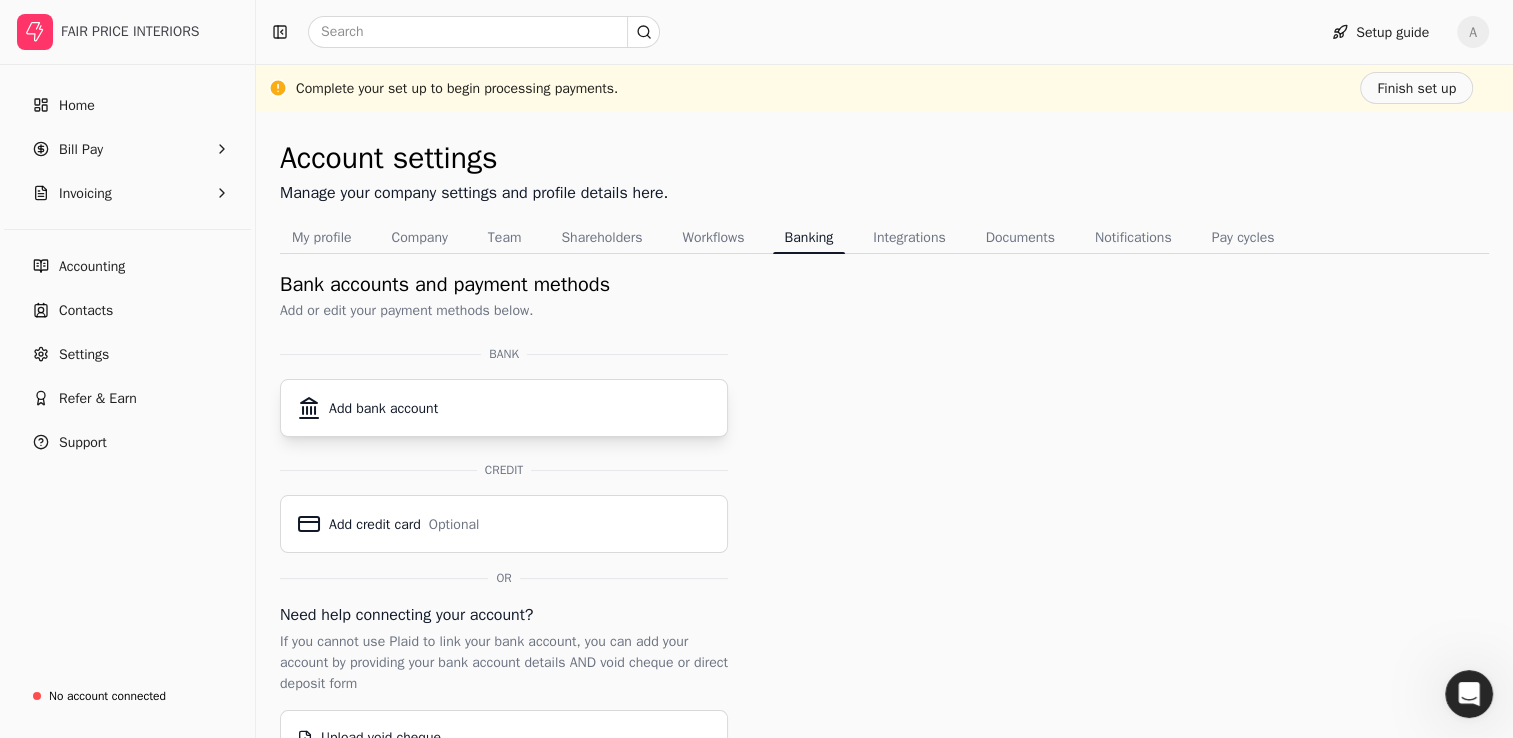 click on "Add bank account" at bounding box center [383, 408] 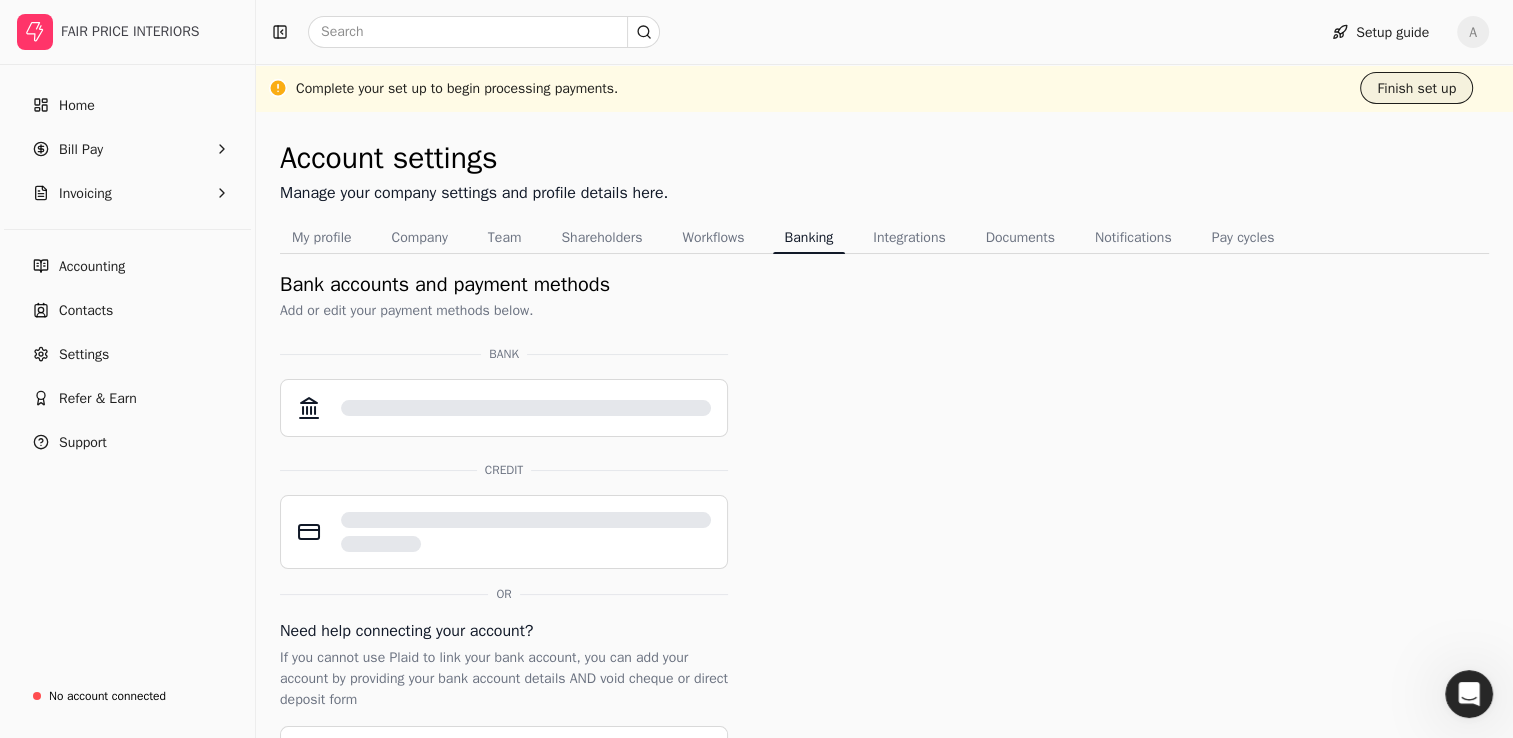 click on "Finish set up" at bounding box center (1416, 88) 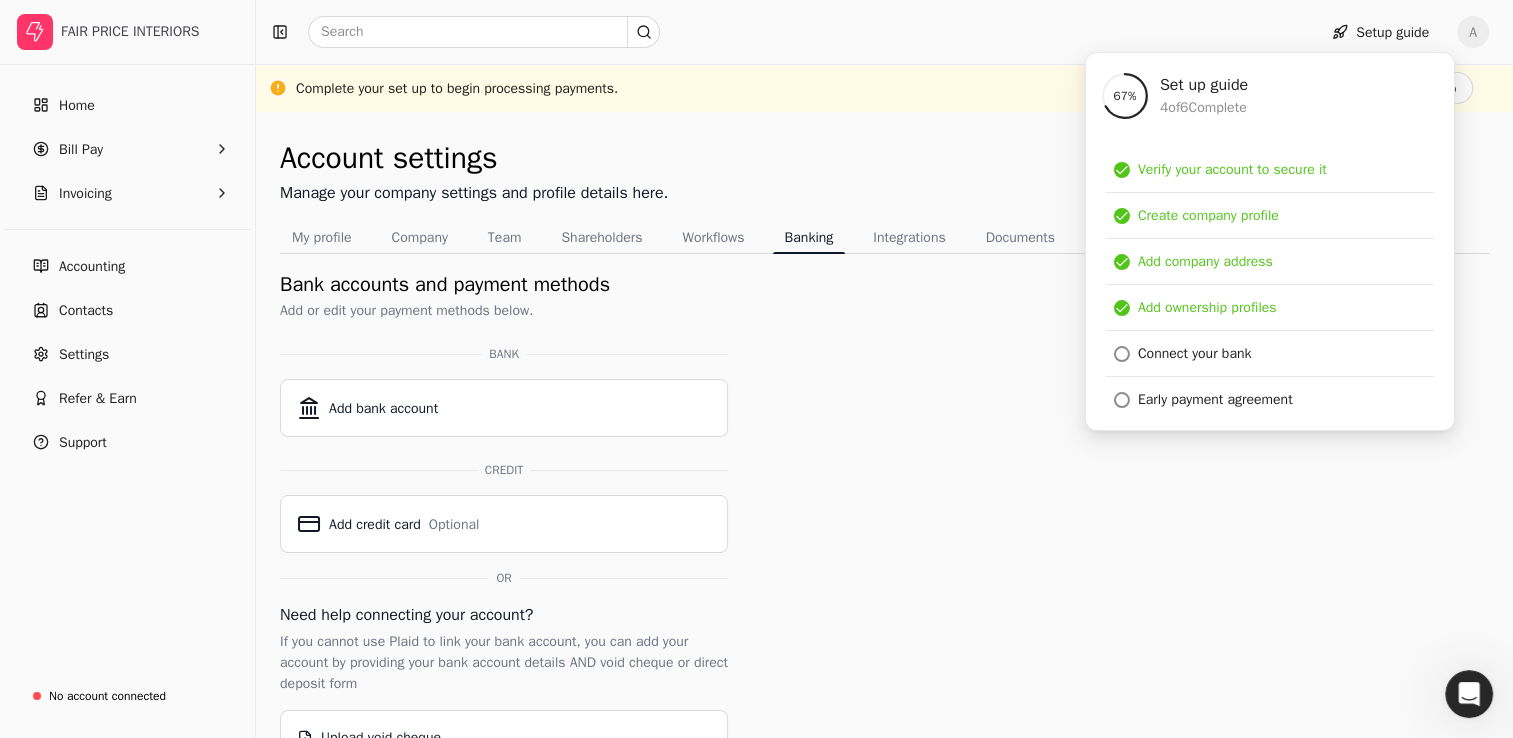 click on "Account settings Manage your company settings and profile details here. My profile Company Team Shareholders Workflows Banking Integrations Documents Notifications Pay cycles Bank accounts and payment methods Add or edit your payment methods below. BANK Add bank account CREDIT Add credit card Optional OR Need help connecting your account? If you cannot use Plaid to link your bank account, you can add your account by providing your bank account details AND void cheque or direct deposit form Upload void cheque" at bounding box center [884, 450] 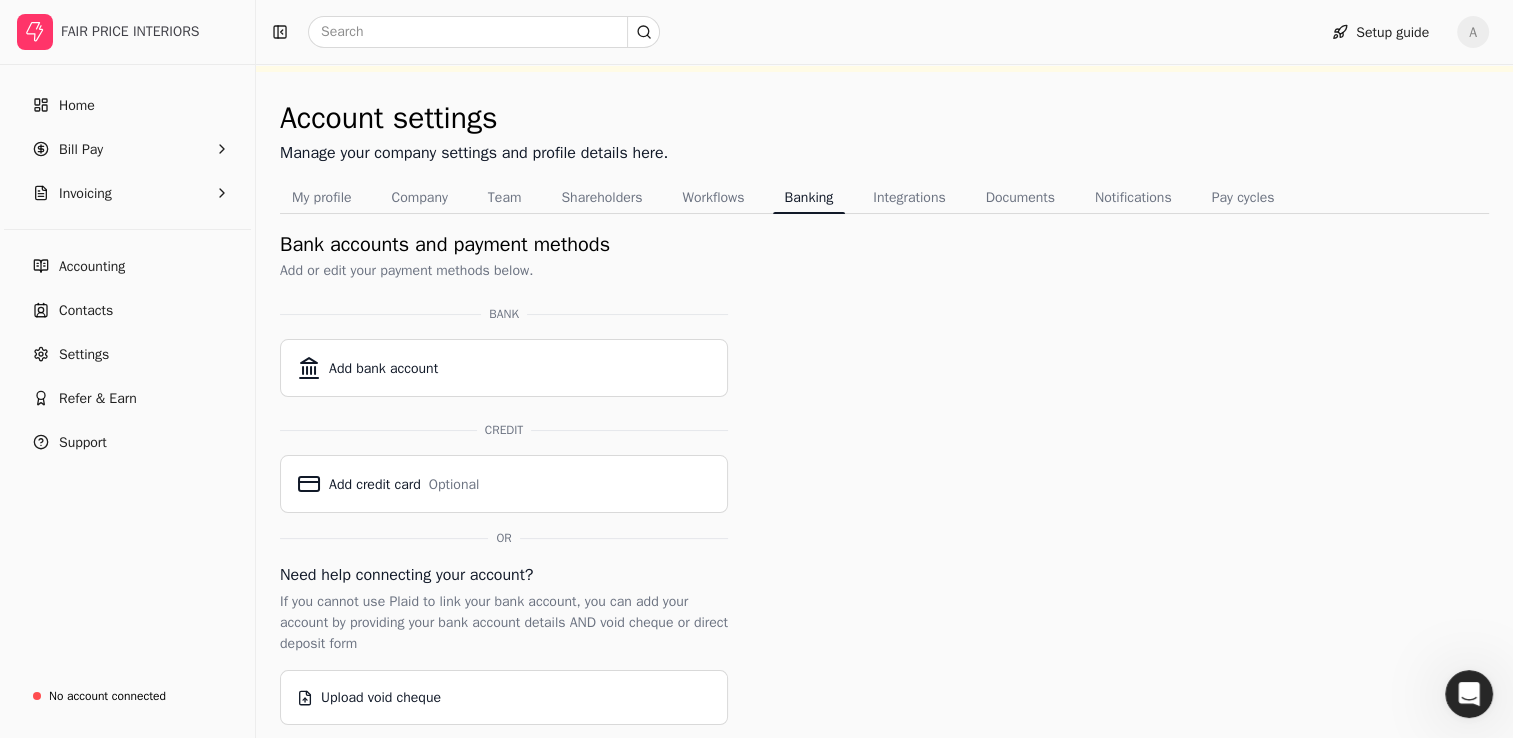 scroll, scrollTop: 49, scrollLeft: 0, axis: vertical 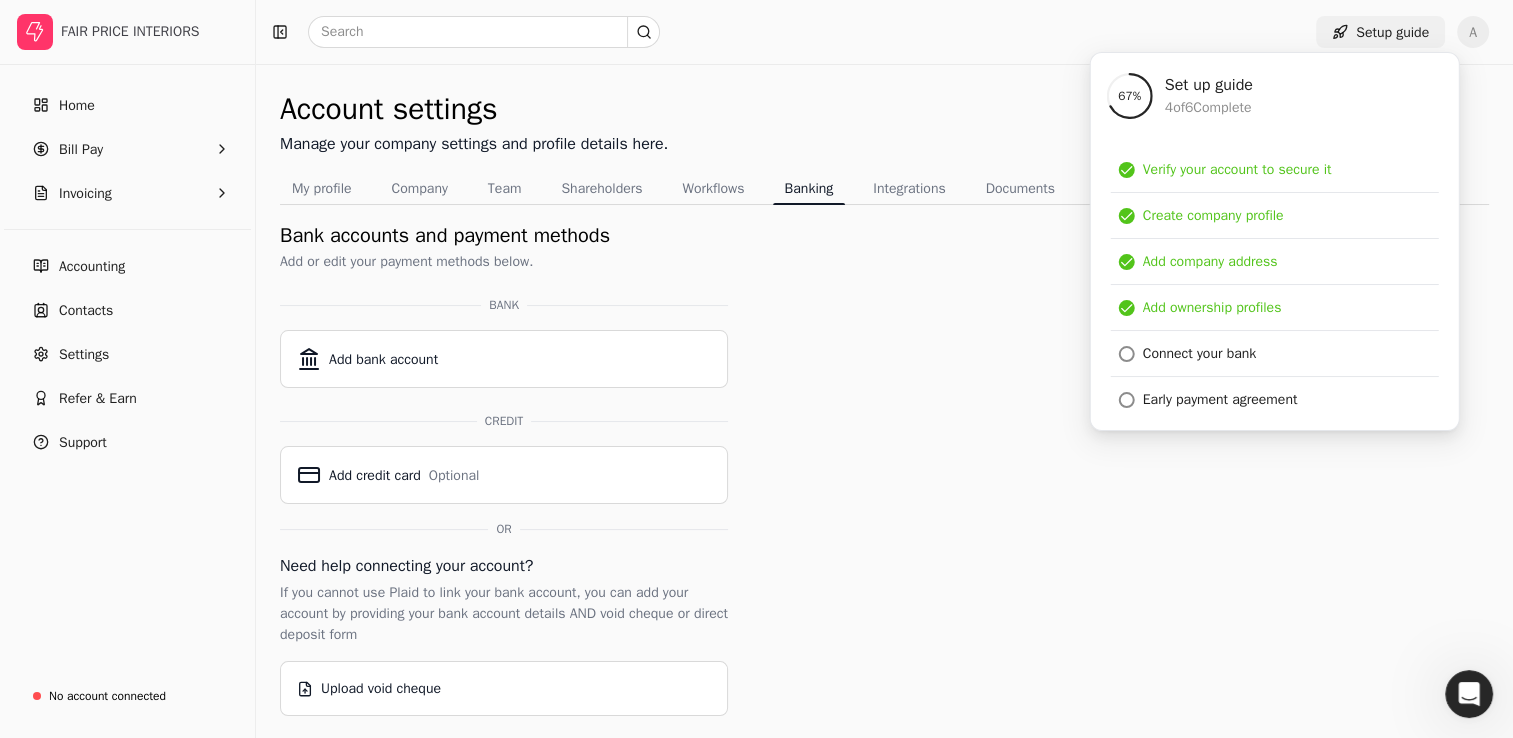click on "Setup guide" at bounding box center [1380, 32] 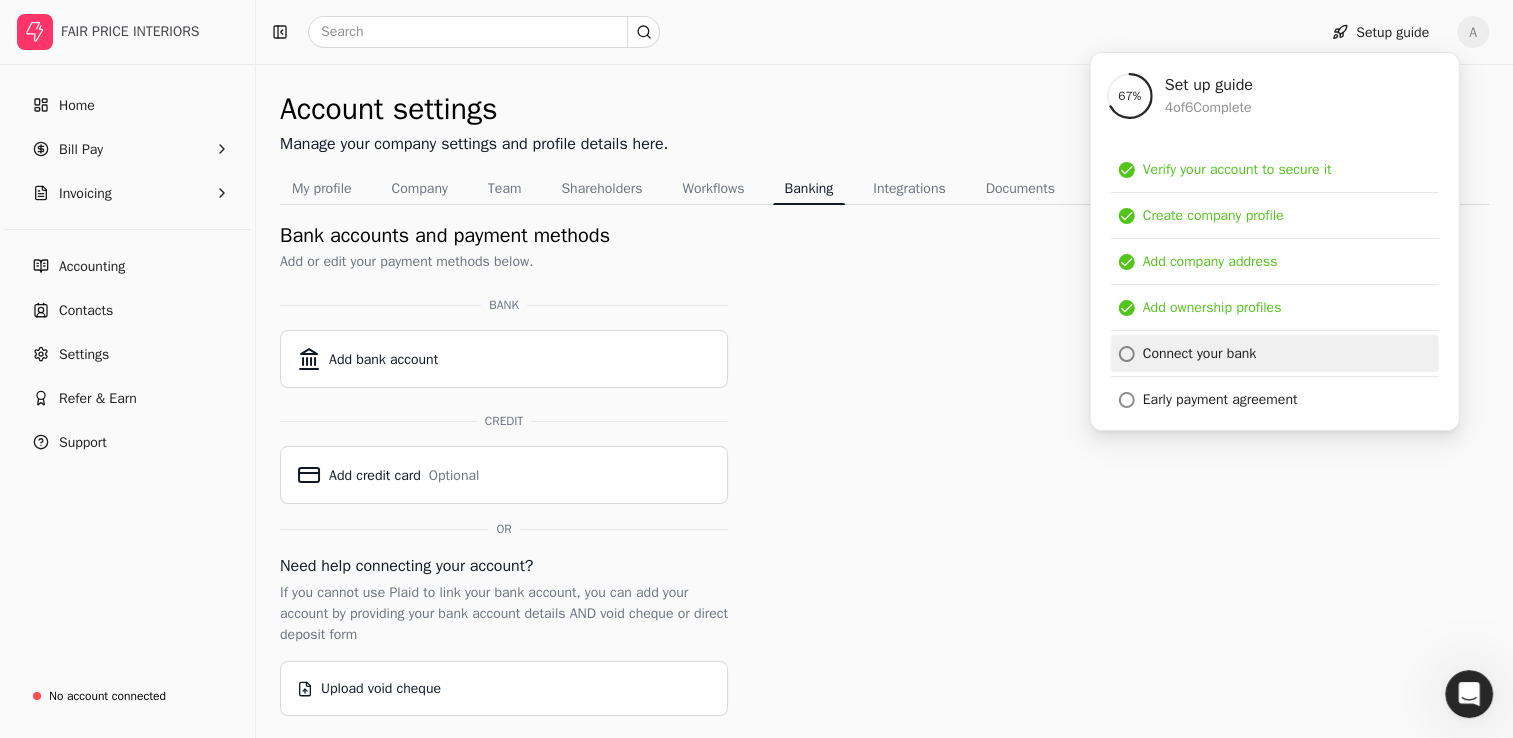 click on "Connect your bank" at bounding box center [1275, 353] 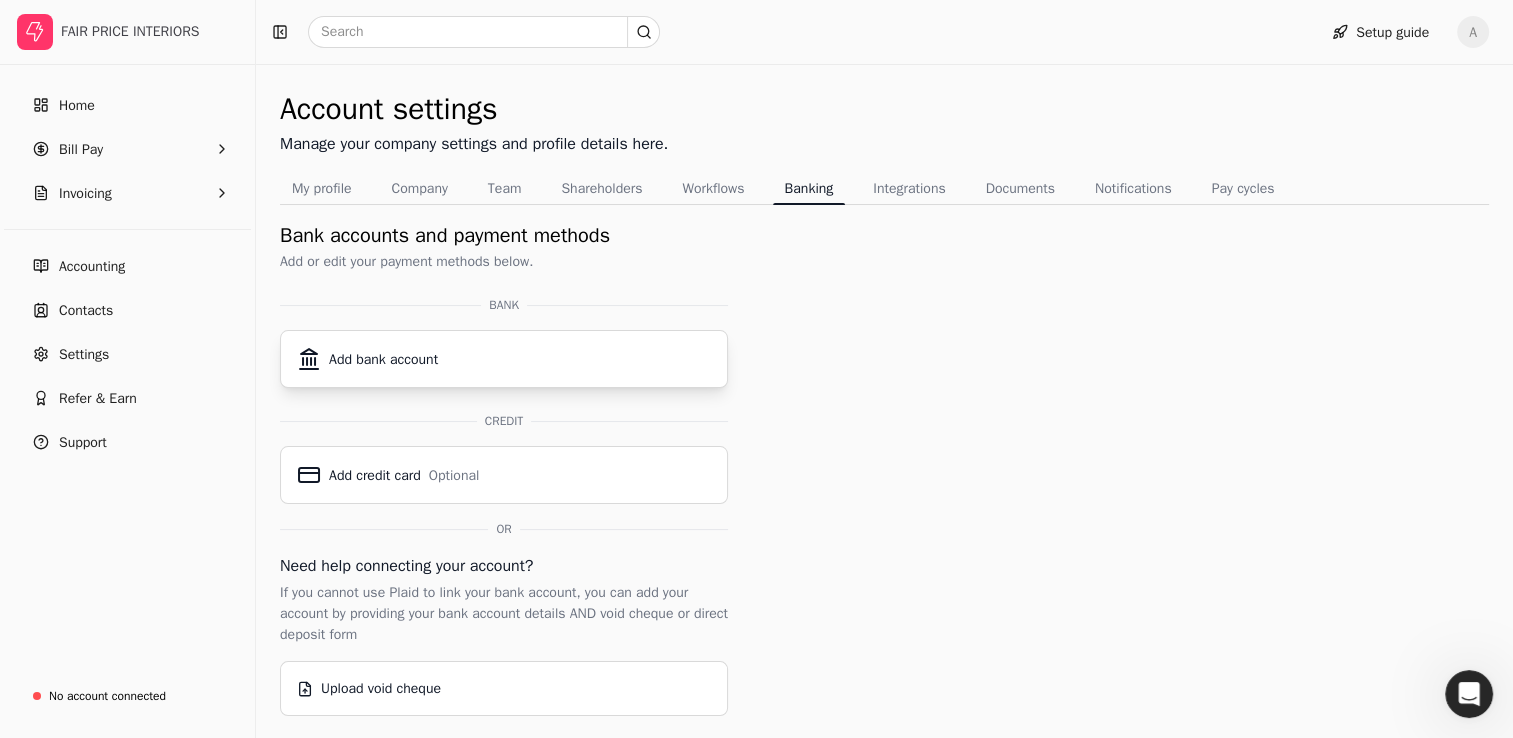 click on "Add bank account" at bounding box center [504, 359] 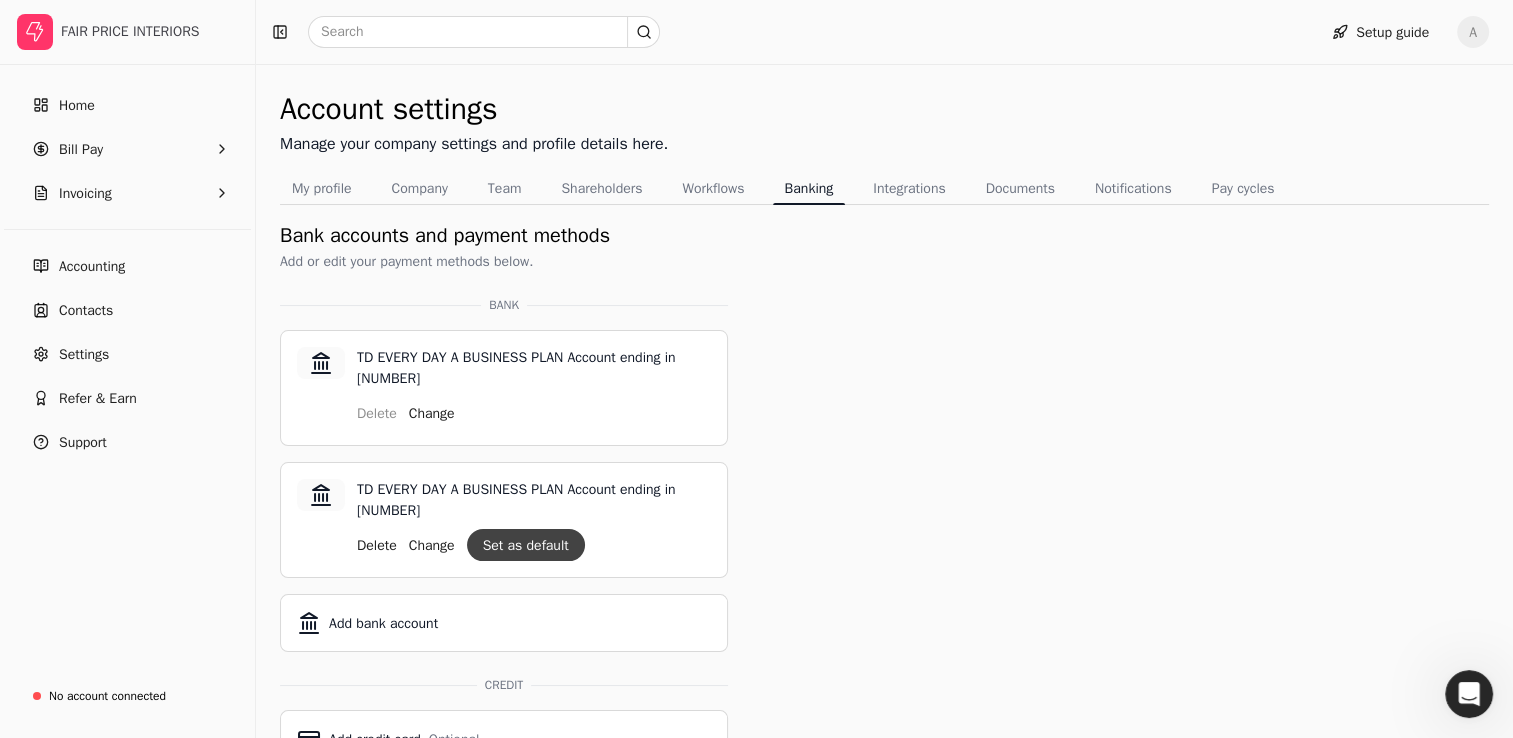 click on "Set as default" at bounding box center (526, 545) 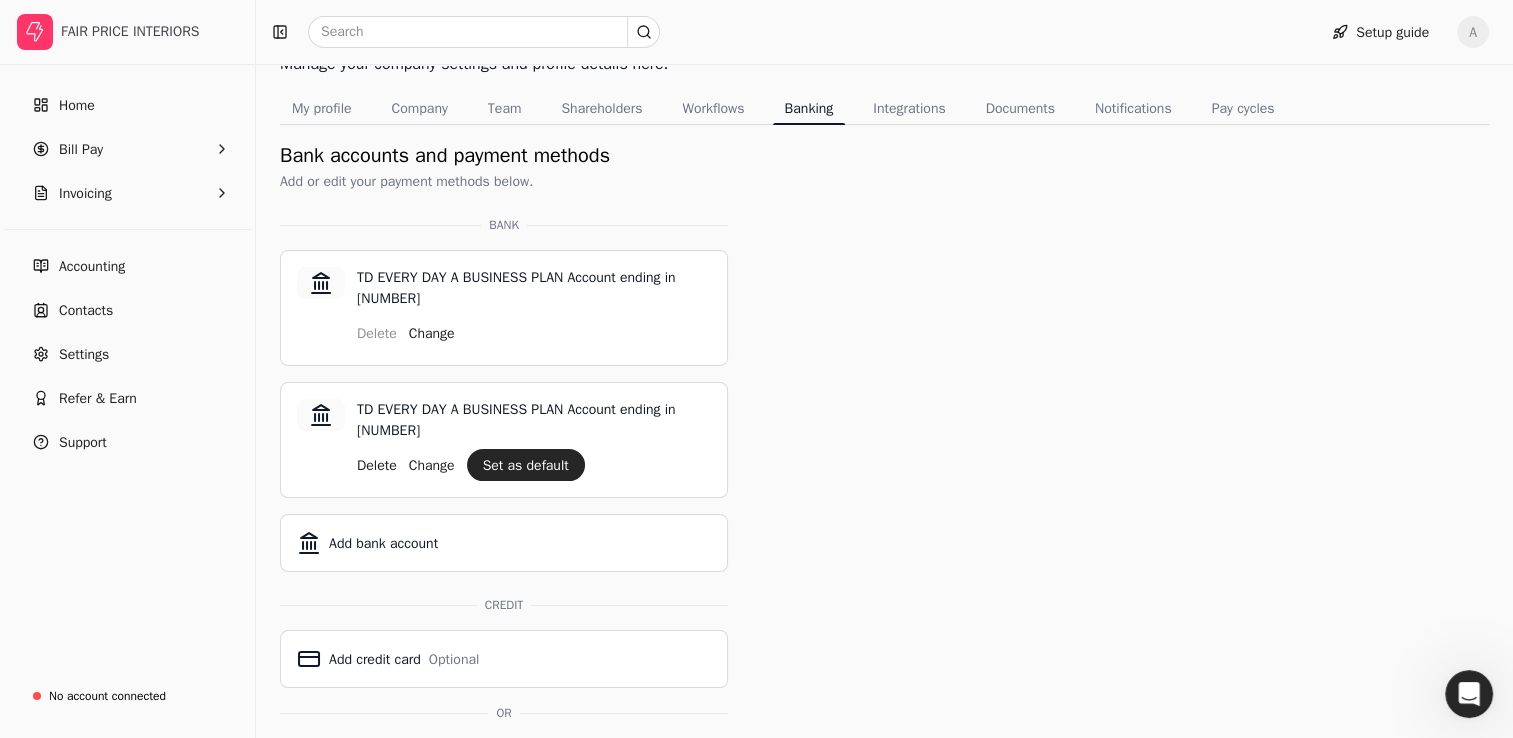 scroll, scrollTop: 312, scrollLeft: 0, axis: vertical 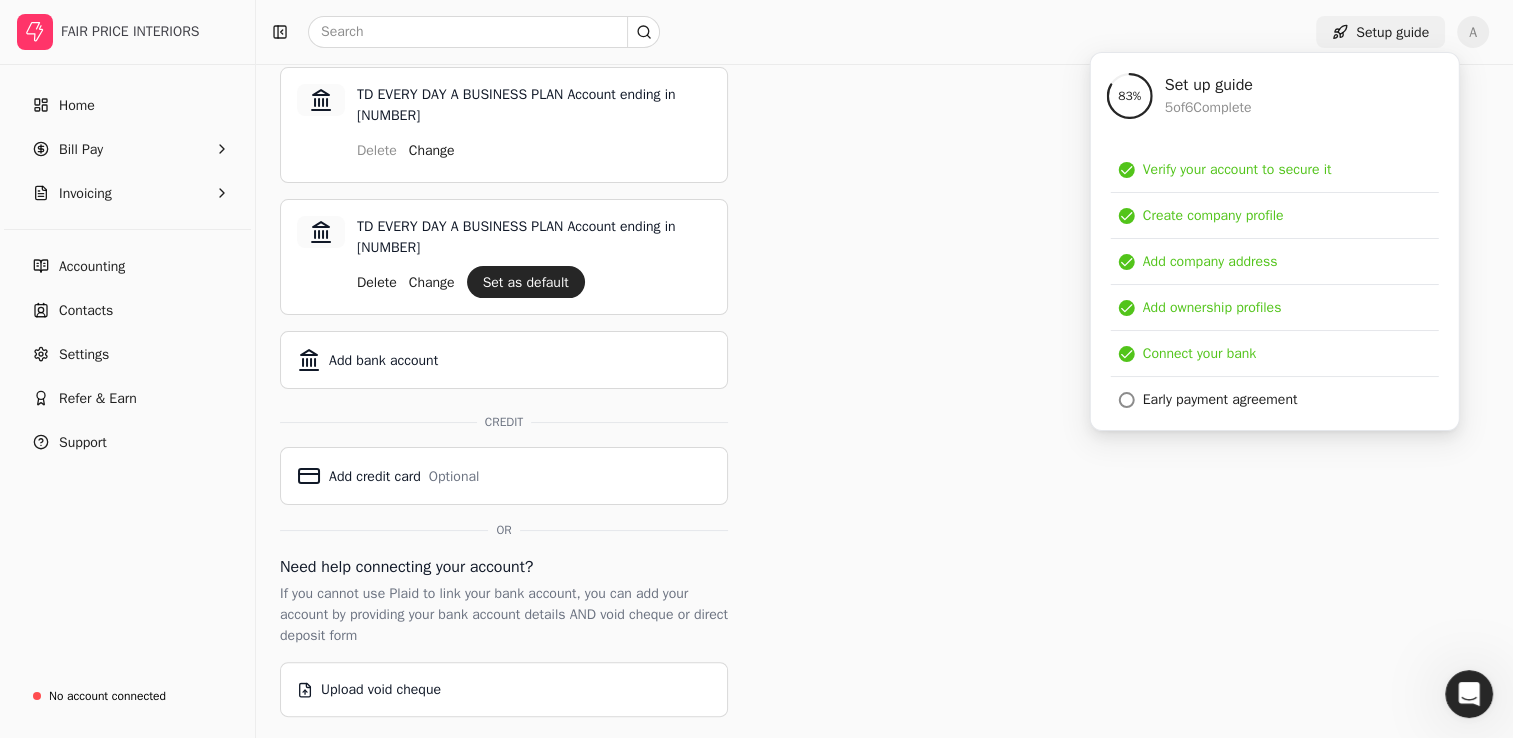 click on "Setup guide" at bounding box center [1380, 32] 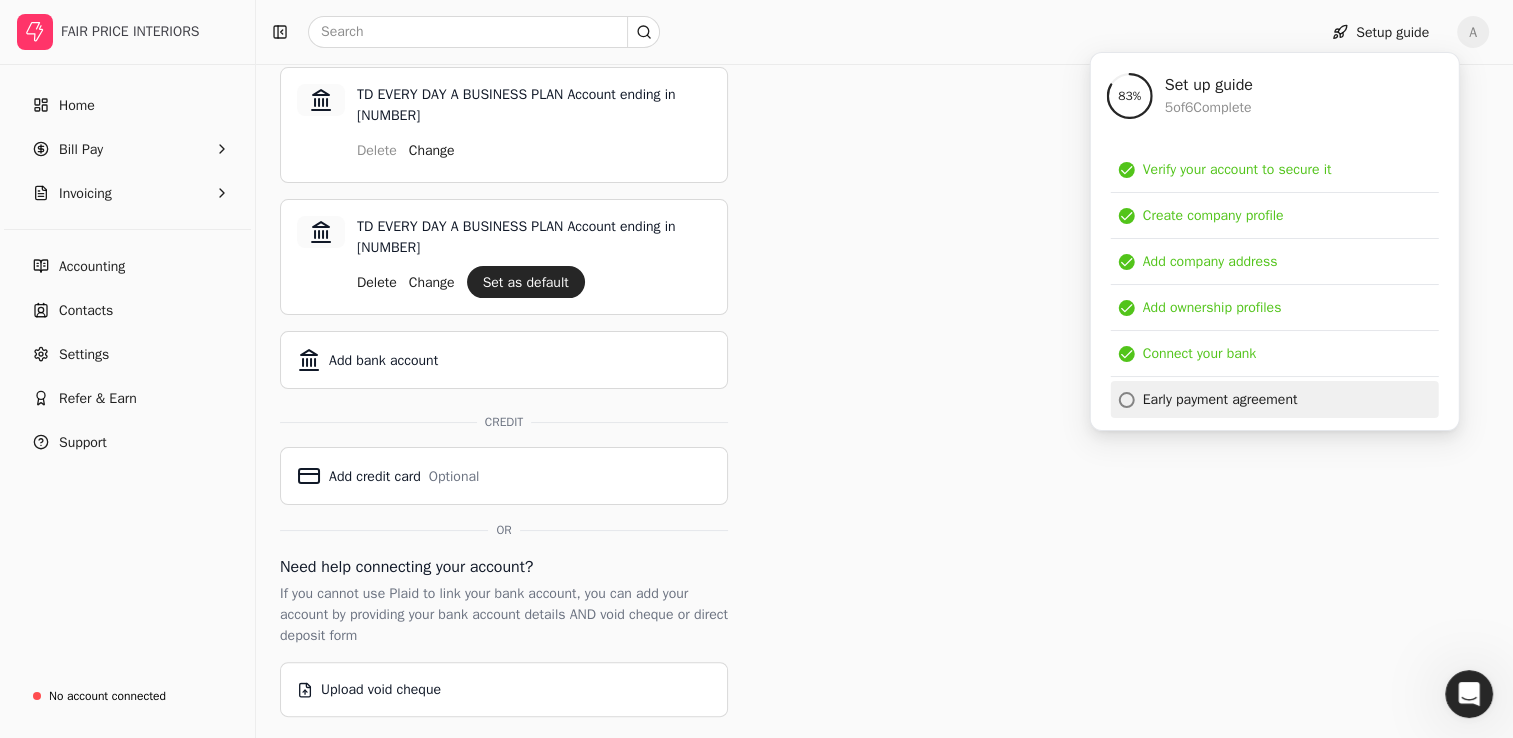 click on "Early payment agreement" at bounding box center (1220, 399) 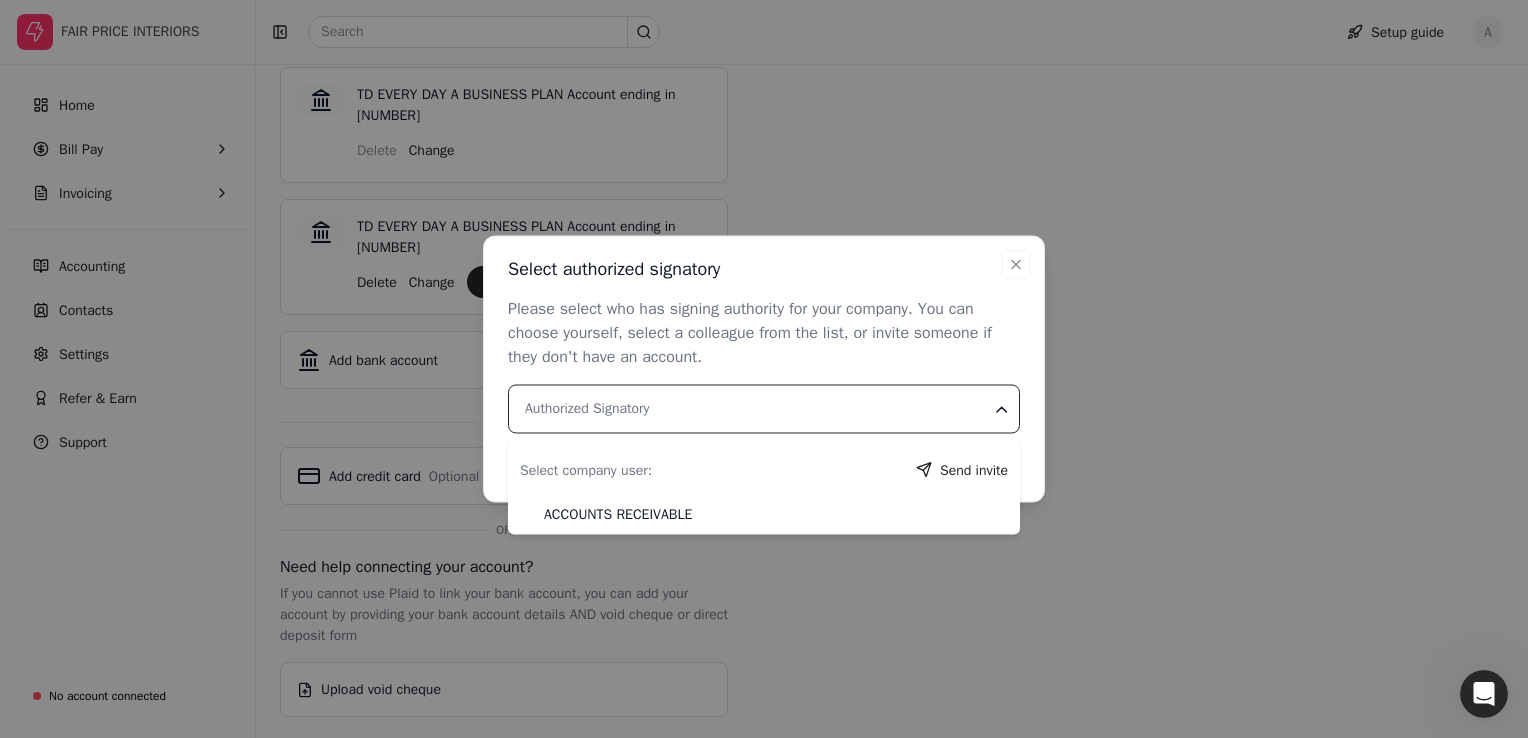 click on "Authorized Signatory" at bounding box center (764, 409) 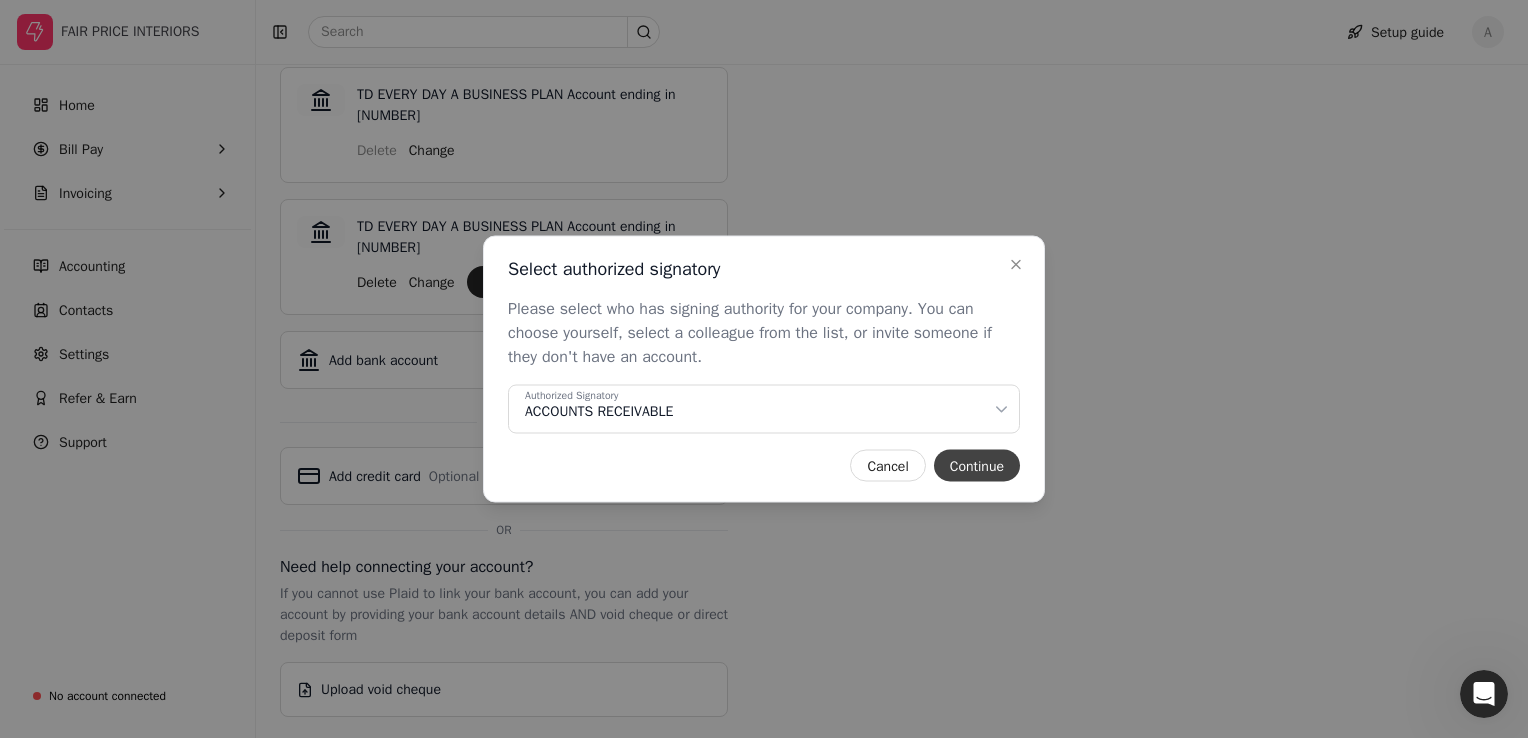 click on "Continue" at bounding box center [977, 466] 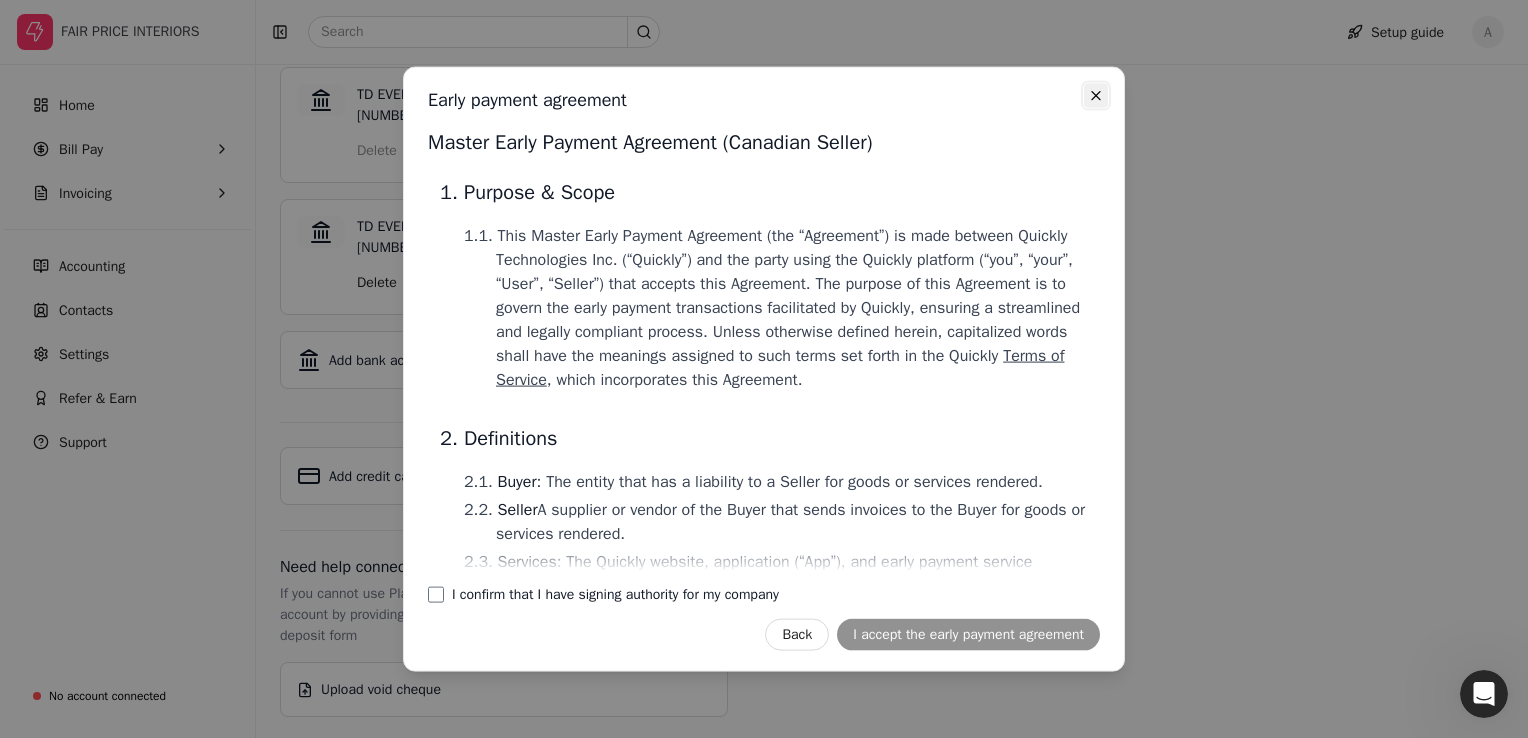 click 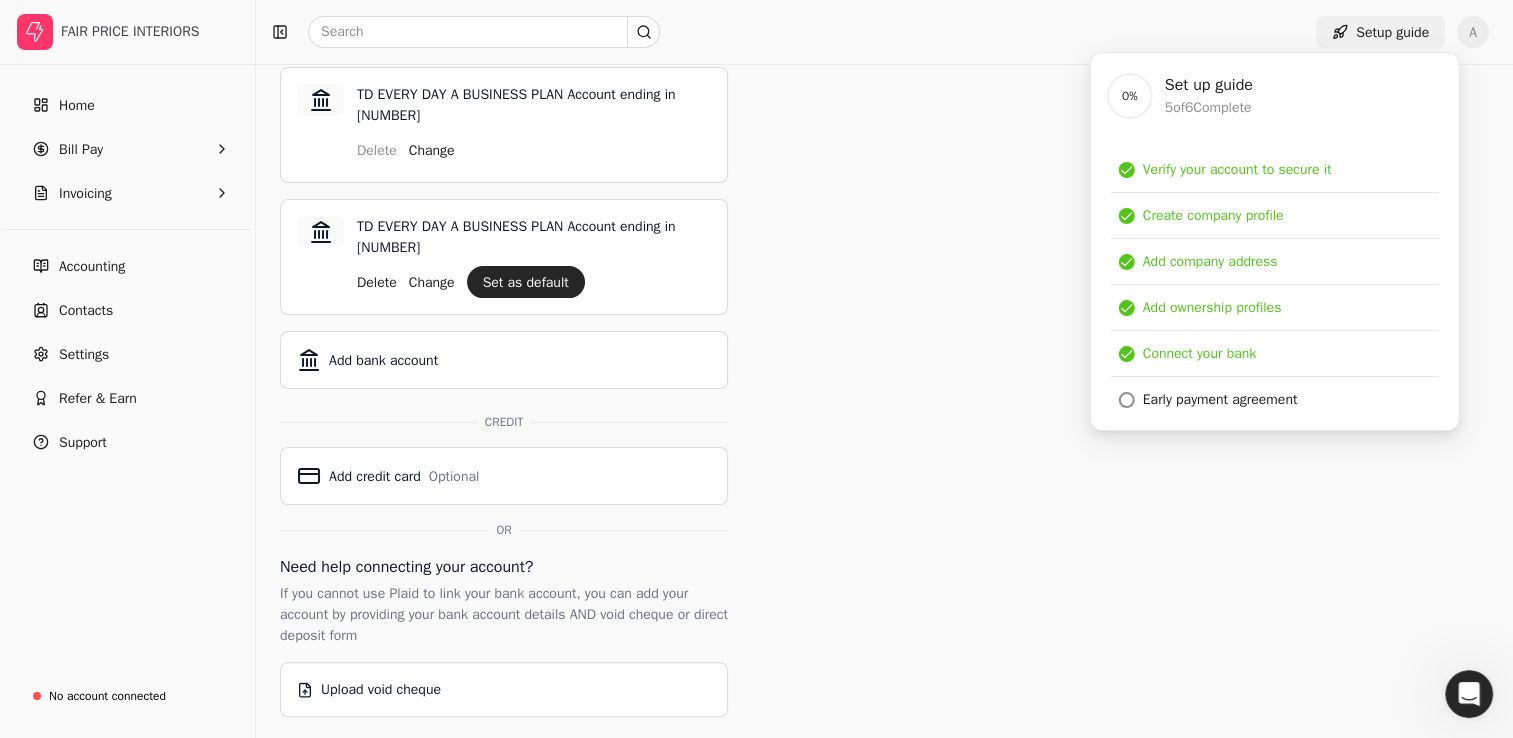 click on "Setup guide" at bounding box center (1380, 32) 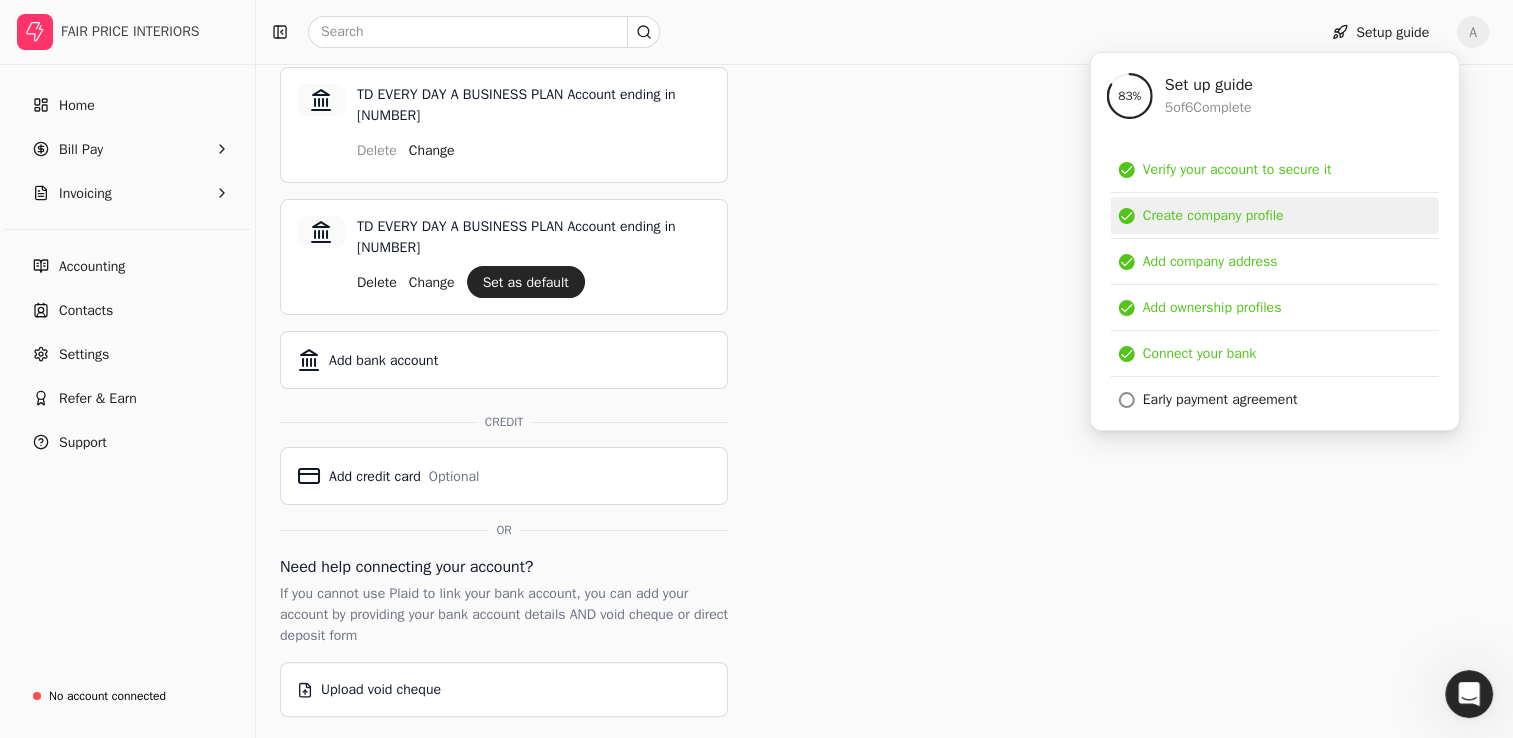 click on "Create company profile" at bounding box center (1275, 215) 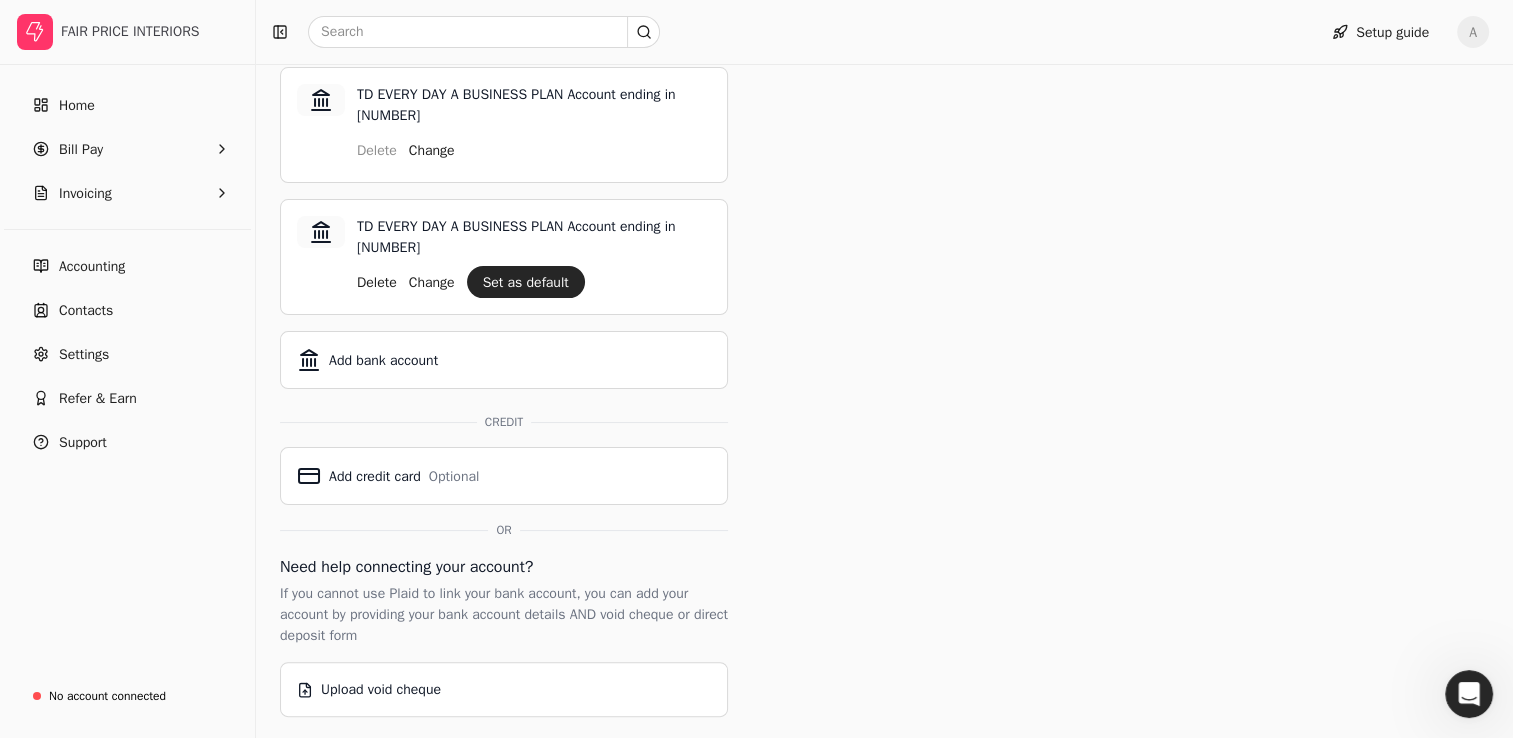 drag, startPoint x: 1506, startPoint y: 98, endPoint x: 1521, endPoint y: 102, distance: 15.524175 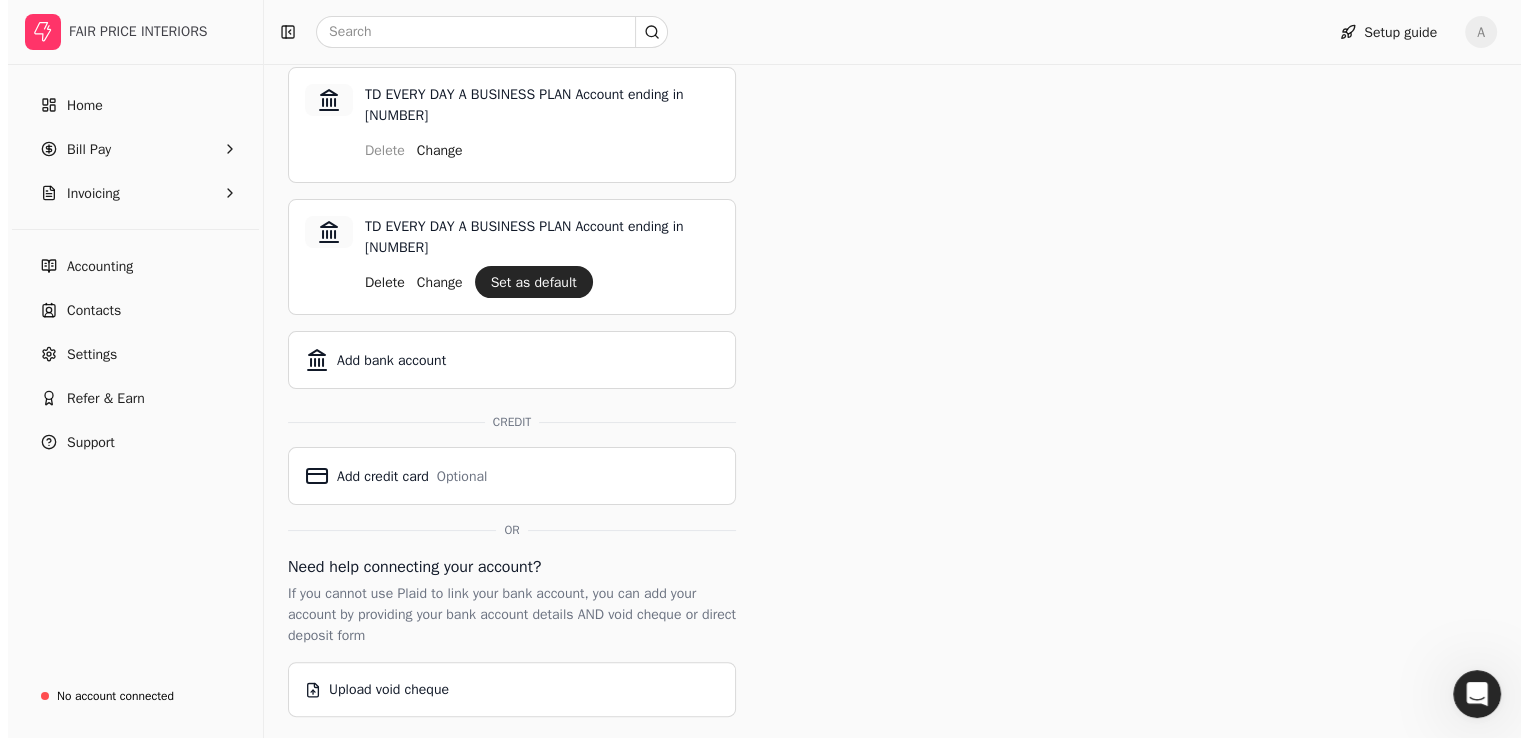 scroll, scrollTop: 0, scrollLeft: 0, axis: both 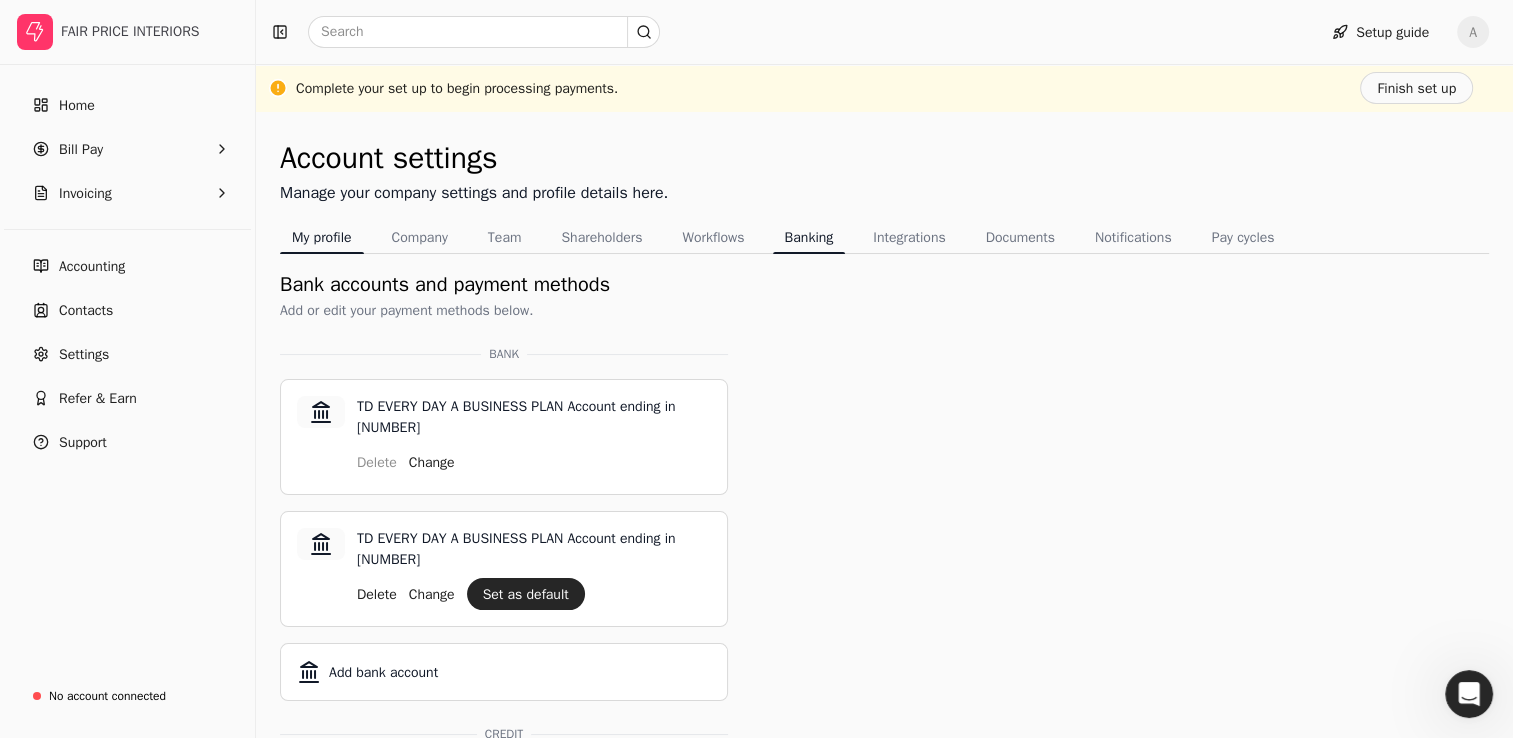 click on "My profile" at bounding box center (322, 237) 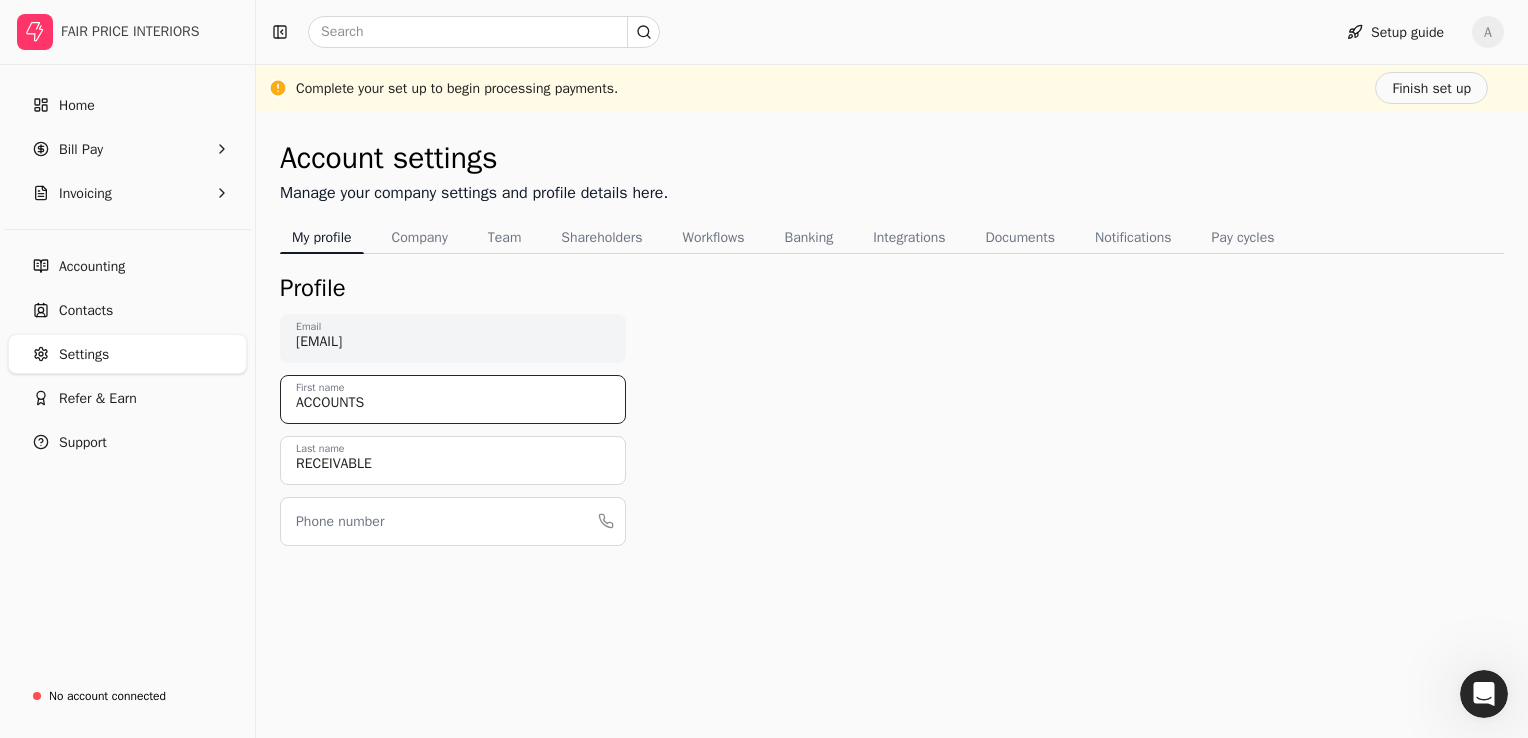 click on "ACCOUNTS" at bounding box center [453, 399] 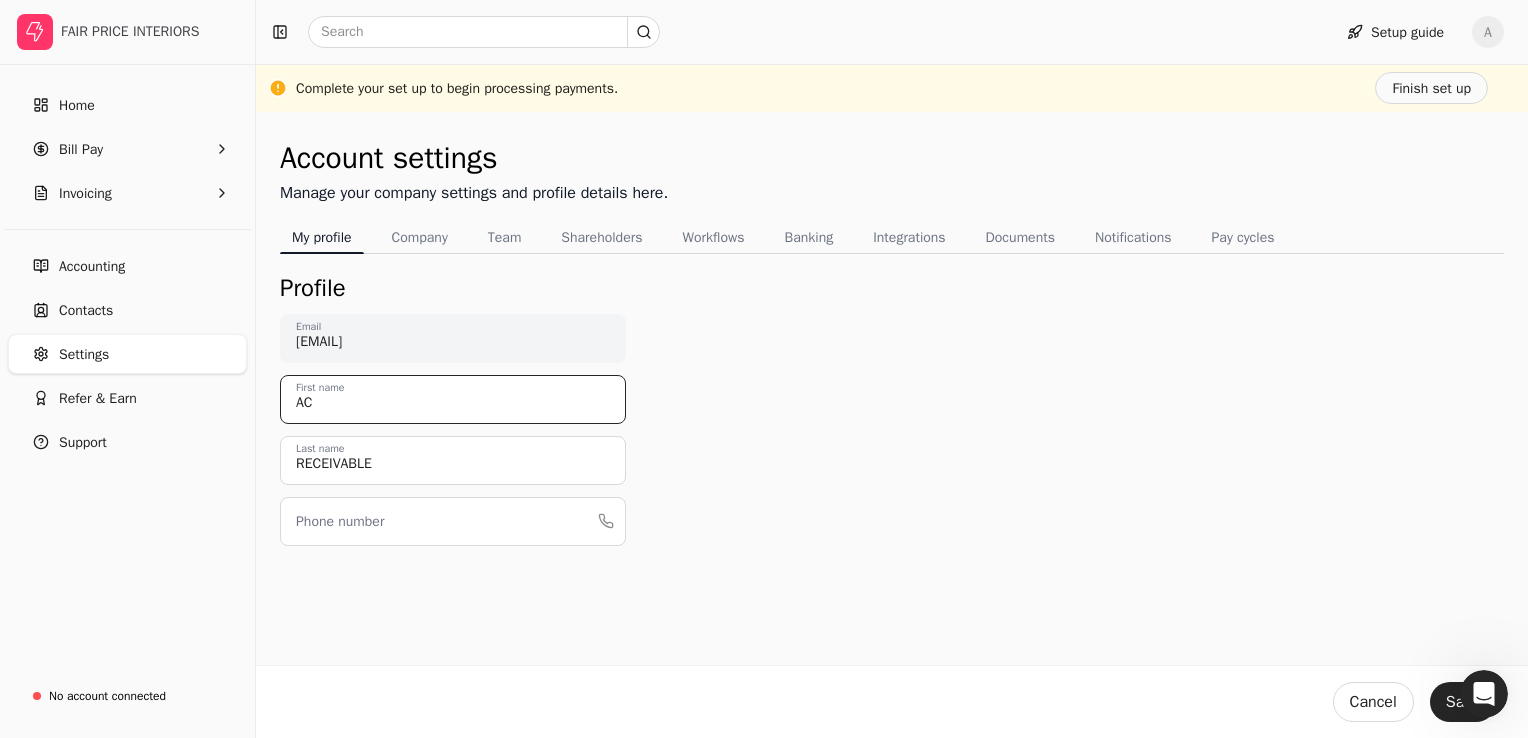type on "A" 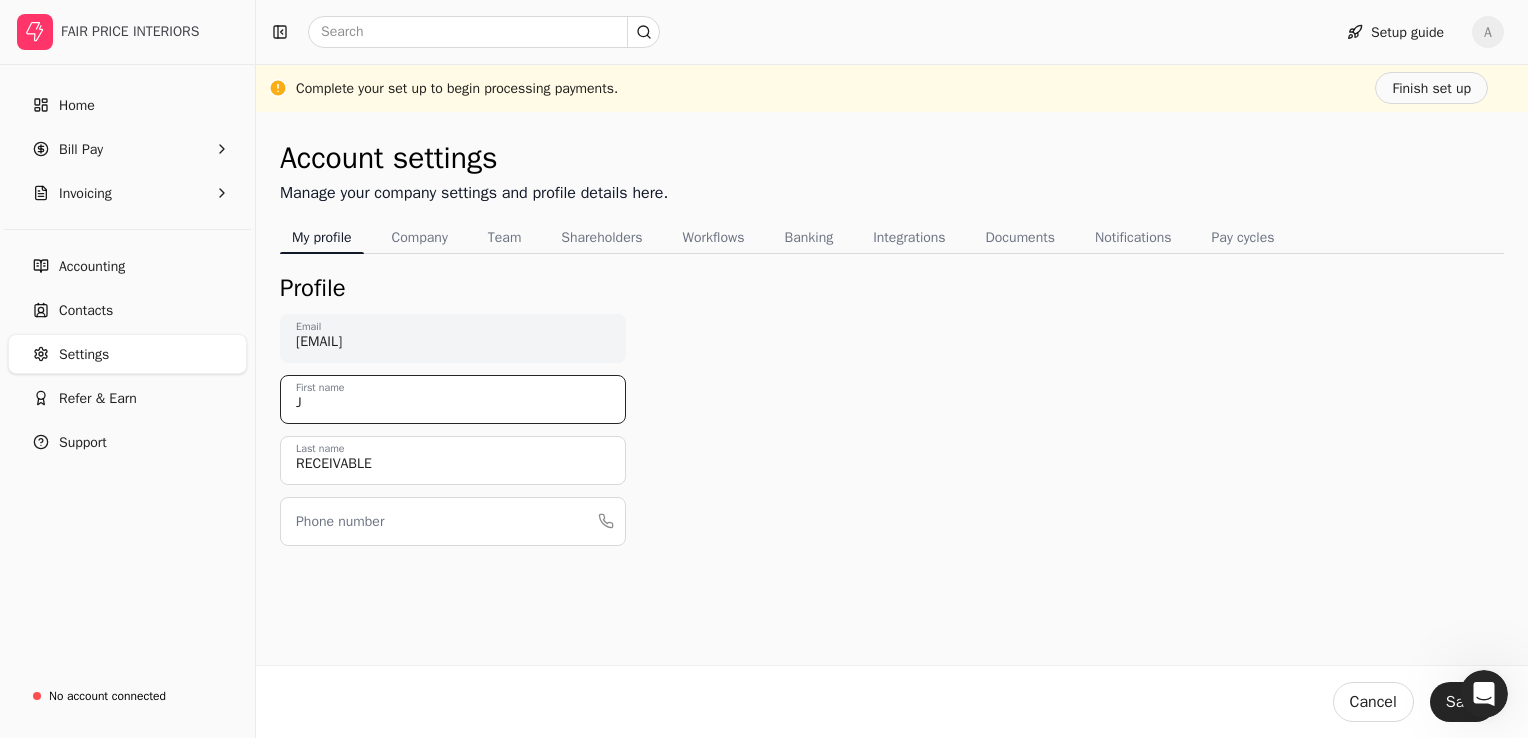 click on "J" at bounding box center (453, 399) 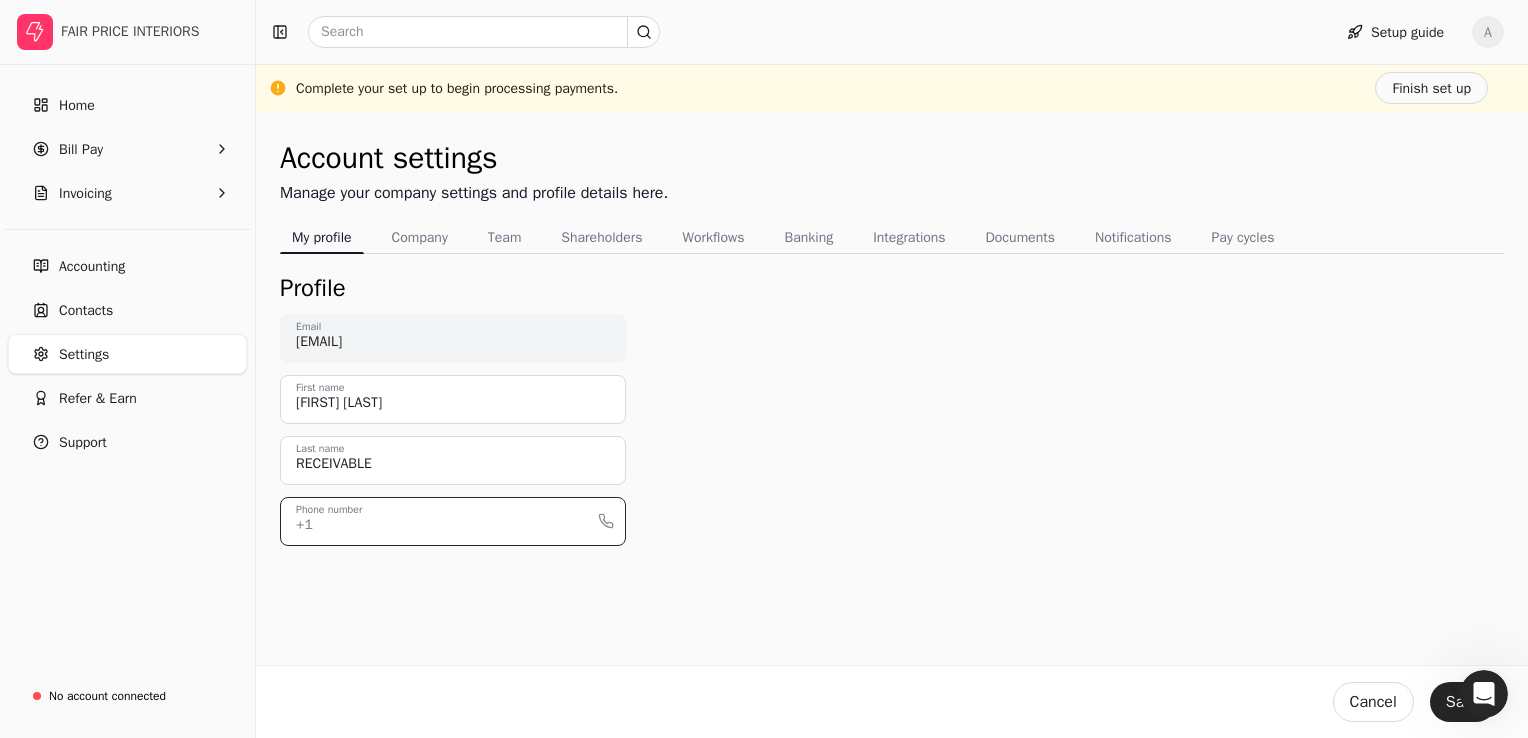 type on "[PHONE]" 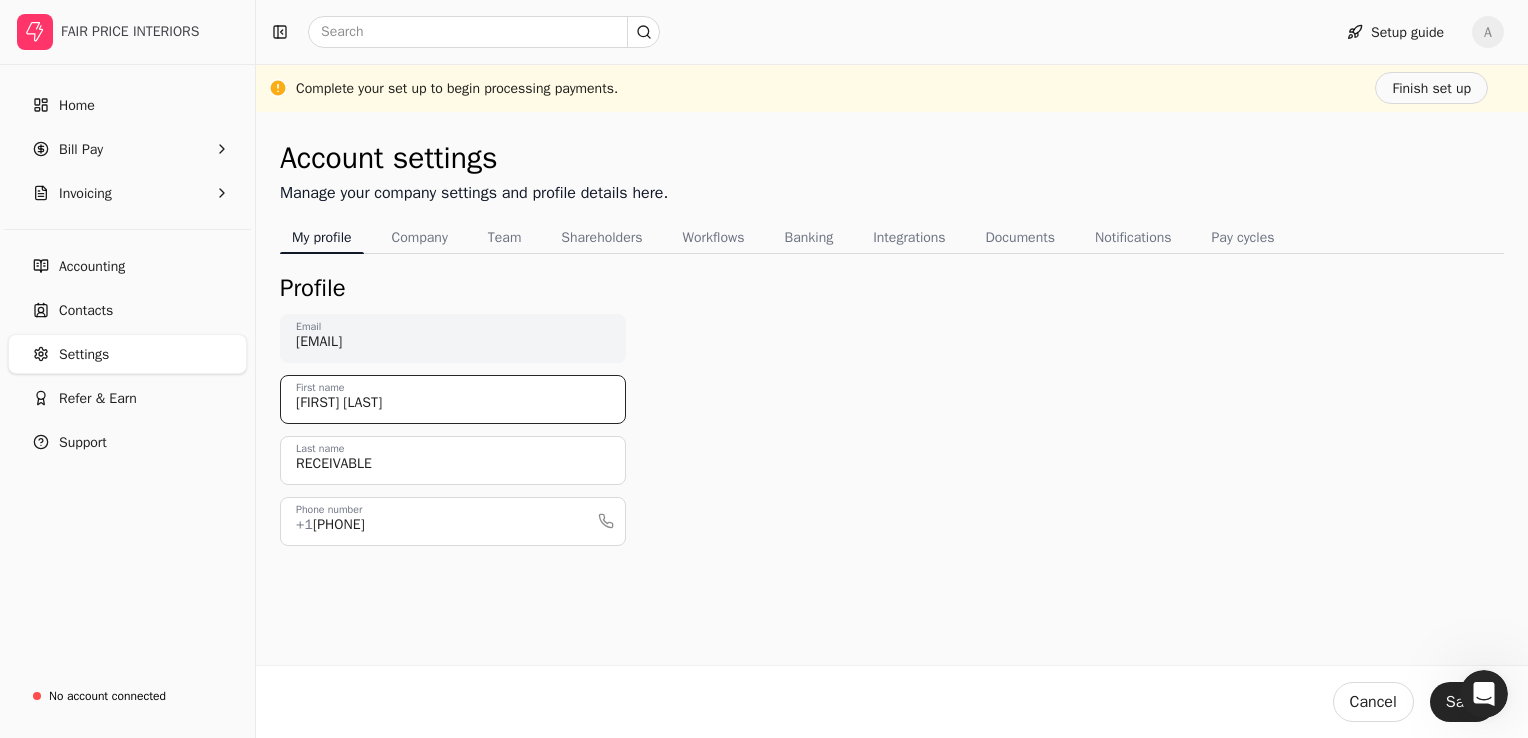 click on "[FIRST] [LAST]" at bounding box center (453, 399) 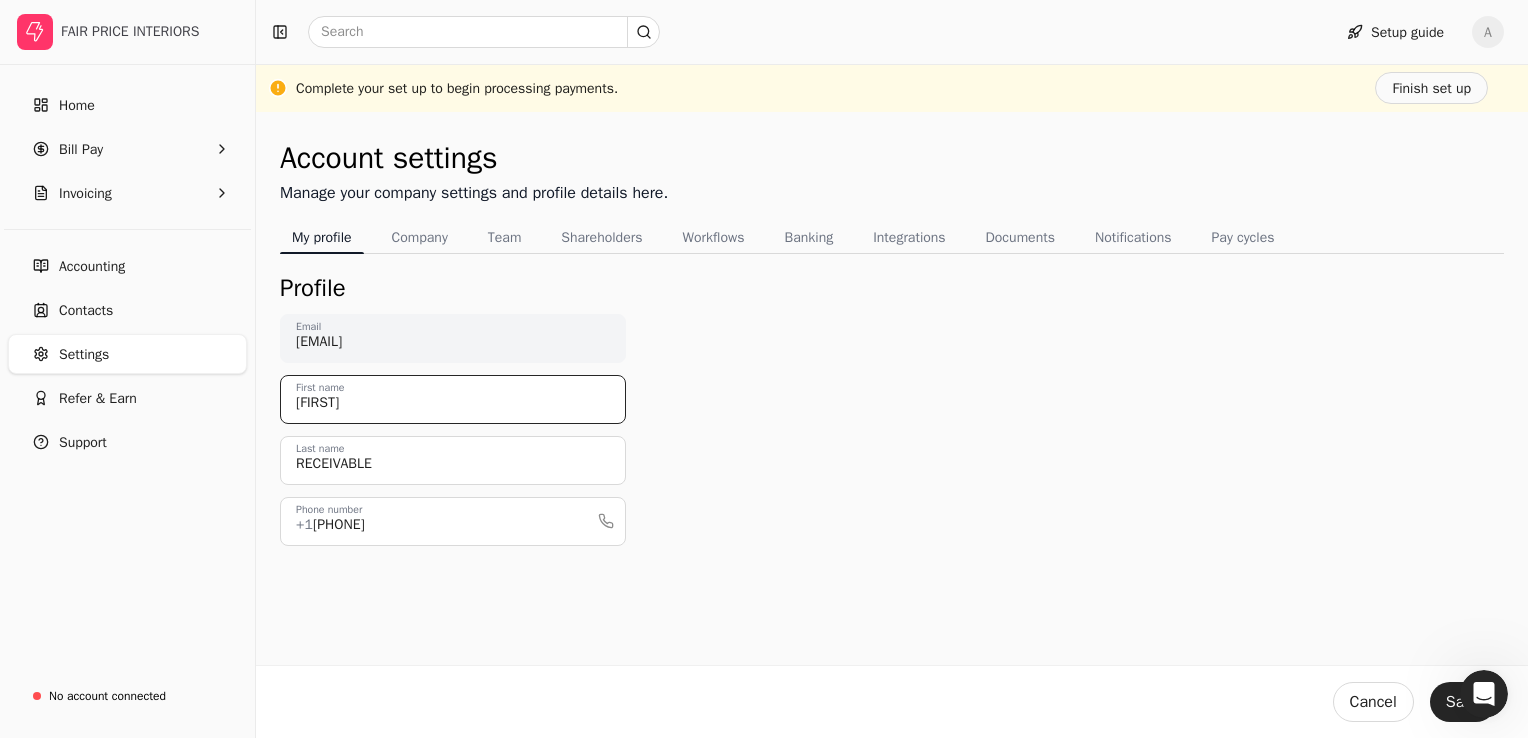 type on "[FIRST]" 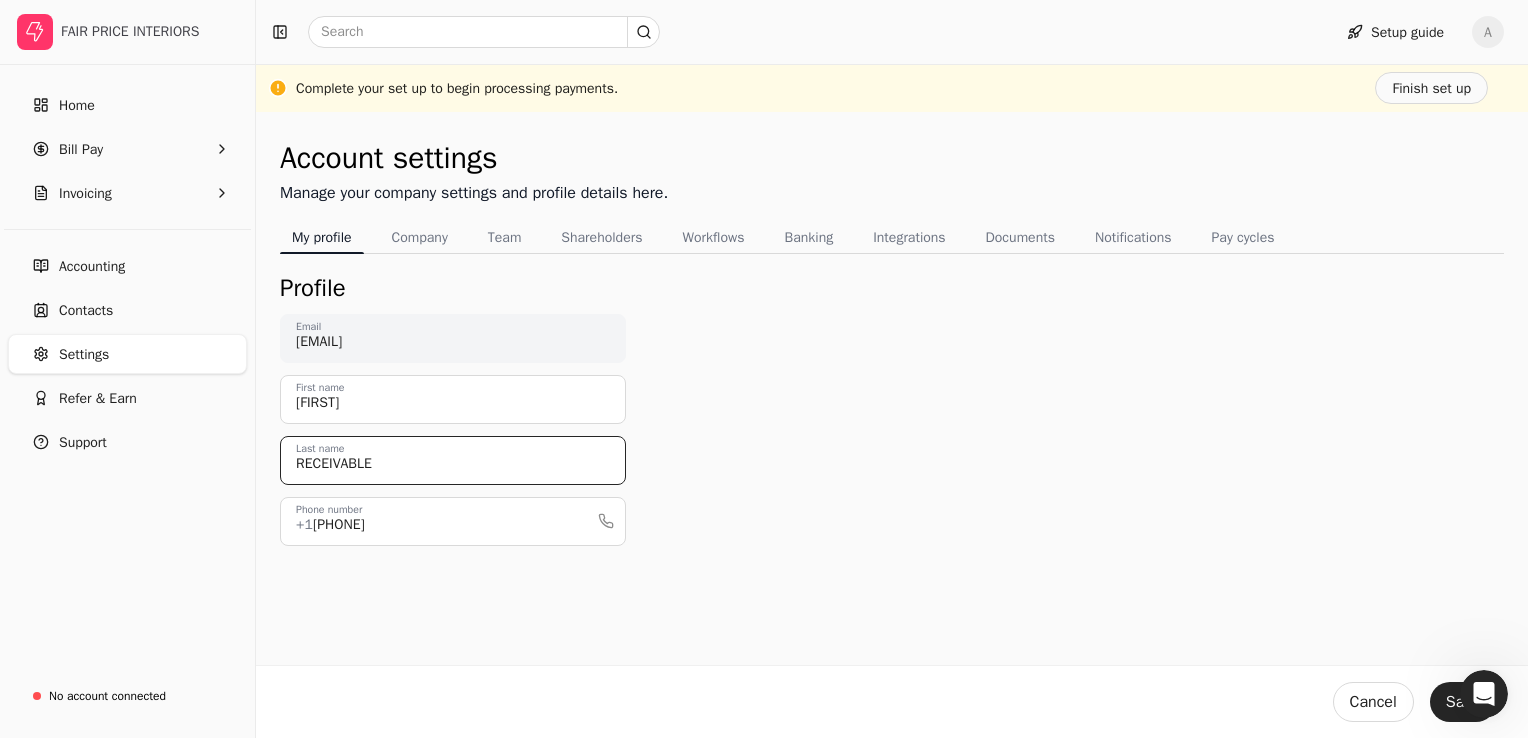 click on "RECEIVABLE" at bounding box center (453, 460) 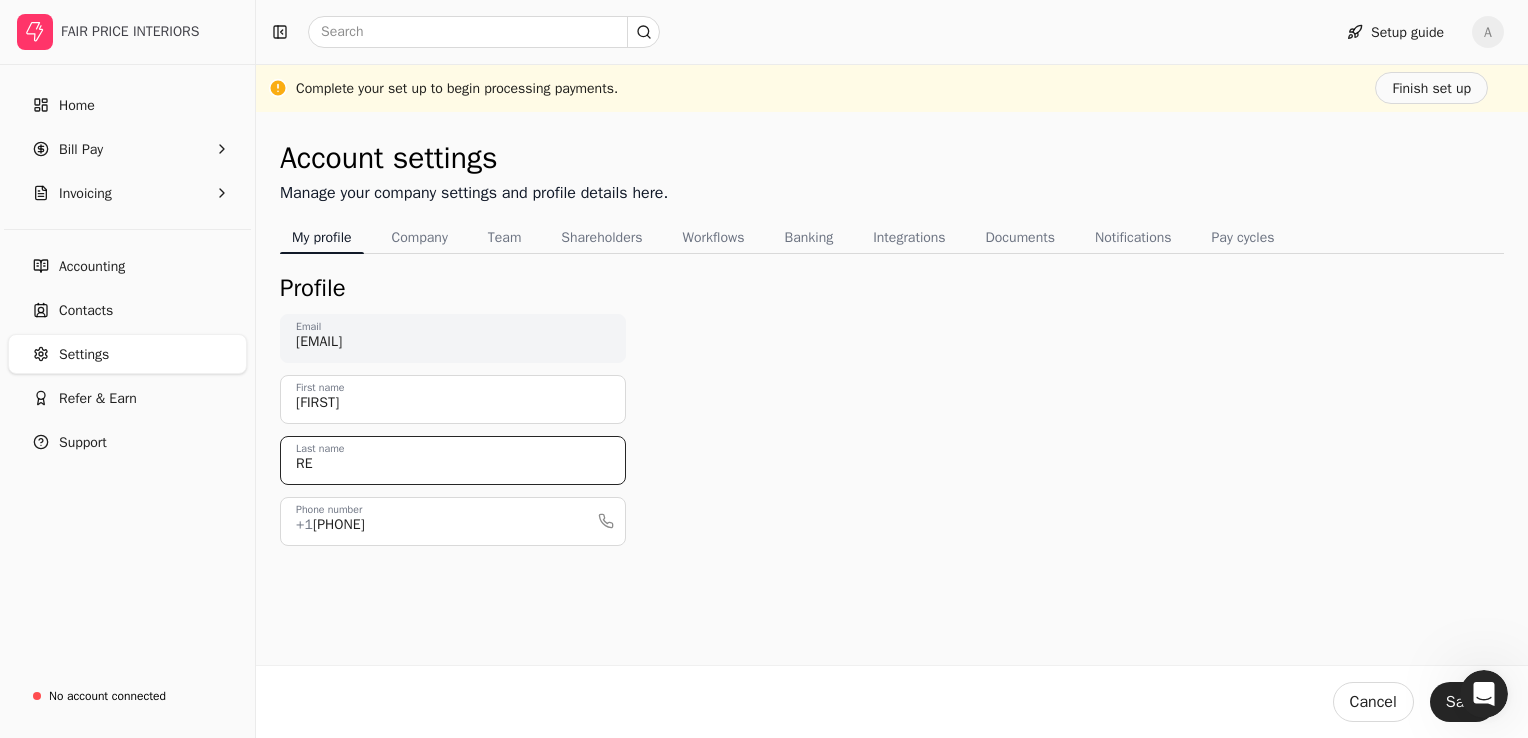 type on "R" 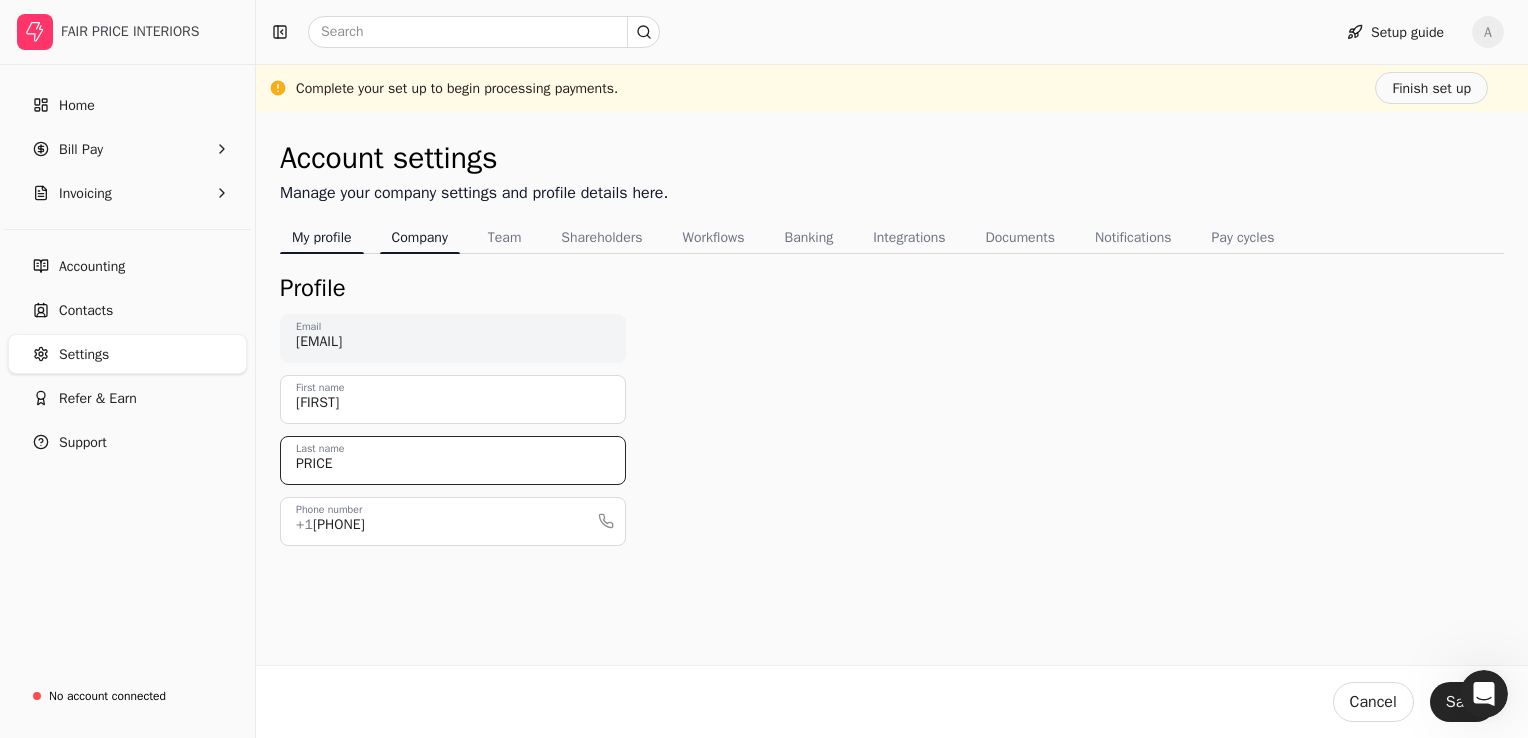 type on "PRICE" 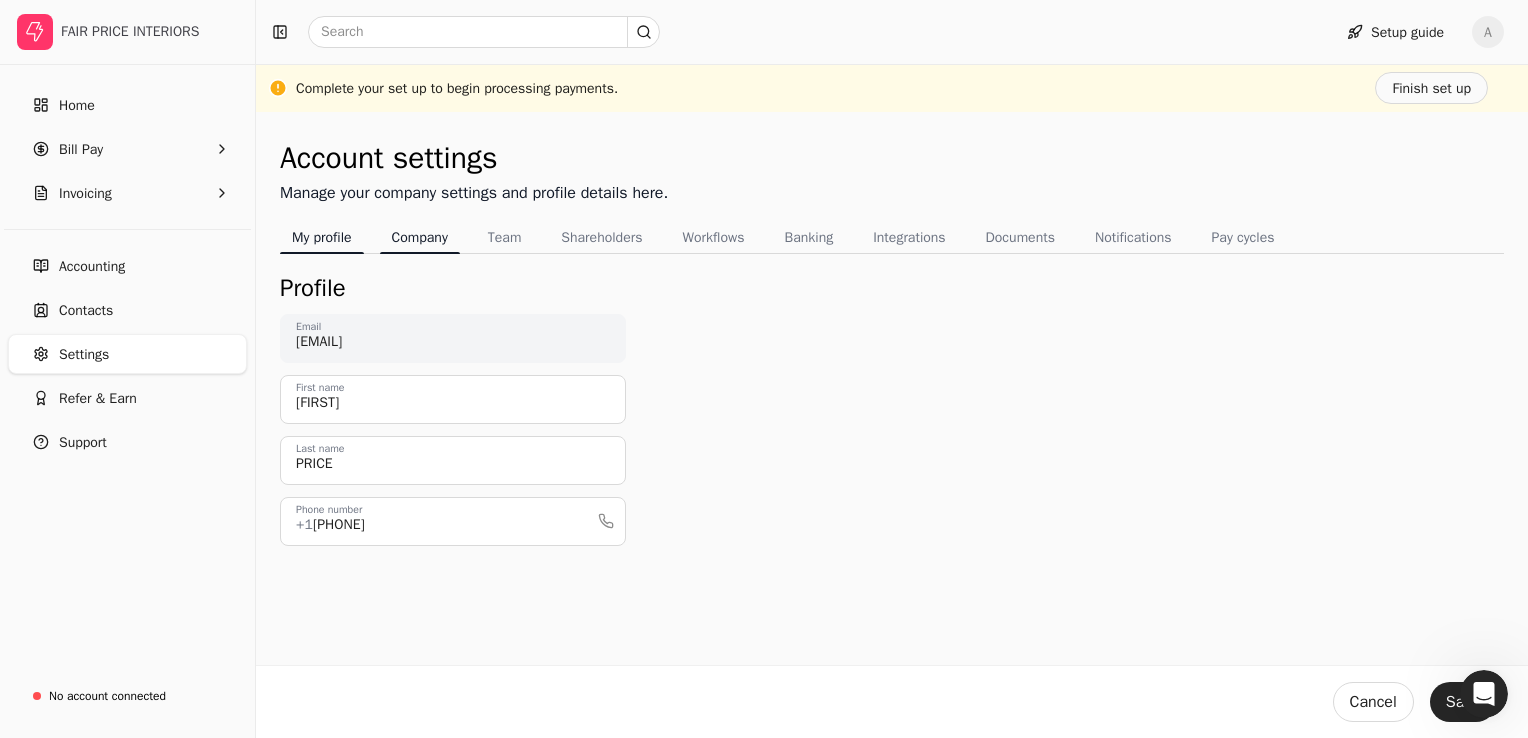click on "Company" at bounding box center [420, 237] 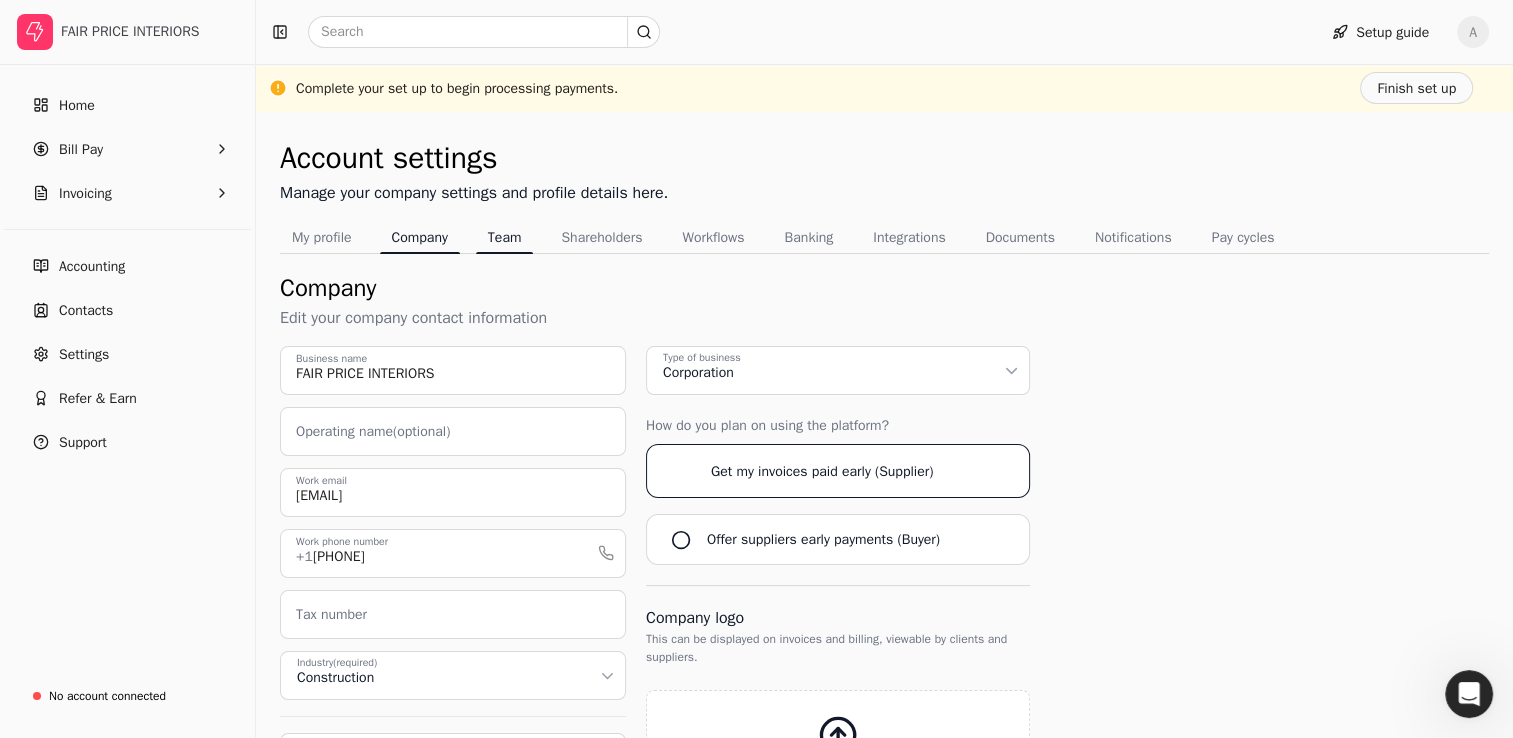 click on "Team" at bounding box center (505, 237) 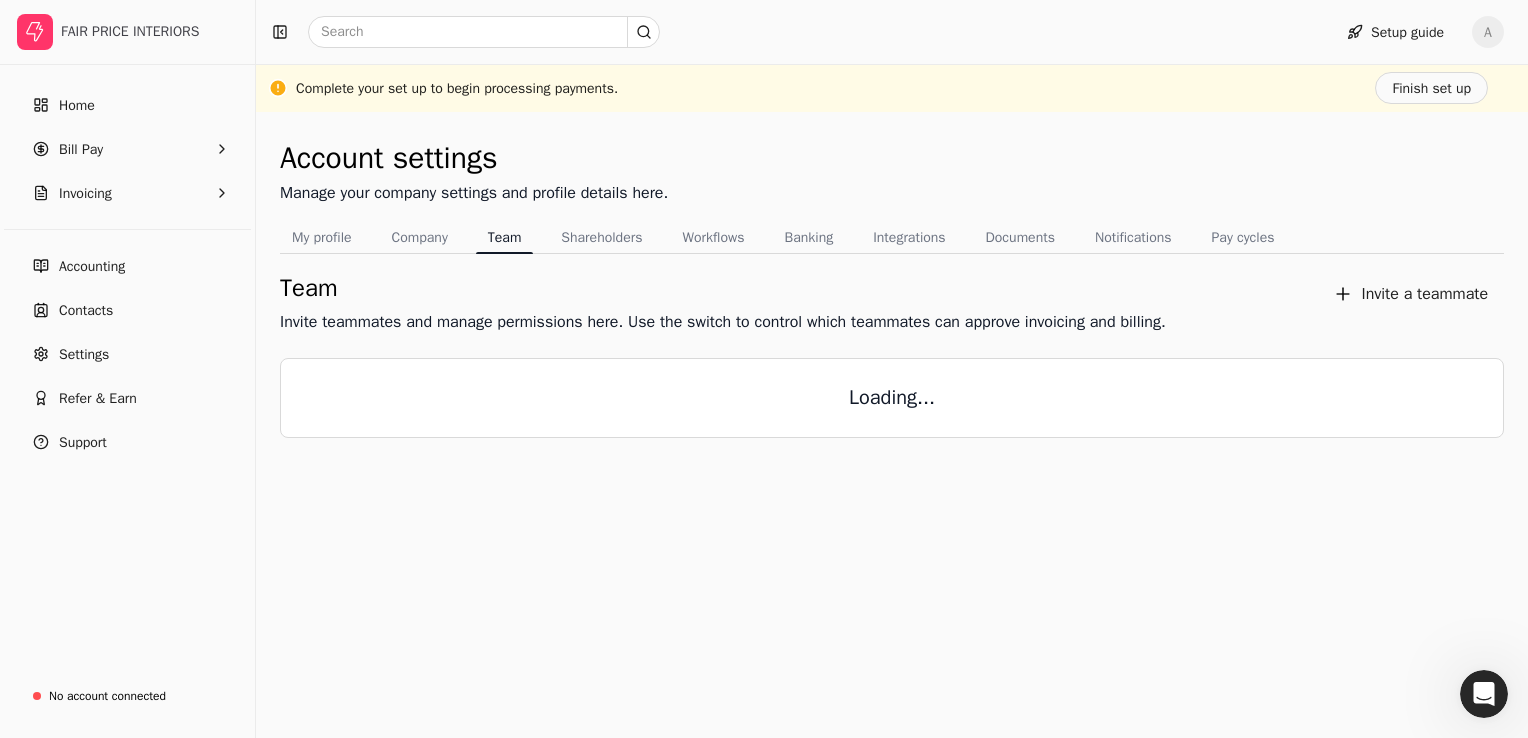 click on "Team" at bounding box center (505, 237) 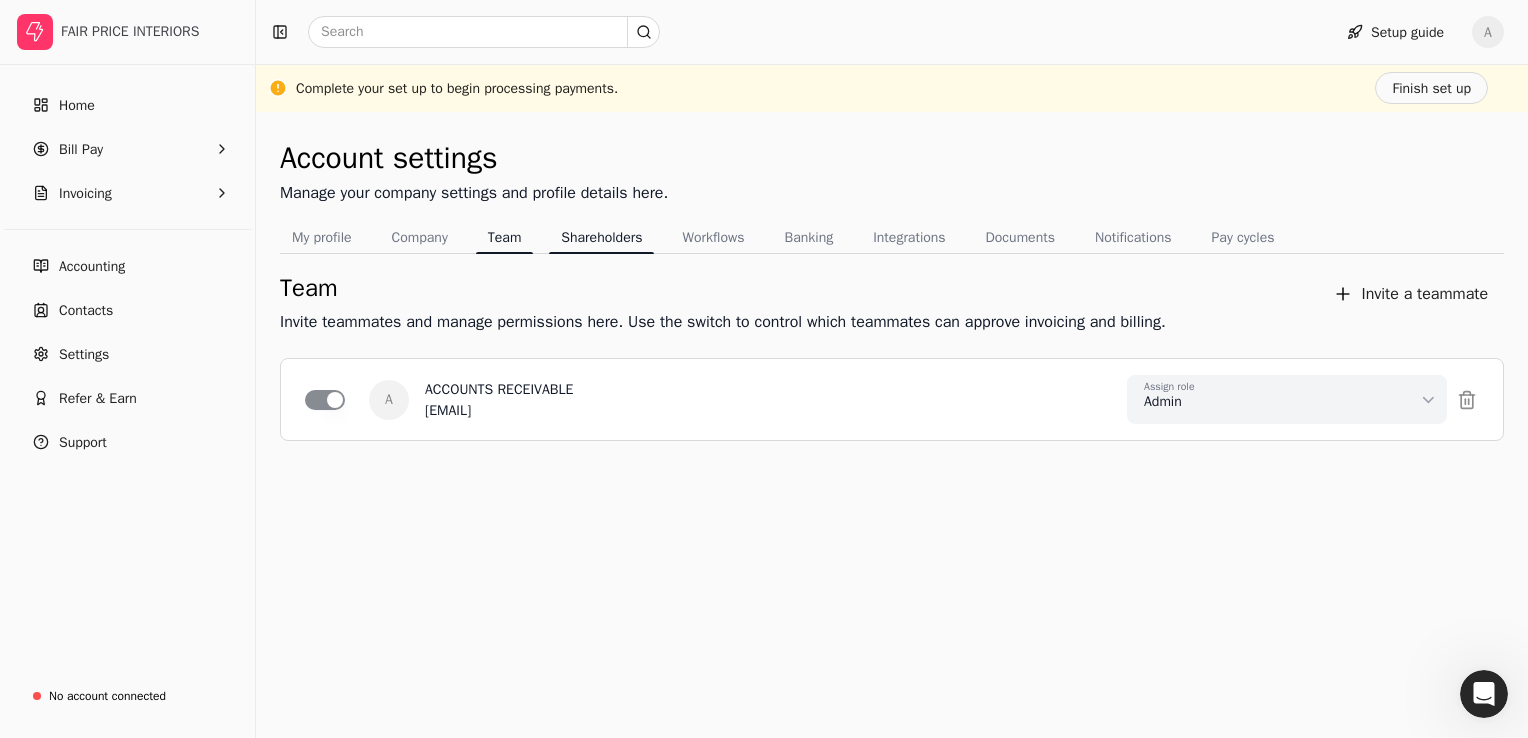click on "Shareholders" at bounding box center [601, 237] 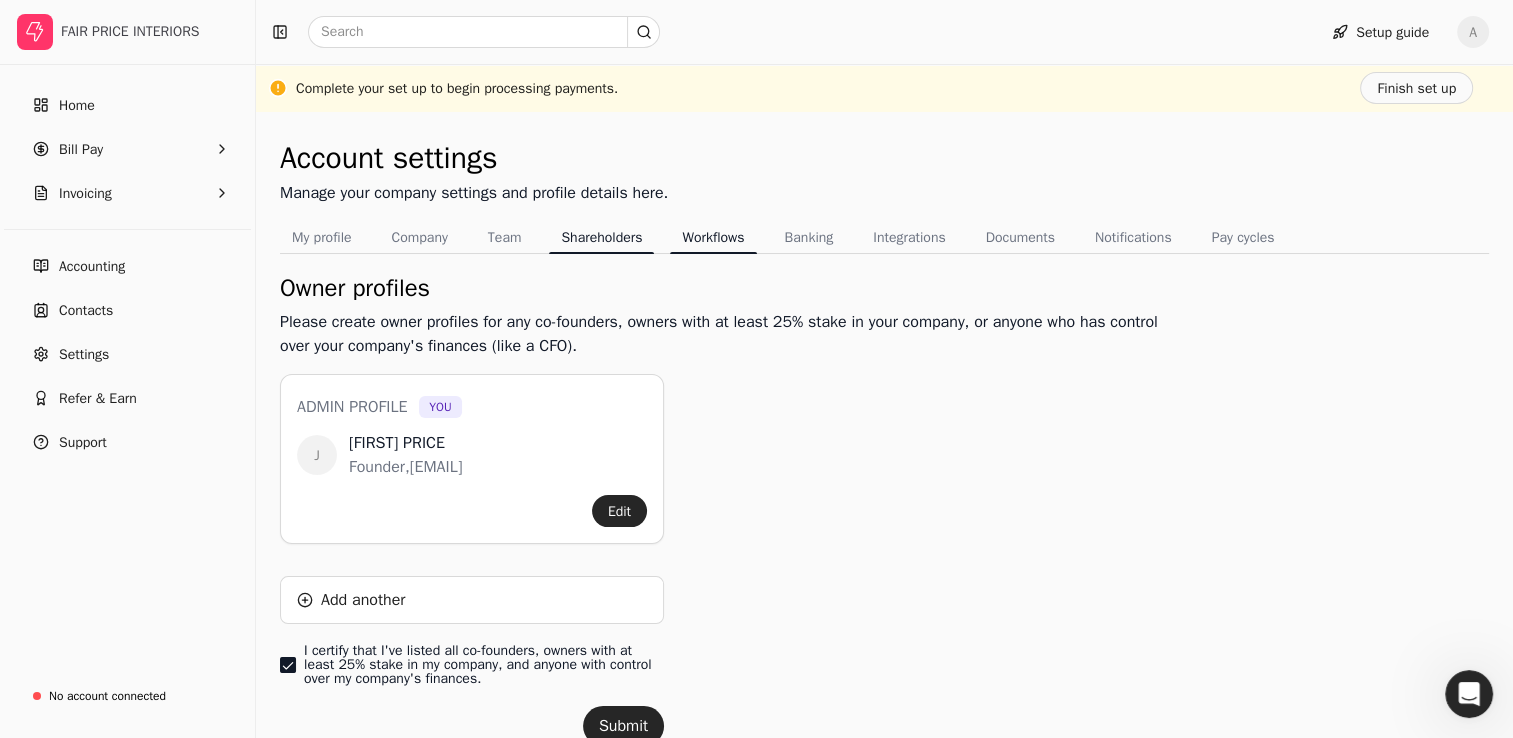 click on "Workflows" at bounding box center [713, 237] 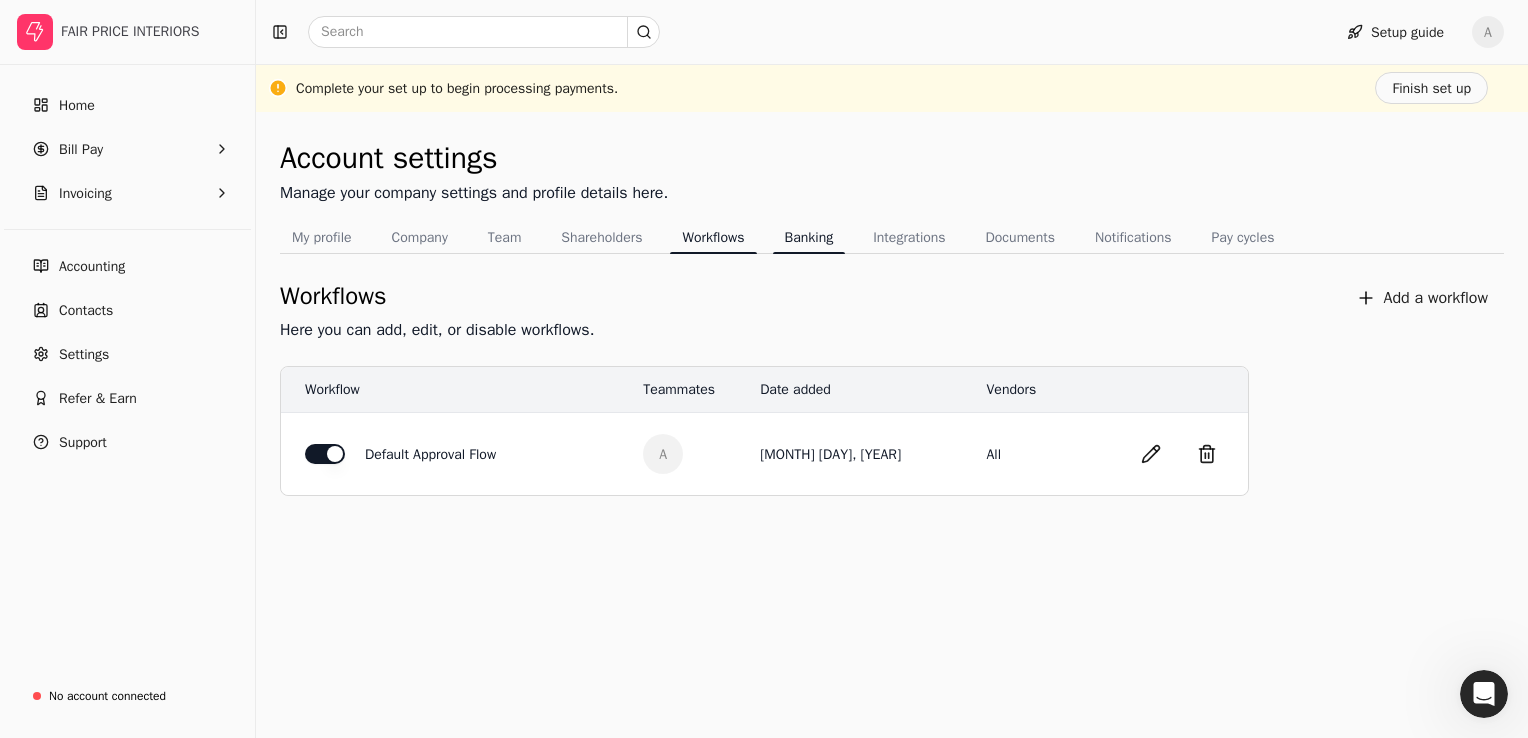 click on "Banking" at bounding box center (809, 237) 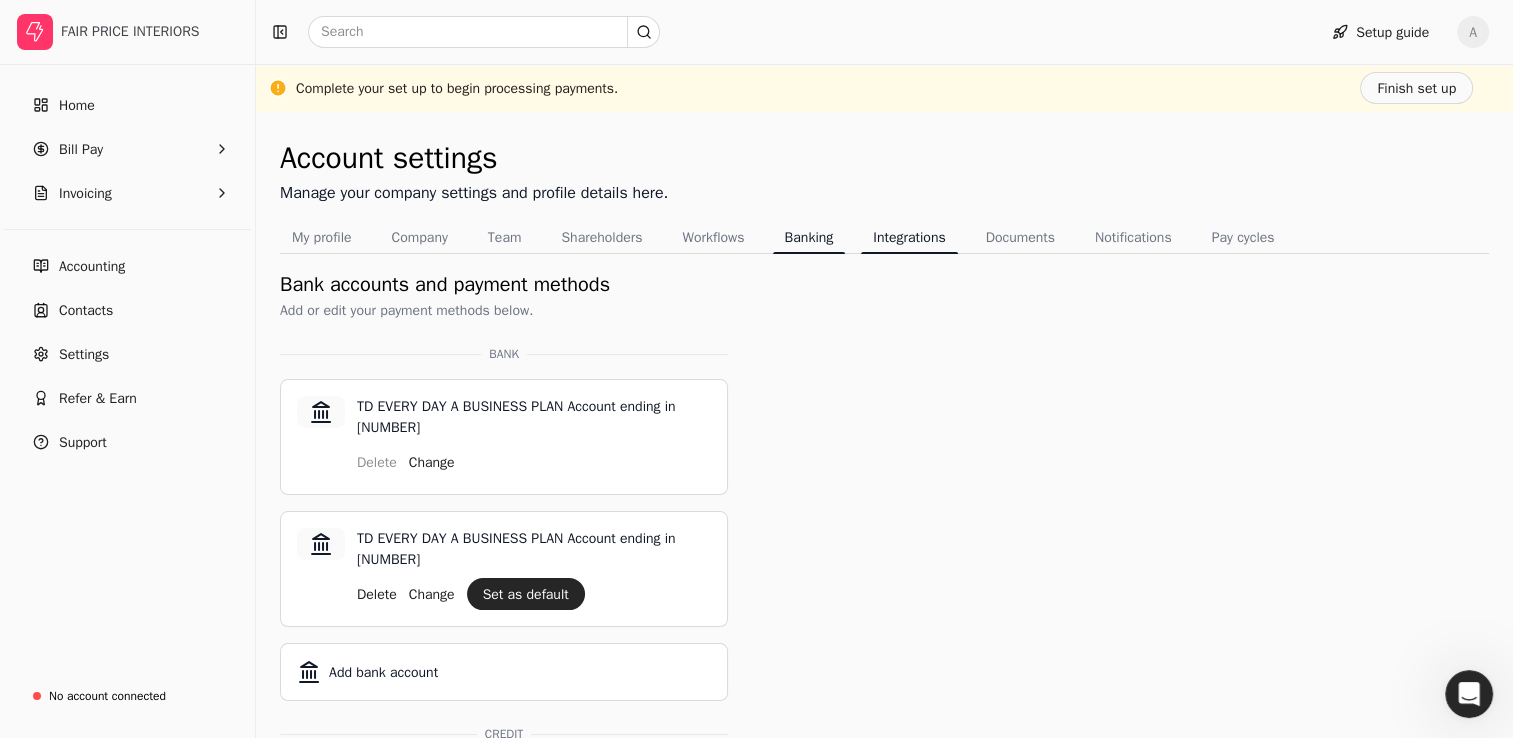 click on "Integrations" at bounding box center [909, 237] 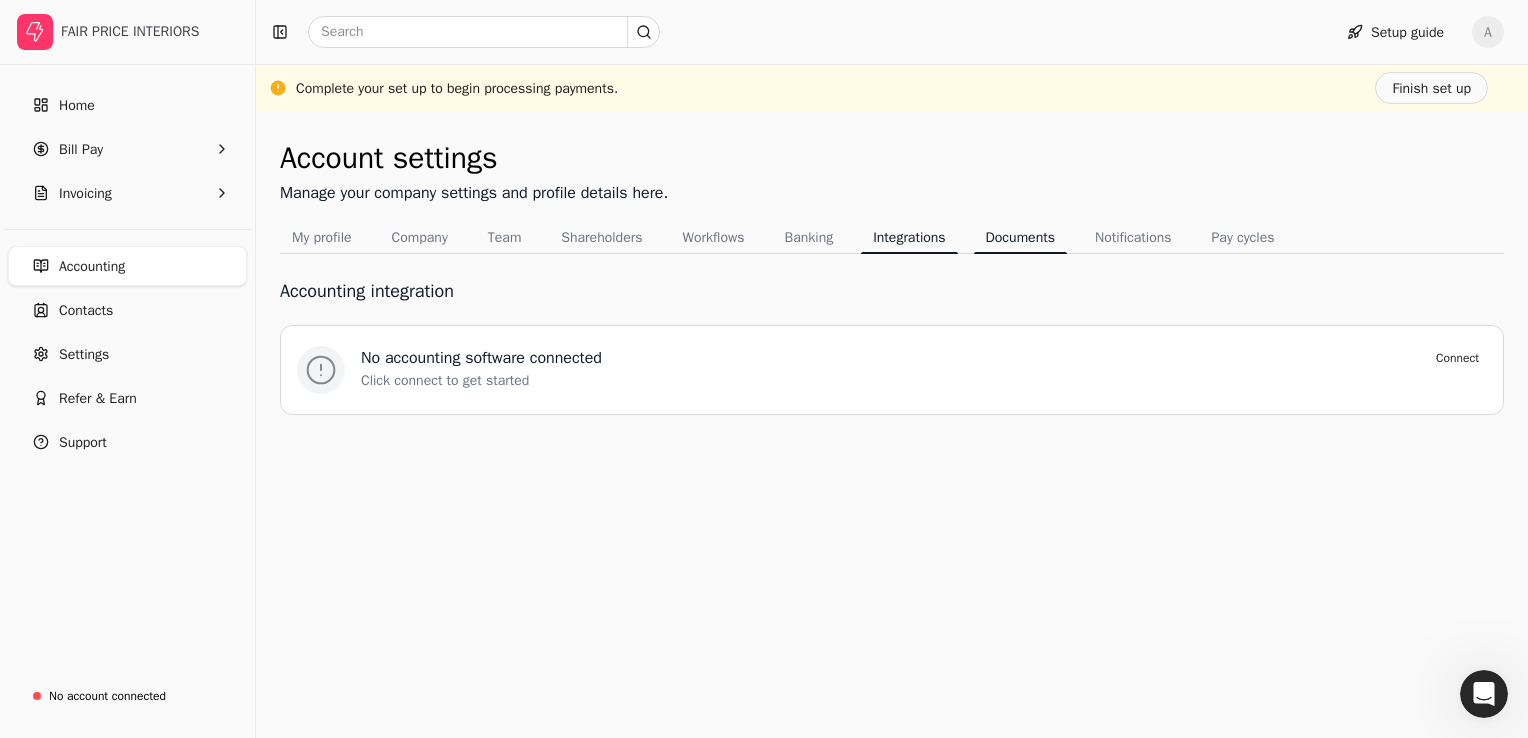 click on "Documents" at bounding box center (1020, 237) 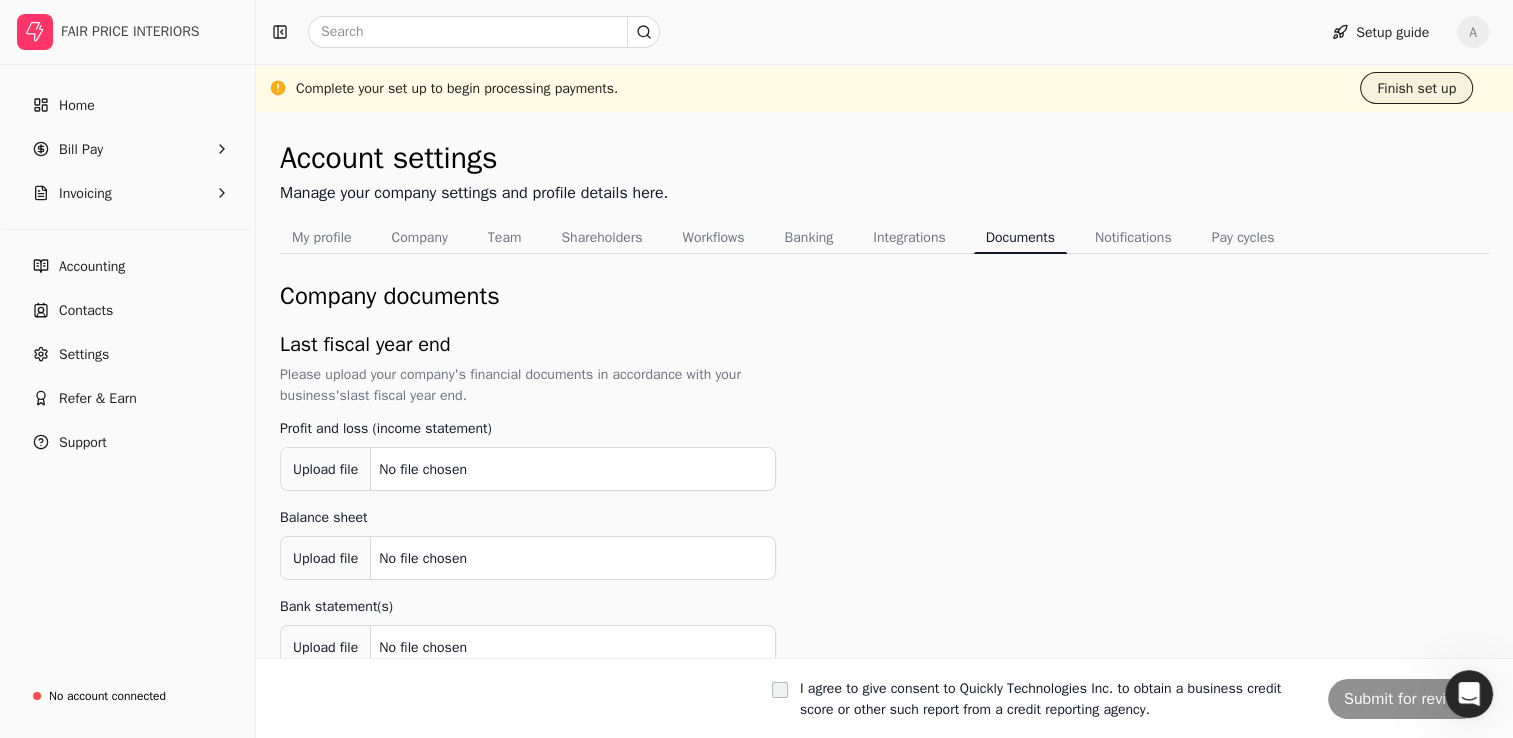 click on "Finish set up" at bounding box center (1416, 88) 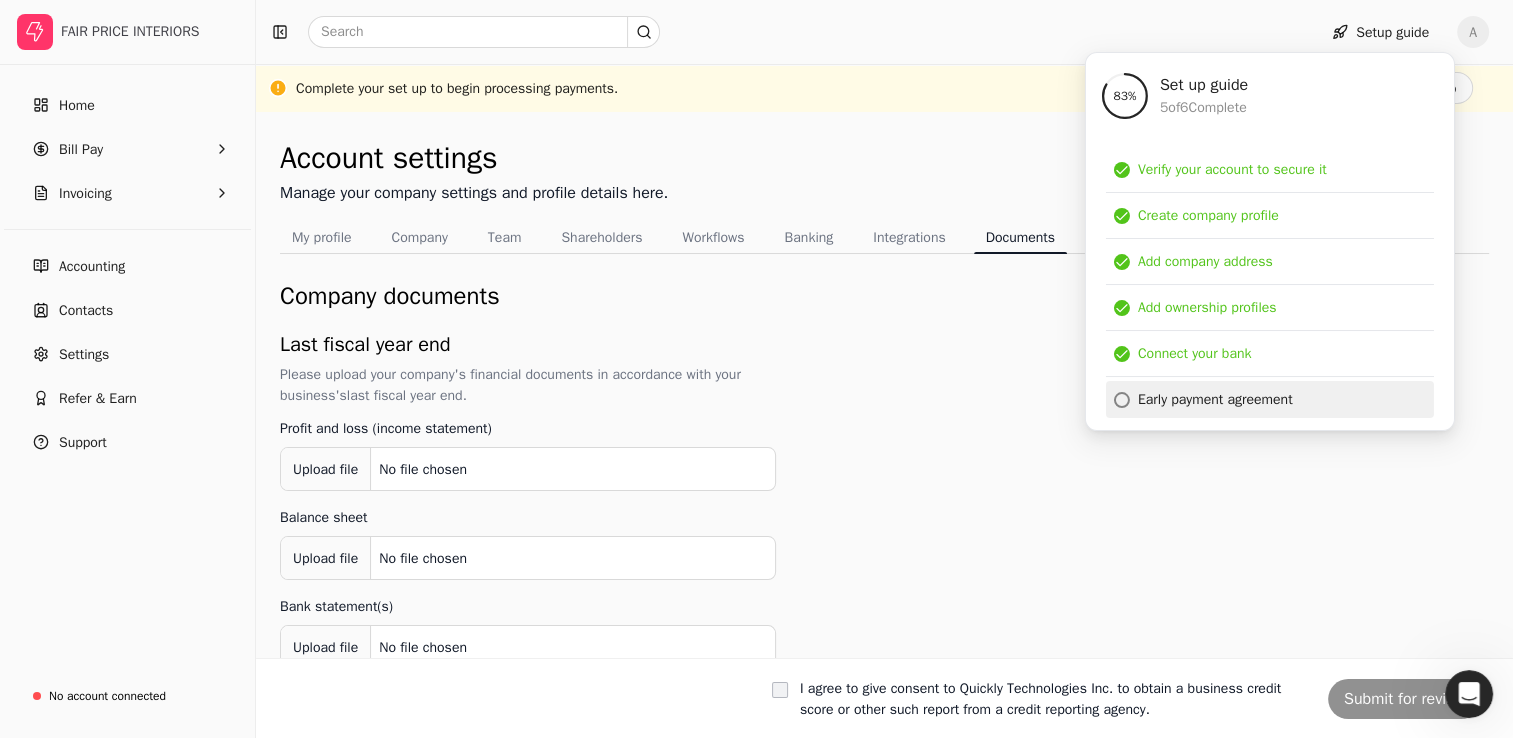 click on "Early payment agreement" at bounding box center [1215, 399] 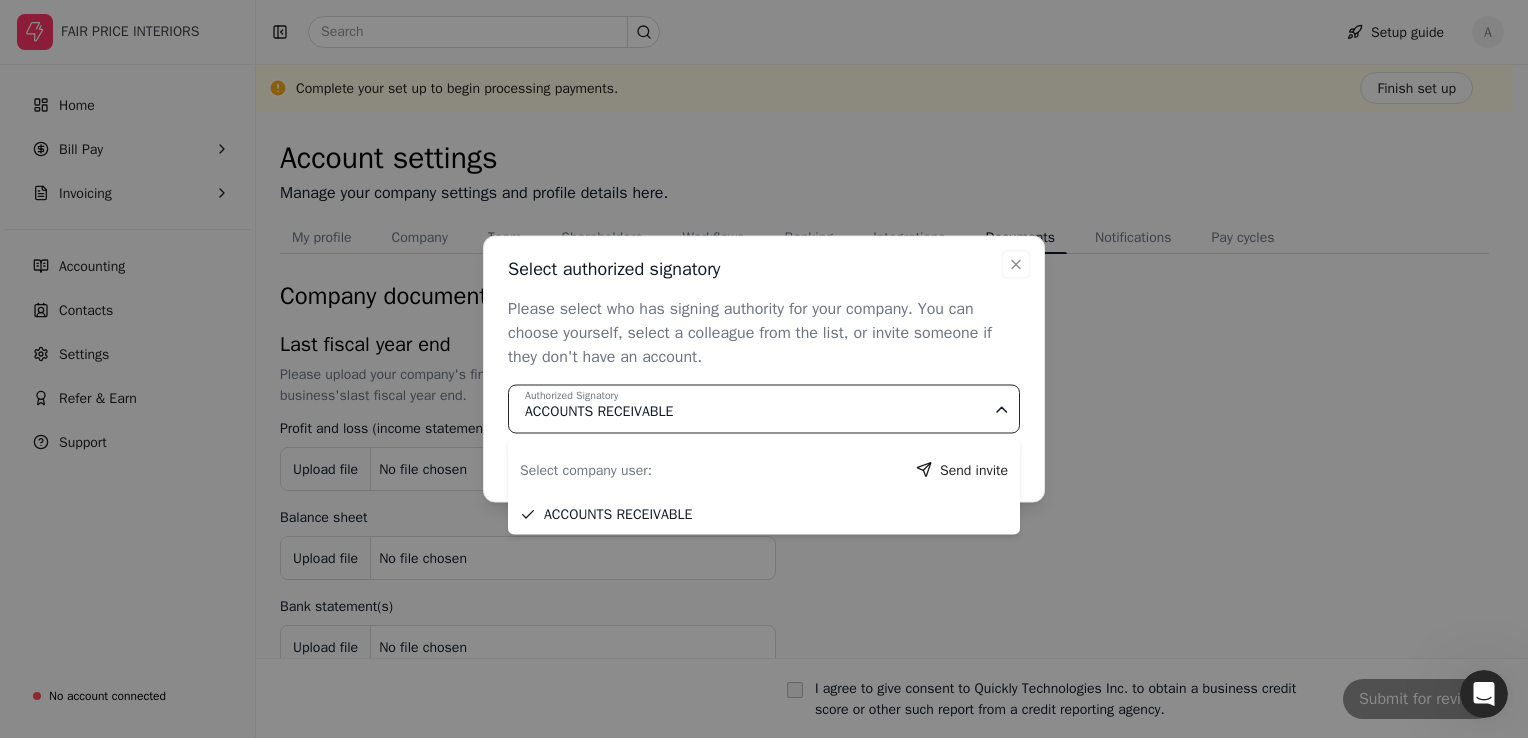 click on "Authorized Signatory ACCOUNTS RECEIVABLE" at bounding box center (764, 409) 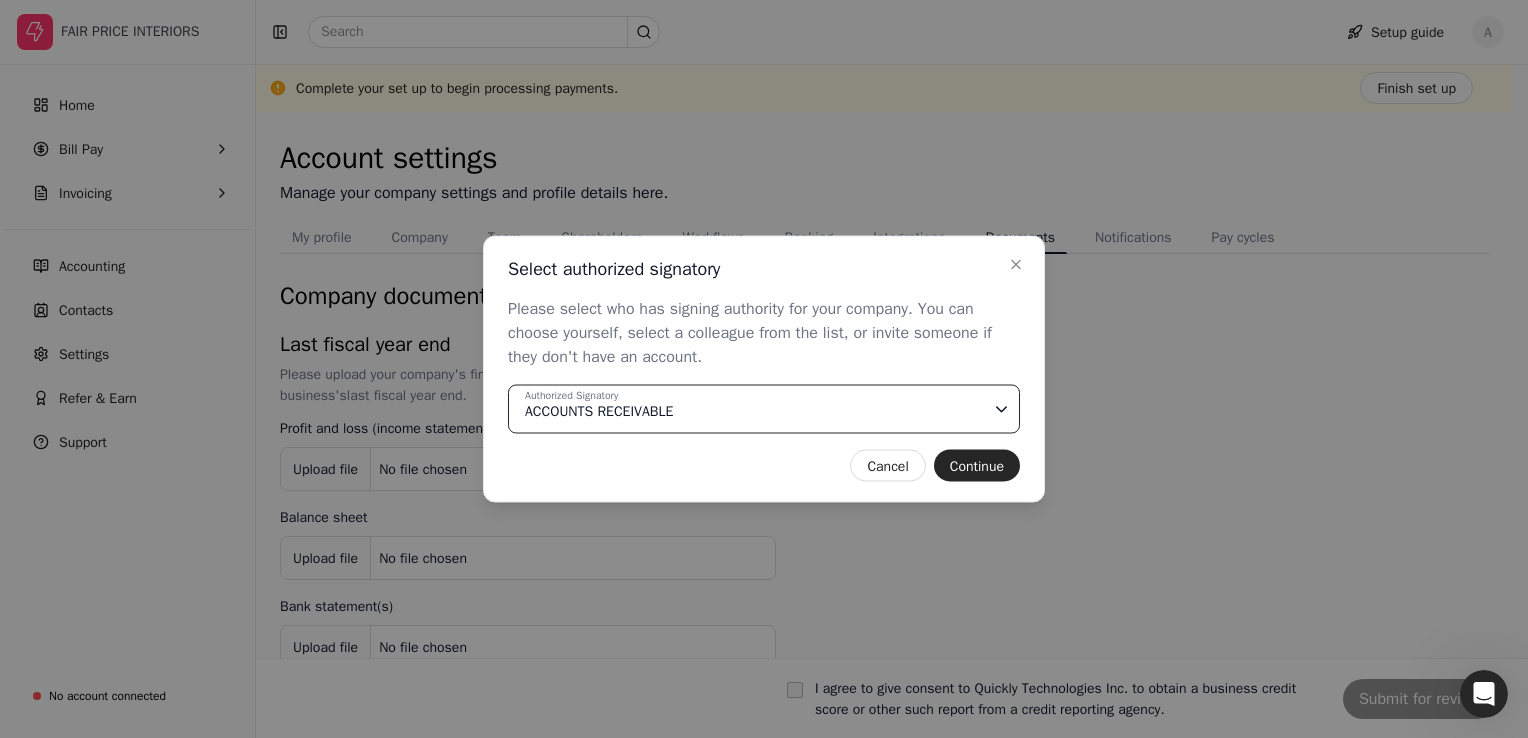 click on "Authorized Signatory ACCOUNTS RECEIVABLE" at bounding box center (764, 409) 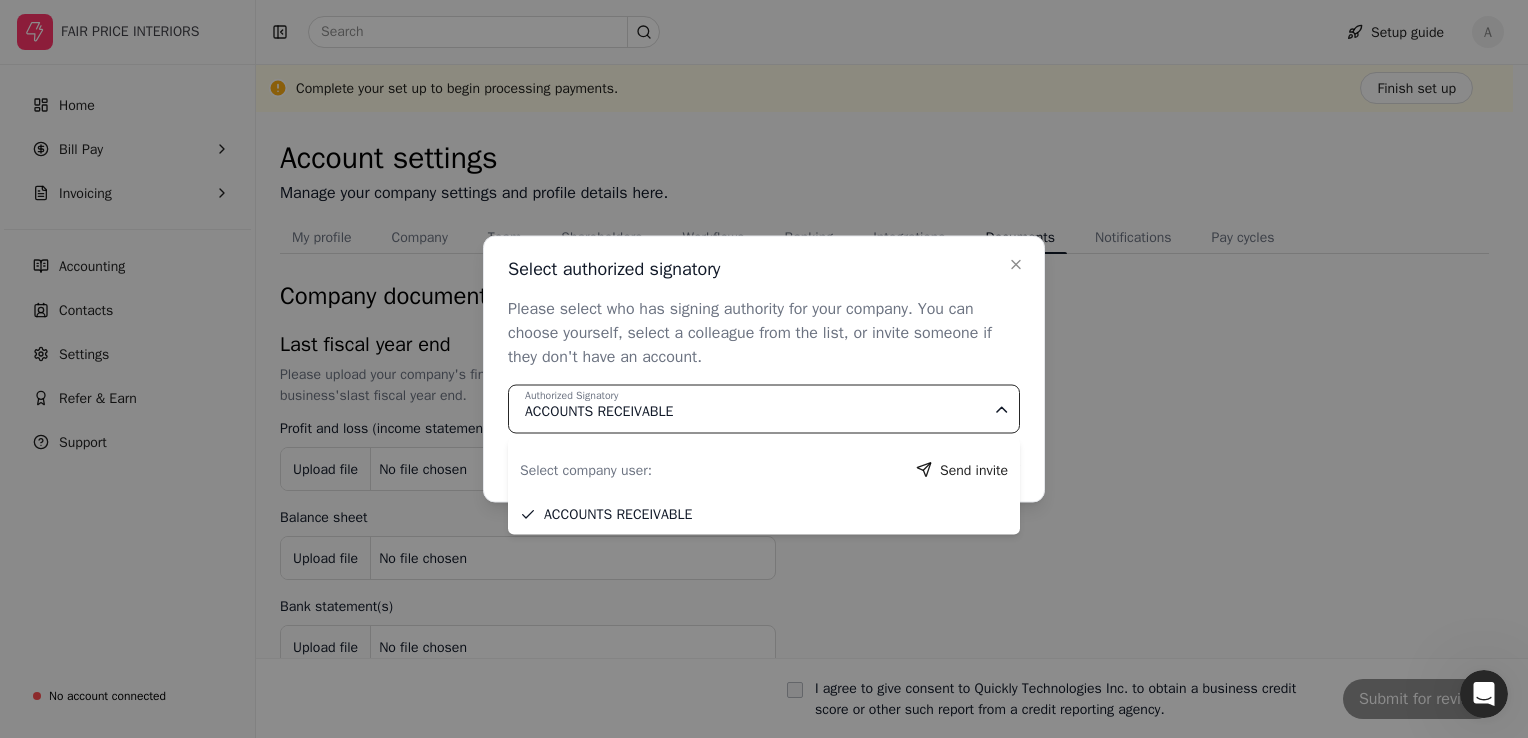 click on "Authorized Signatory ACCOUNTS RECEIVABLE" at bounding box center [764, 409] 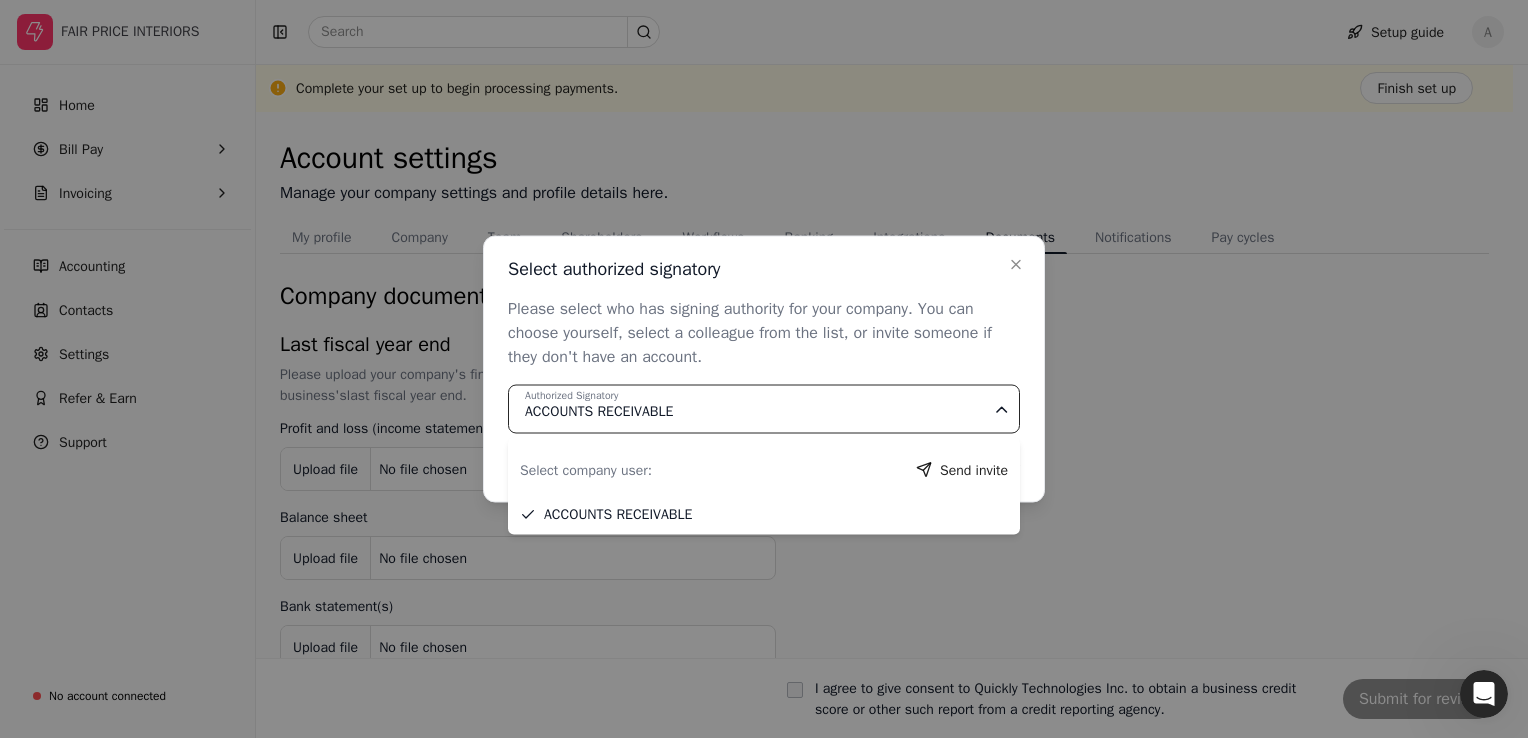click on "Select company user: Send invite" at bounding box center (764, 470) 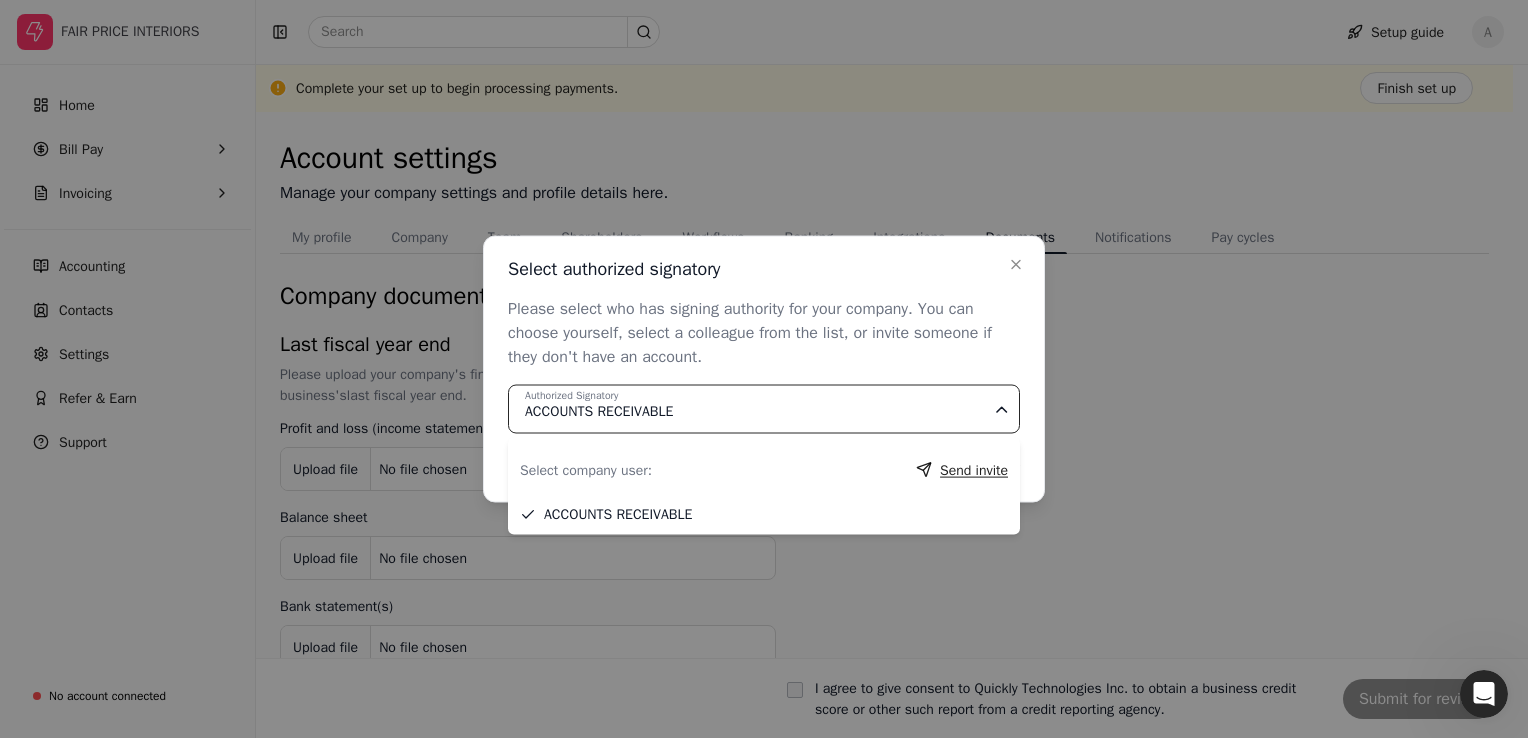 click on "Send invite" at bounding box center (962, 470) 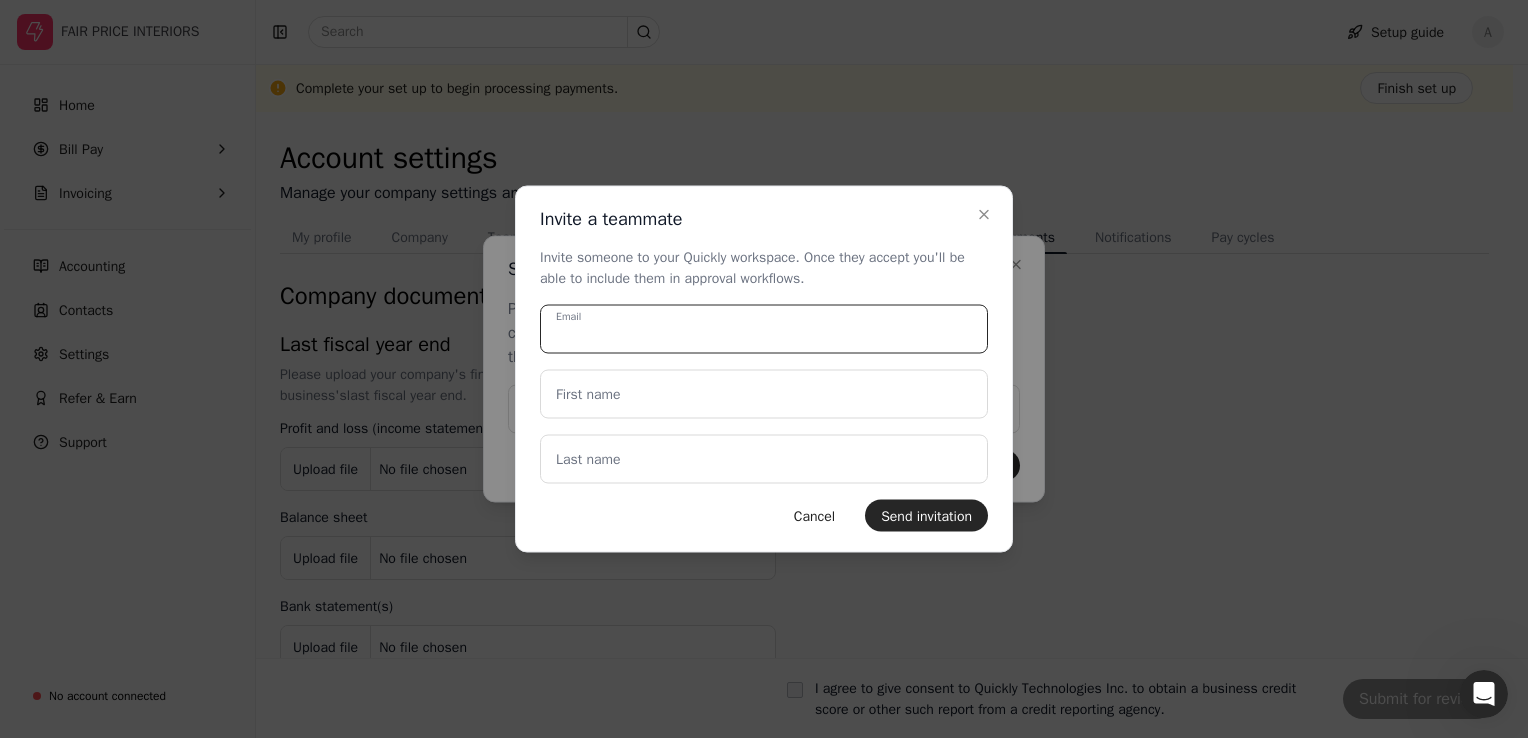 click on "Email" at bounding box center [764, 329] 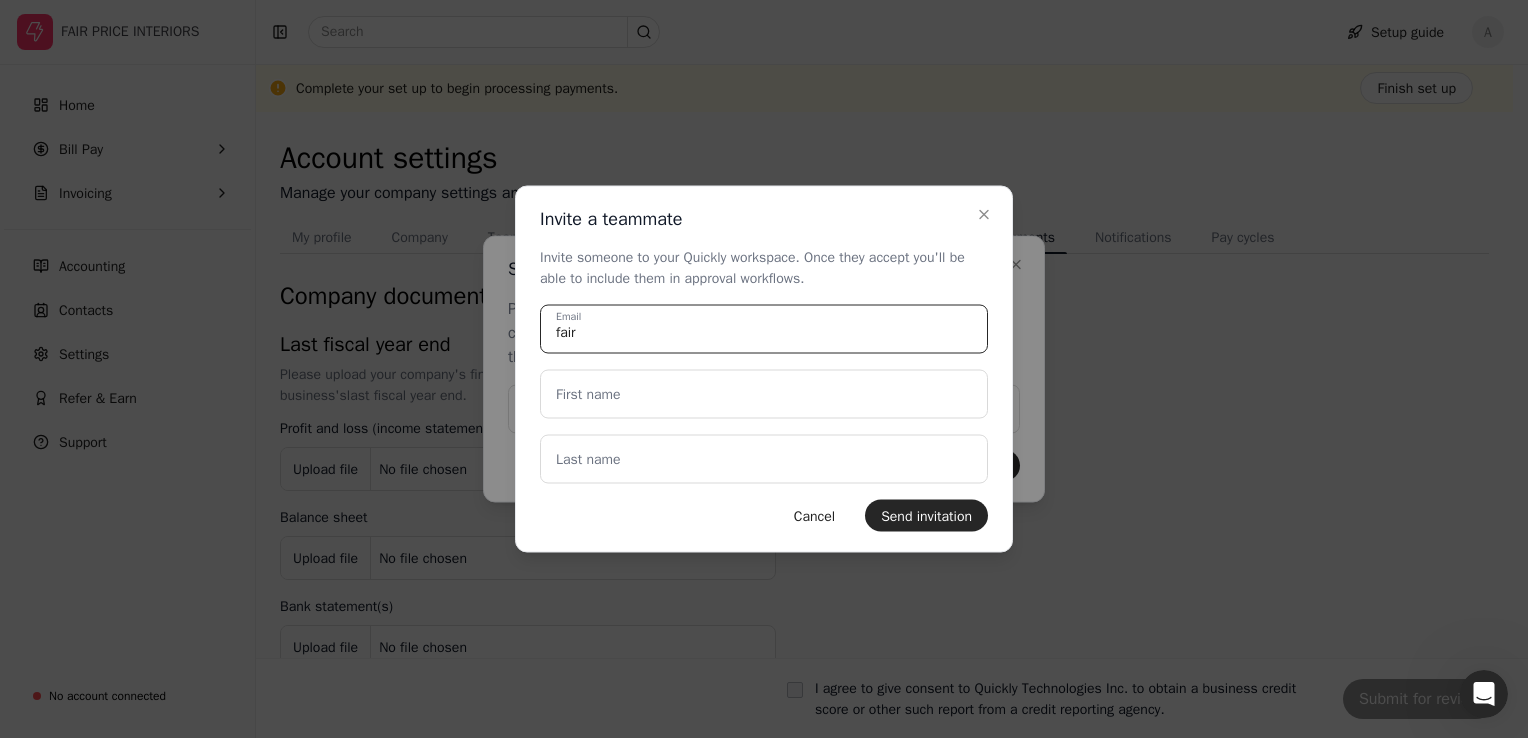 click on "fair" at bounding box center (764, 329) 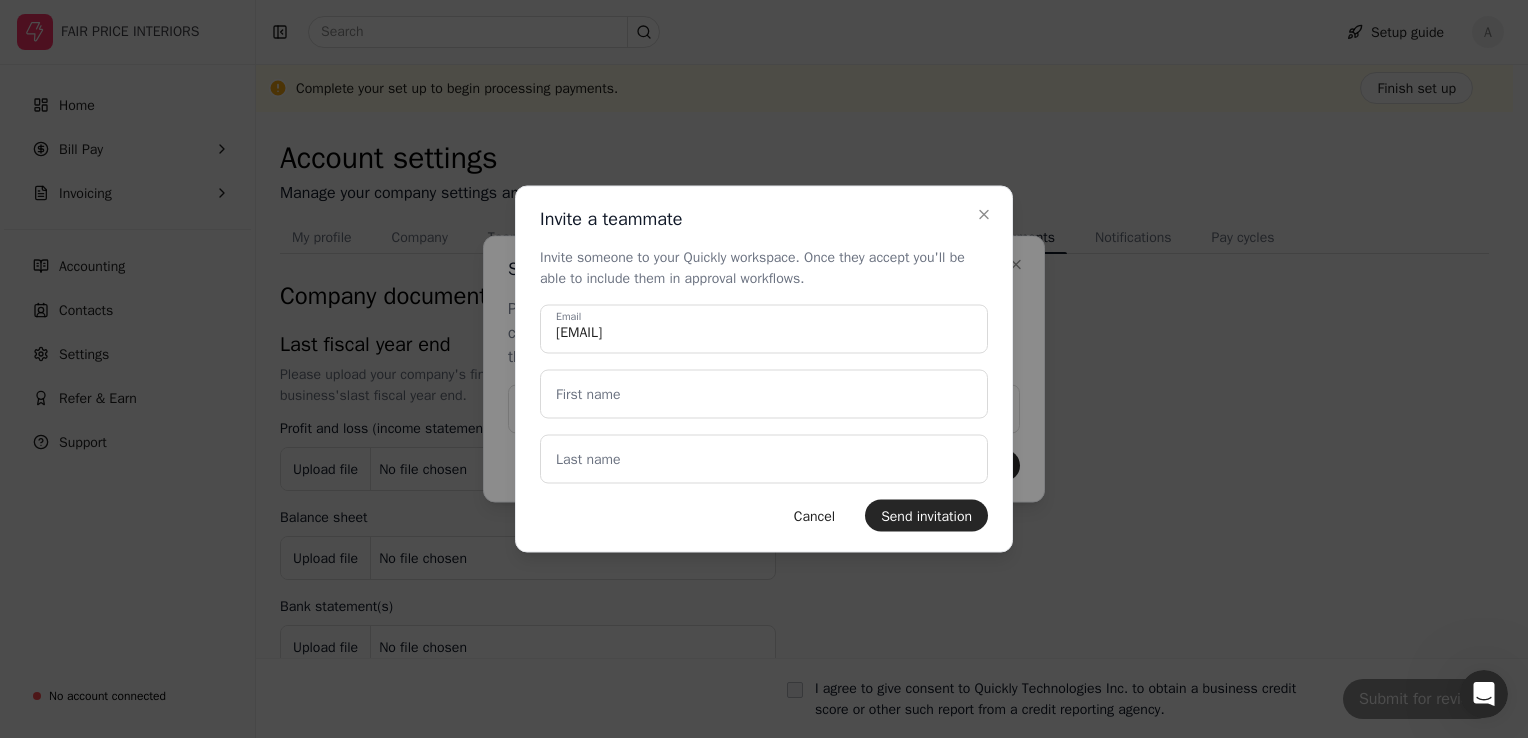 click on "First name" at bounding box center (588, 394) 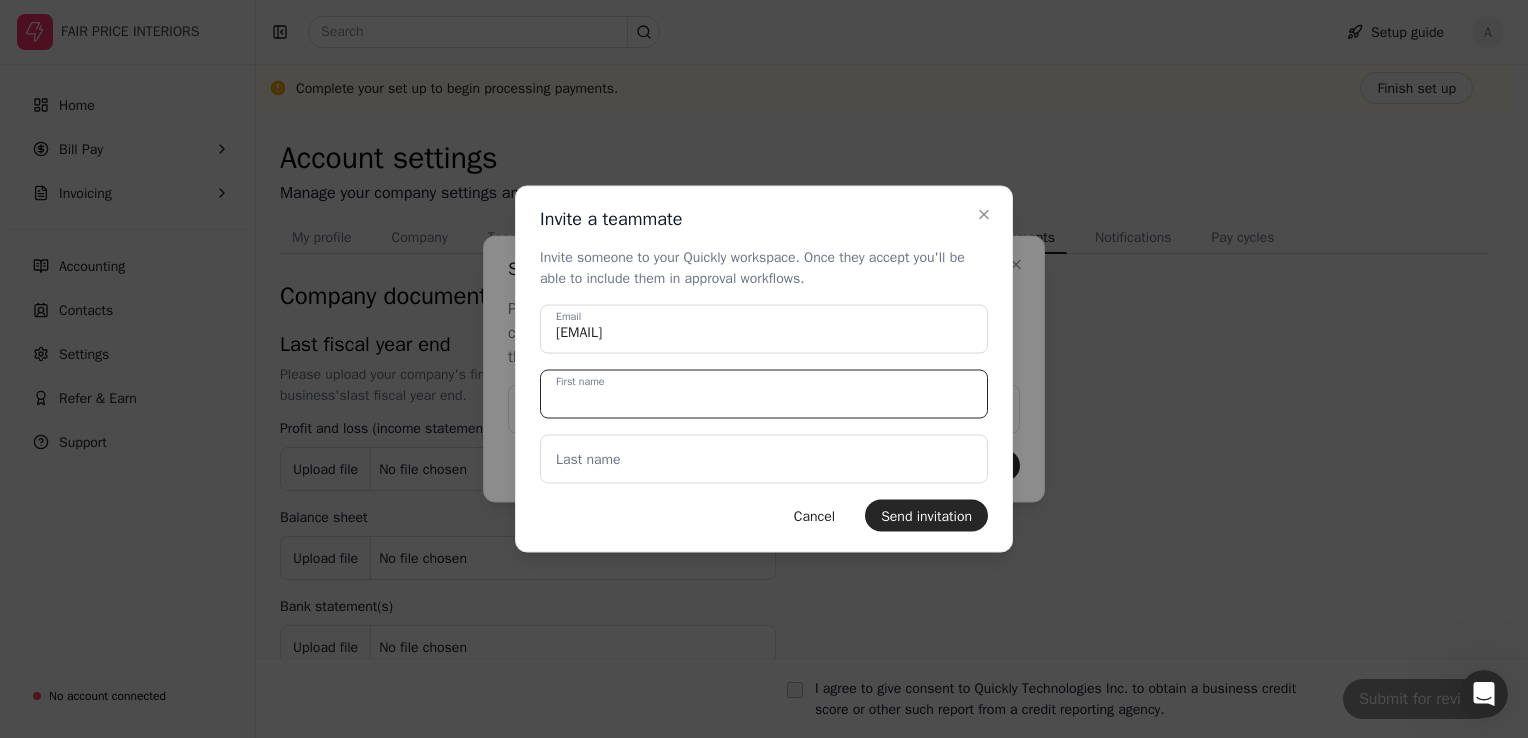 click on "First name" at bounding box center [764, 394] 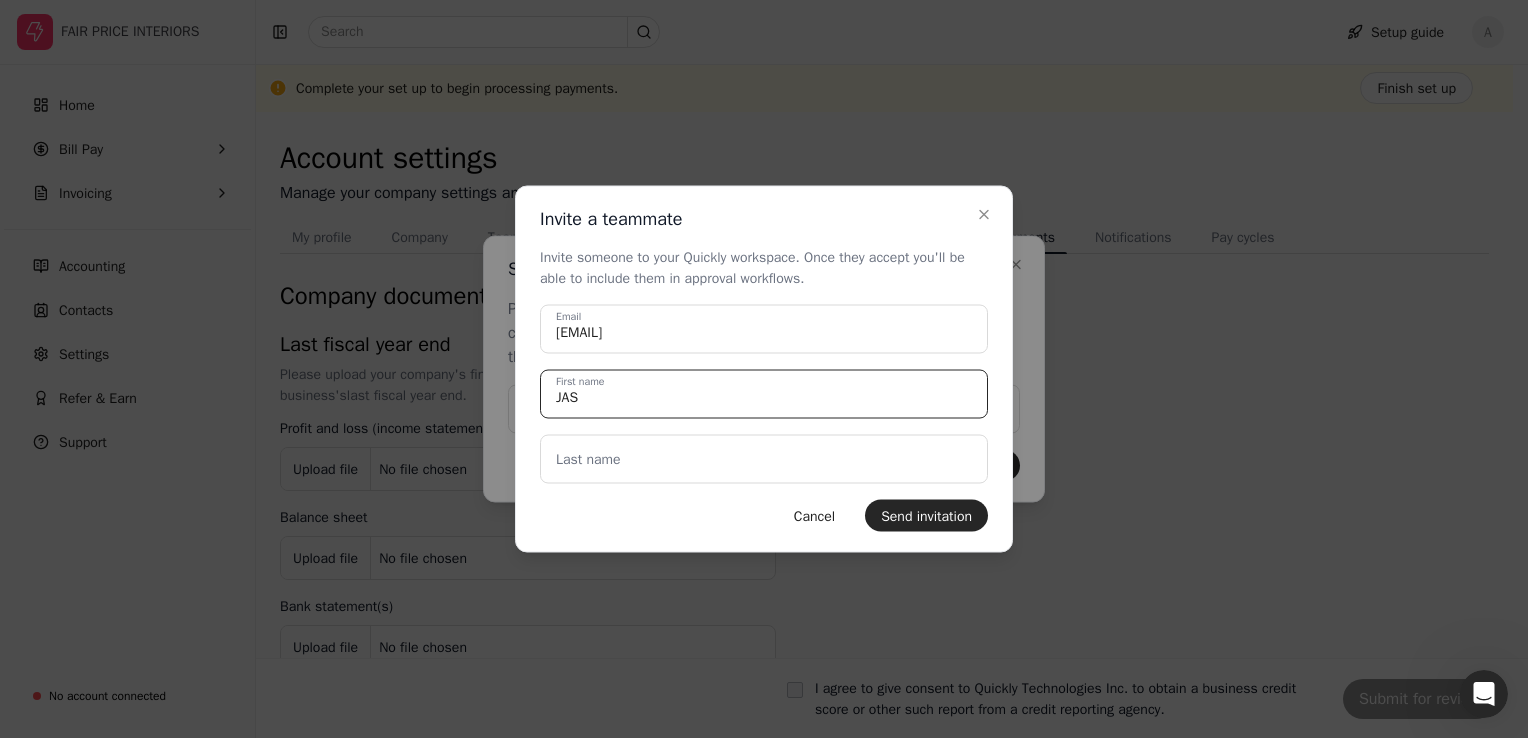 click on "JAS" at bounding box center (764, 394) 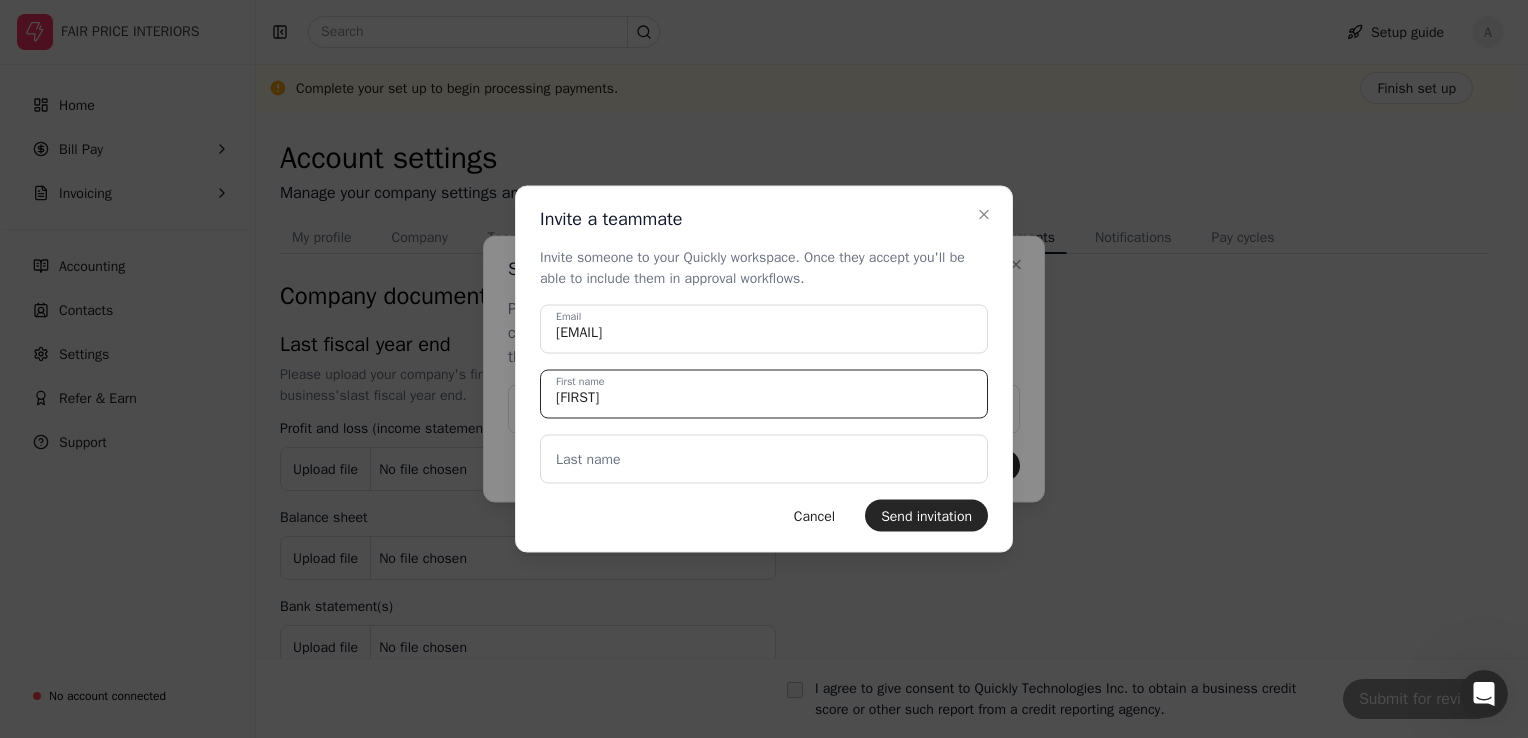 type on "[FIRST]" 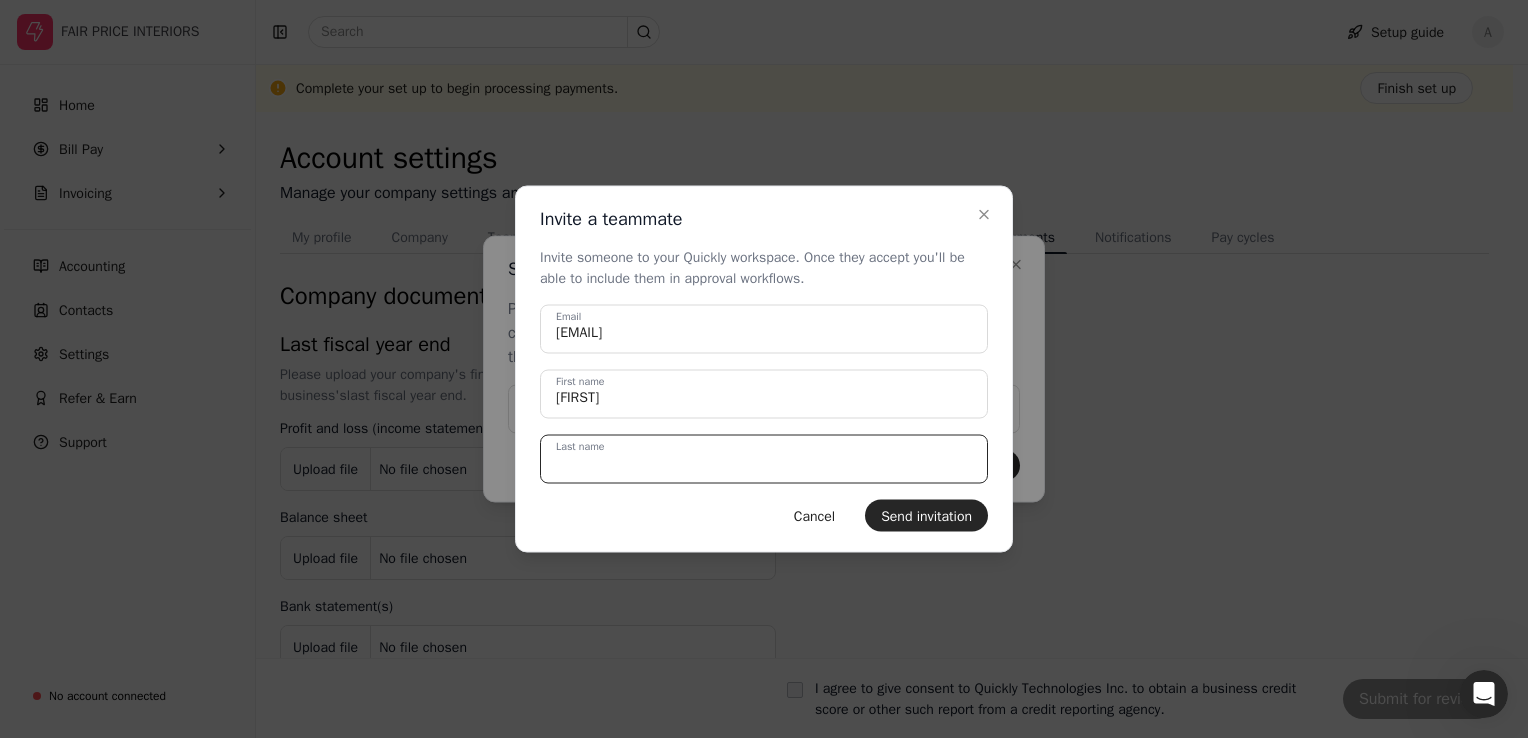 click on "Last name" at bounding box center [764, 459] 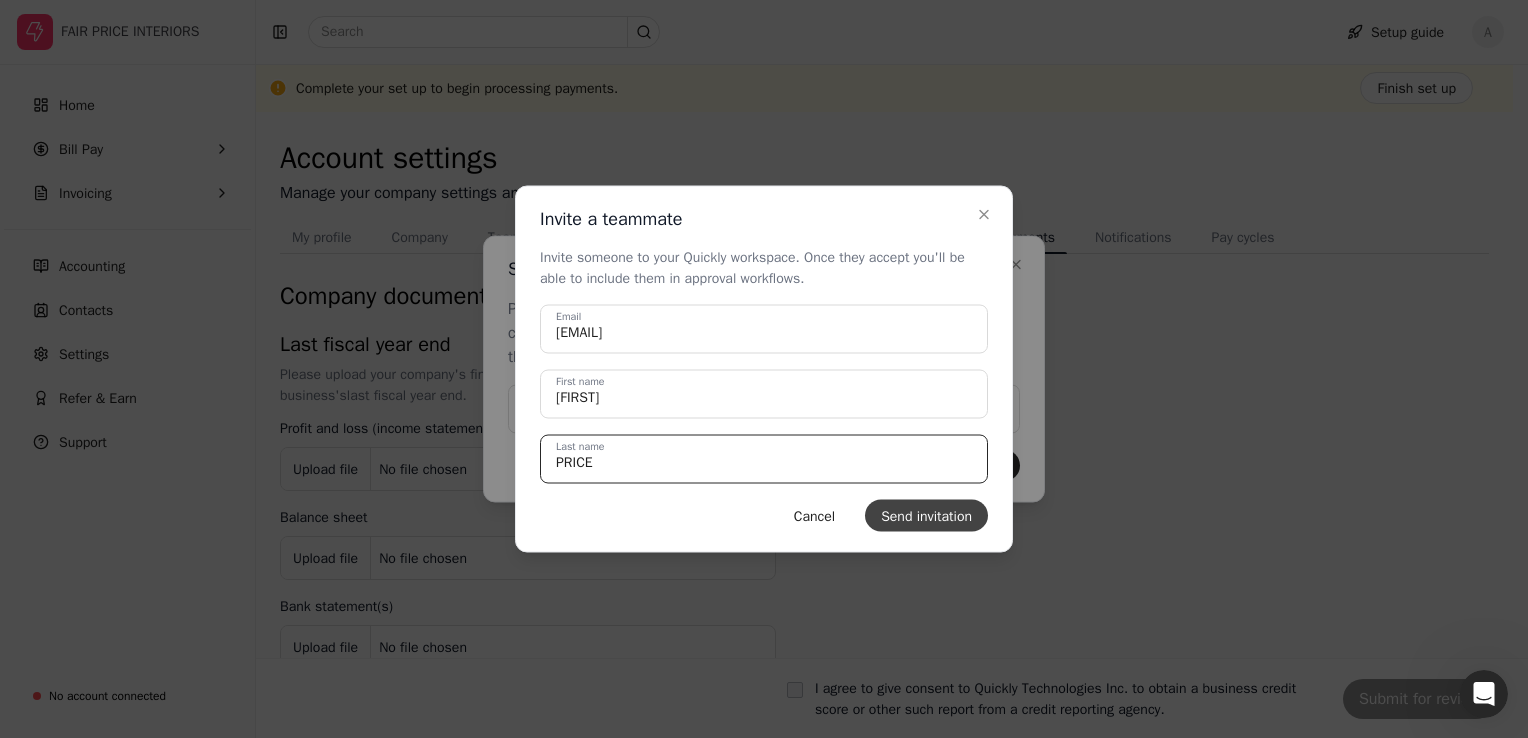type on "PRICE" 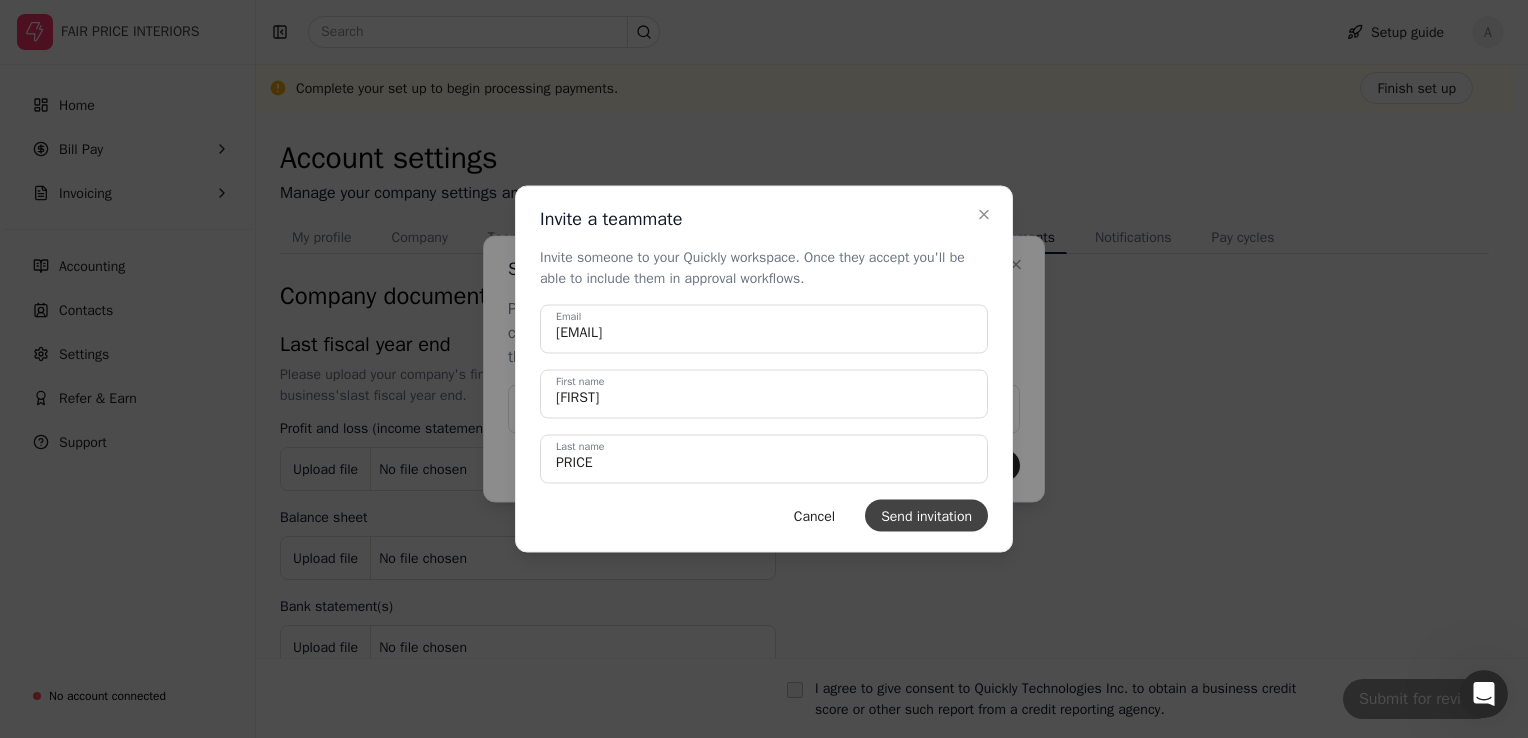click on "Send invitation" at bounding box center [926, 516] 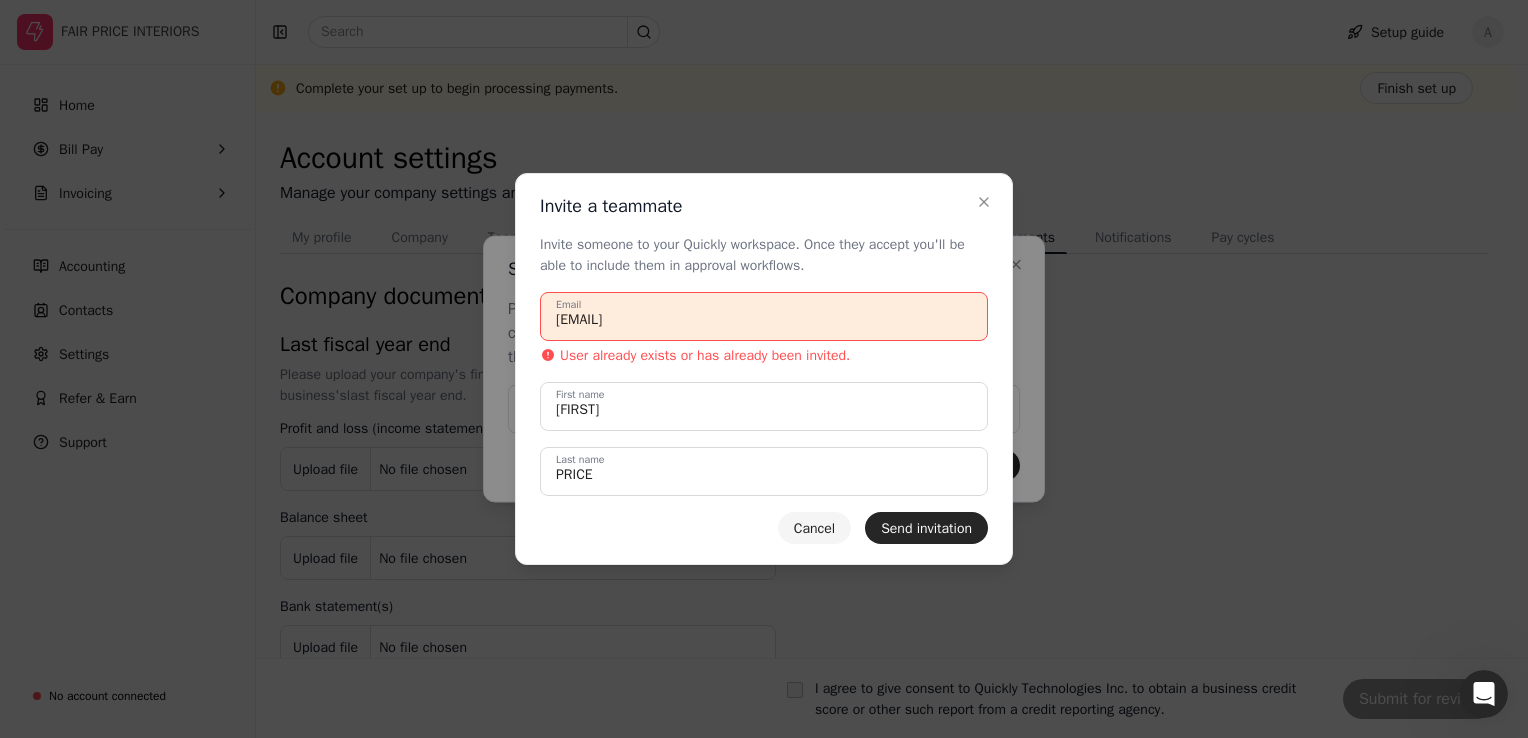 click on "Cancel" at bounding box center [814, 528] 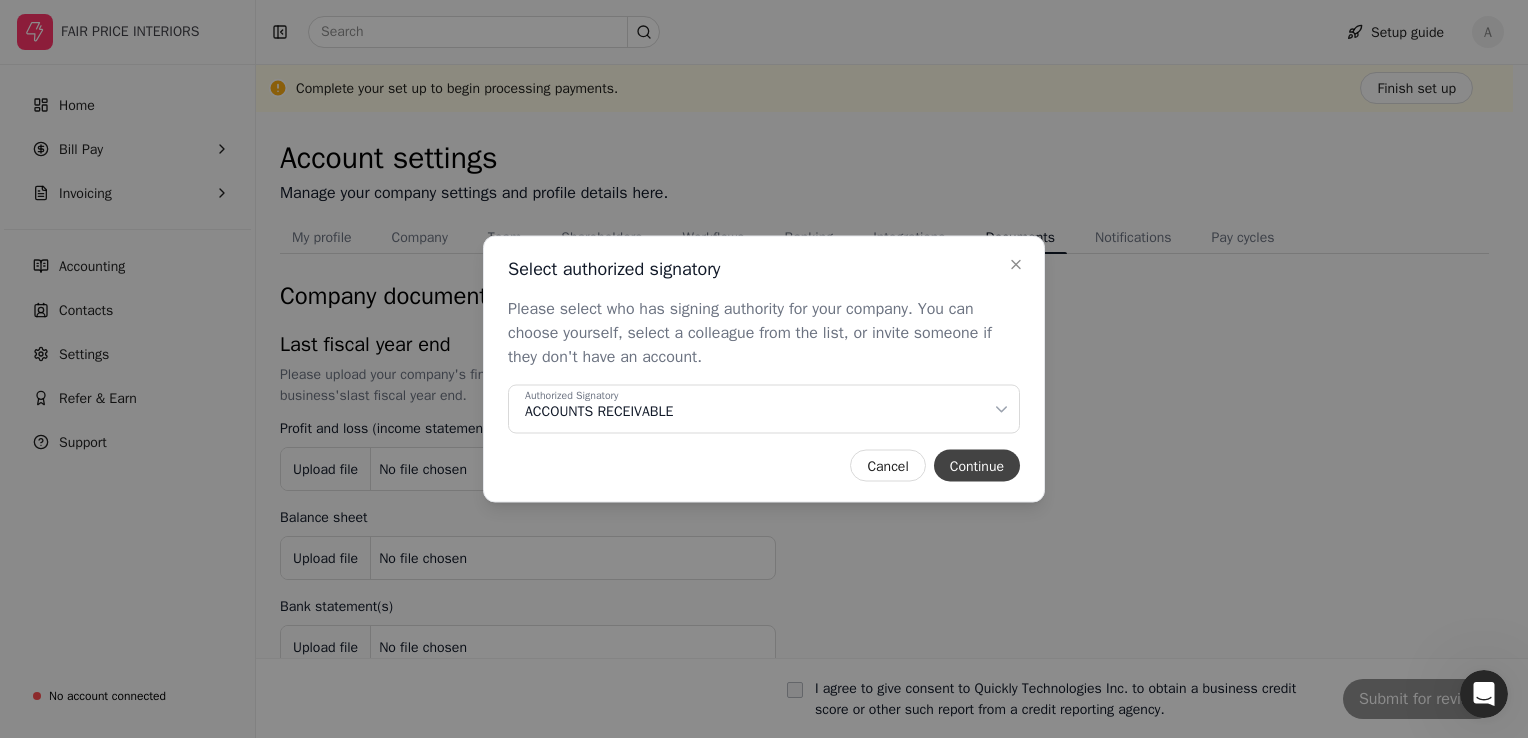 click on "Continue" at bounding box center (977, 466) 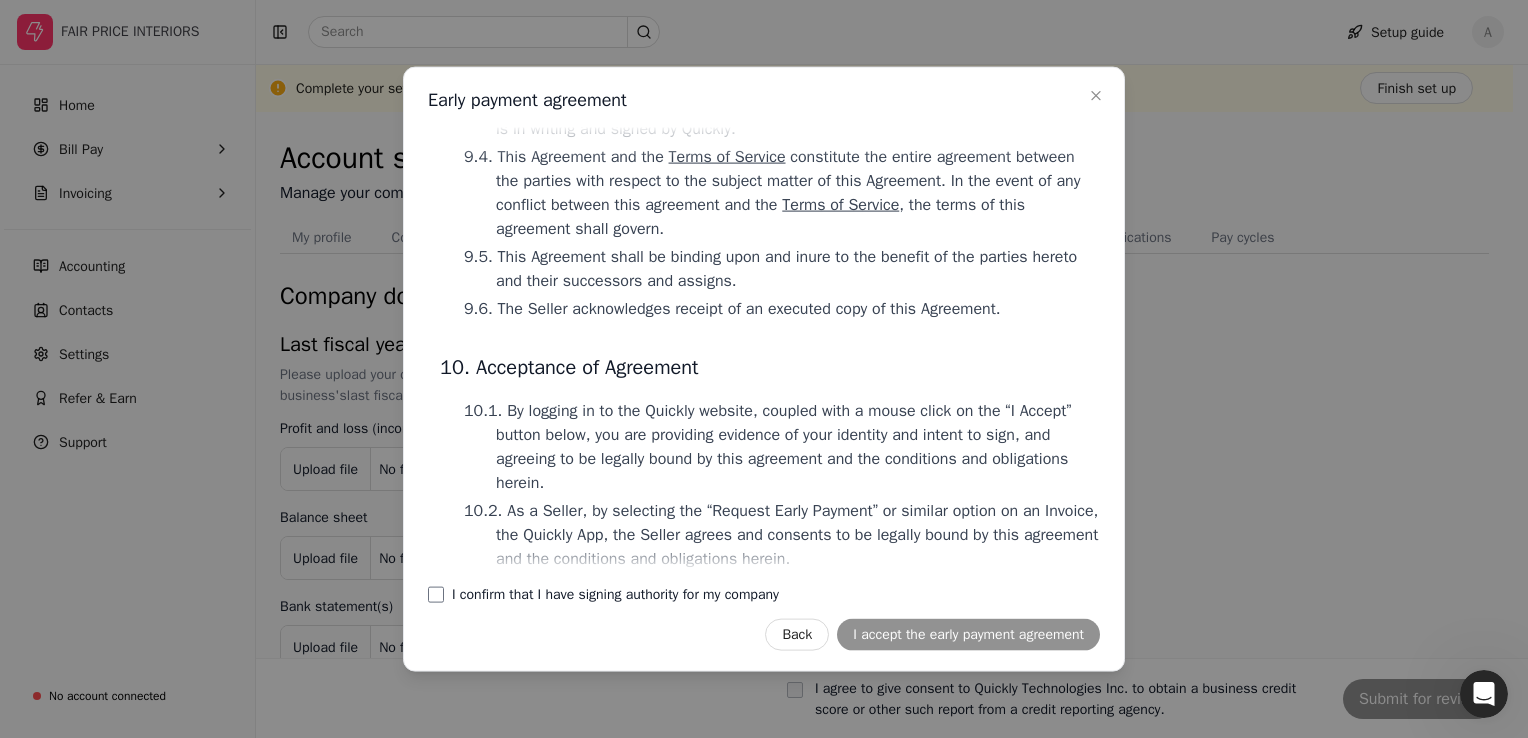 scroll, scrollTop: 6103, scrollLeft: 0, axis: vertical 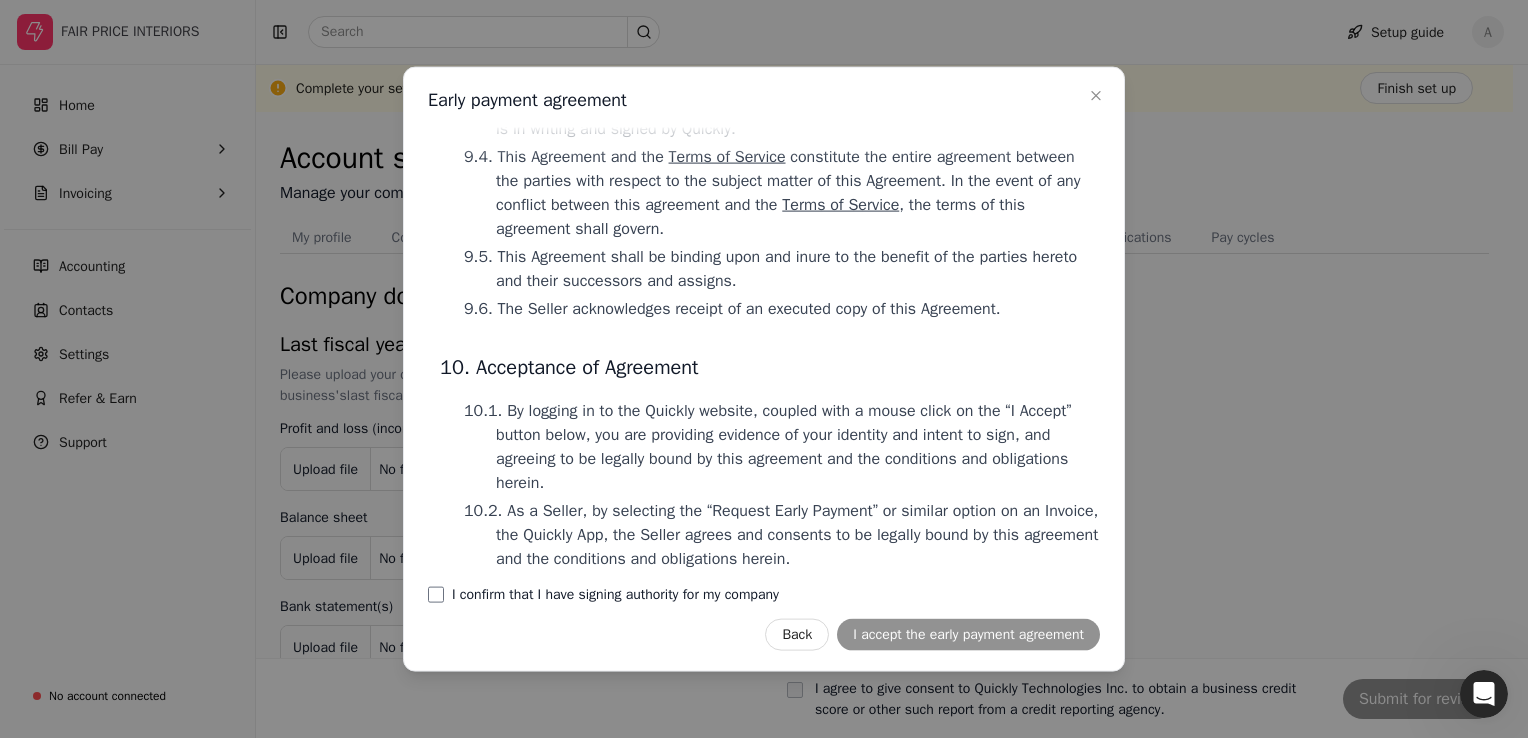 click on "Close Early payment agreement Early payment agreement Master Early Payment Agreement (Canadian Seller) Purpose & Scope This Master Early Payment Agreement (the “Agreement”) is made between Quickly Technologies Inc. (“Quickly”) and the party using the Quickly platform (“you”, “your”, “User”, “Seller”) that accepts this Agreement. The purpose of this Agreement is to govern the early payment transactions facilitated by Quickly, ensuring a streamlined and legally compliant process. Unless otherwise defined herein, capitalized words shall have the meanings assigned to such terms set forth in the Quickly   Terms of Service , which incorporates this Agreement. Definitions Buyer : The entity that has a liability to a Seller for goods or services rendered. Seller : A supplier or vendor of the Buyer that sends invoices to the Buyer for goods or services rendered. Services : The Quickly website, application (“App”), and early payment service collectively. Invoice Acceptable Invoice Assignment" at bounding box center (764, 369) 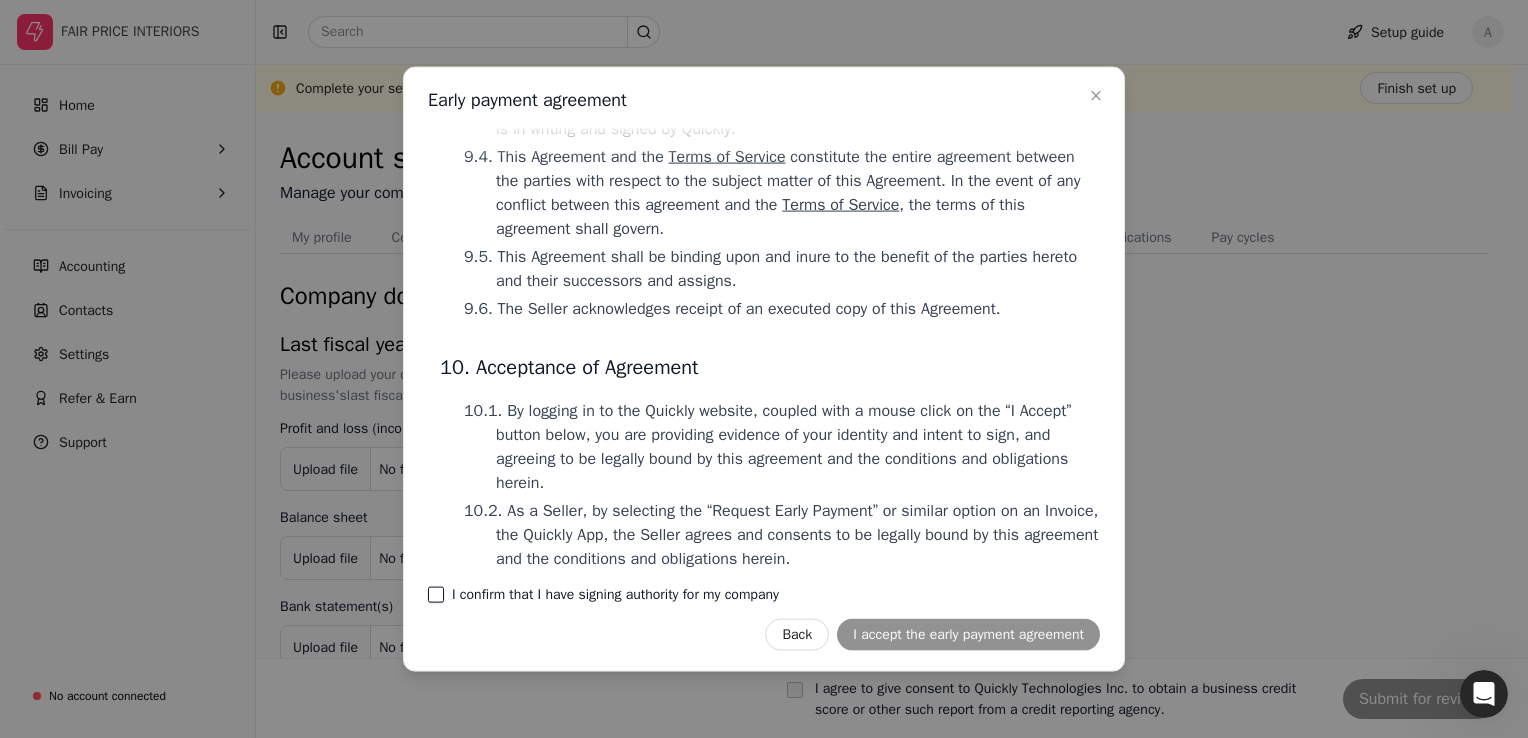 click on "I confirm that I have signing authority for my company" at bounding box center (436, 594) 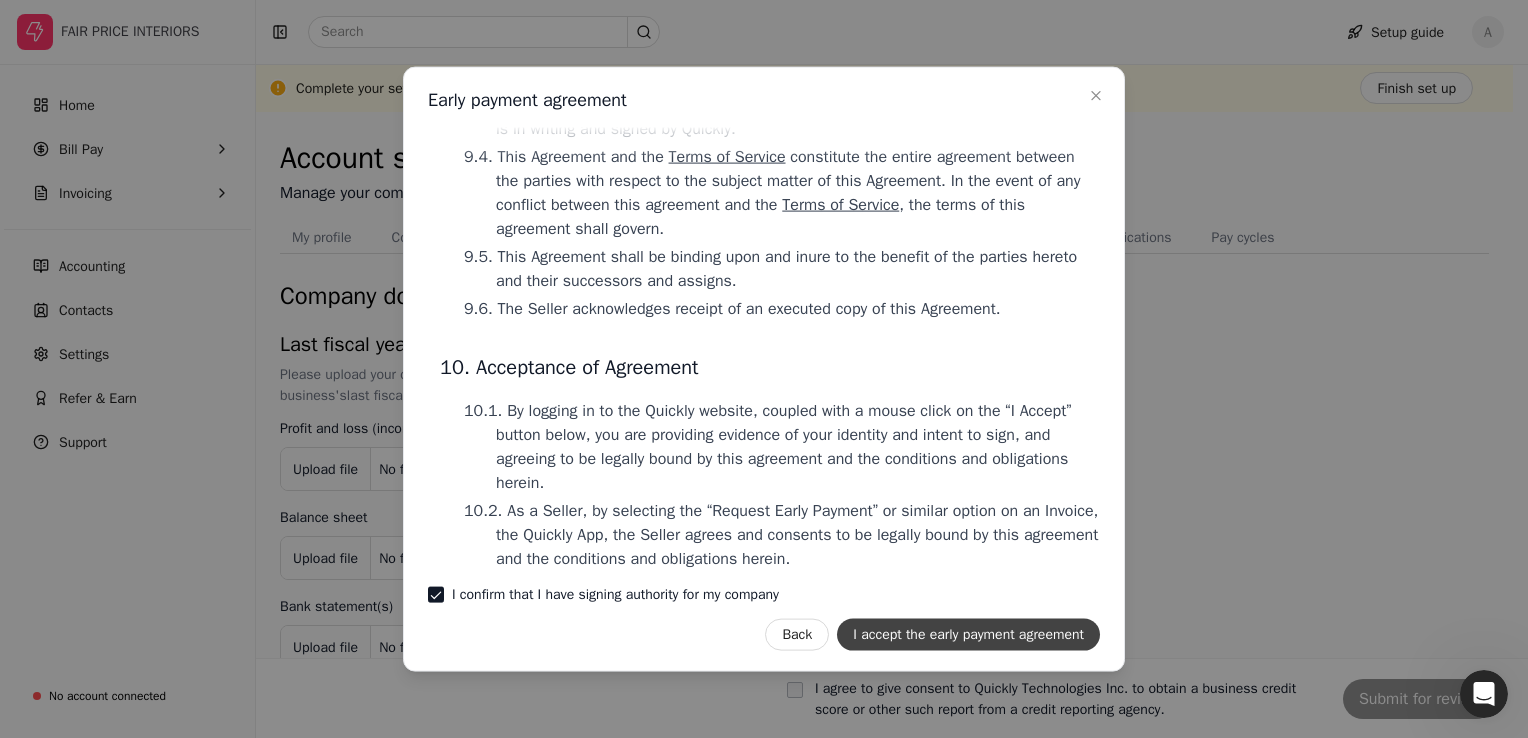 click on "I accept the early payment agreement" at bounding box center (968, 634) 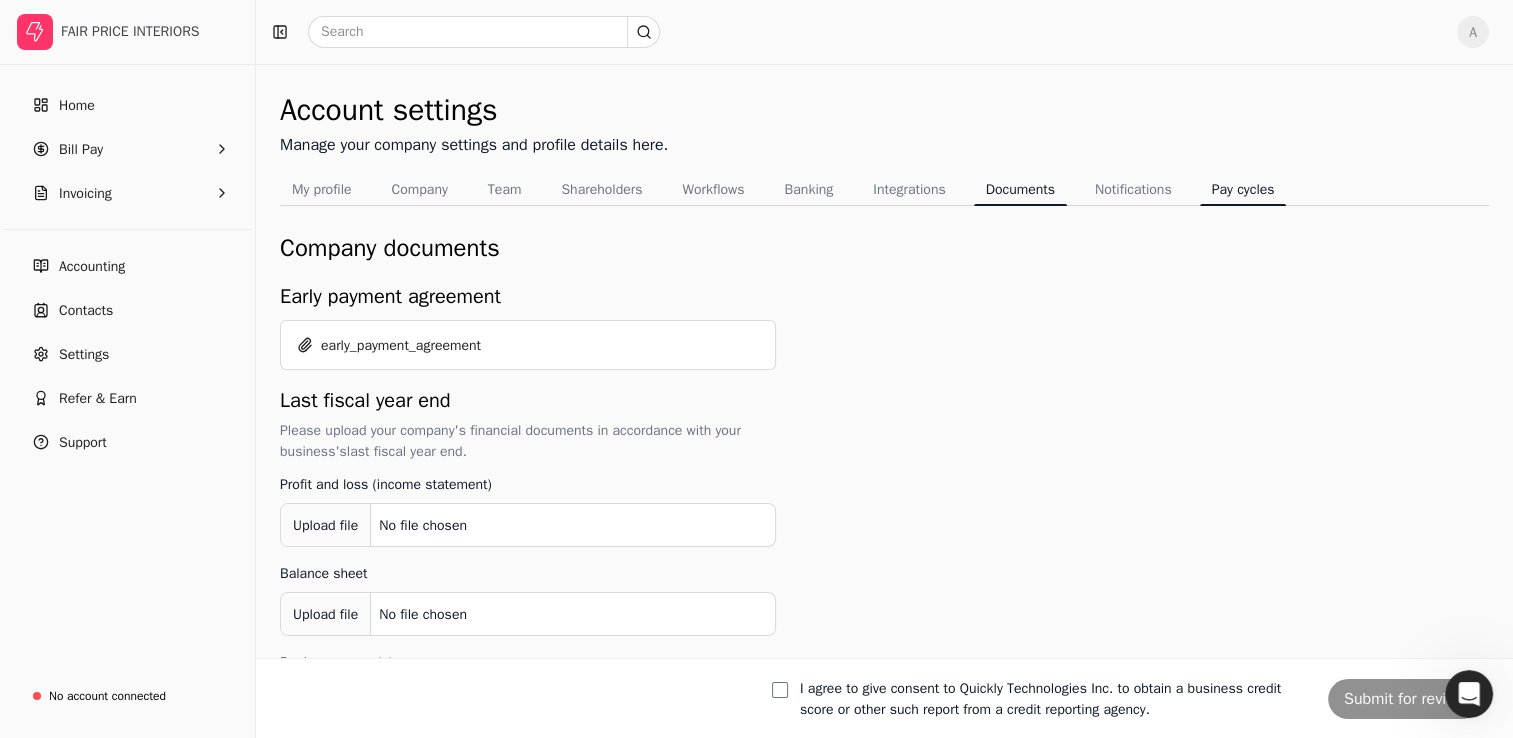 click on "Pay cycles" at bounding box center [1243, 189] 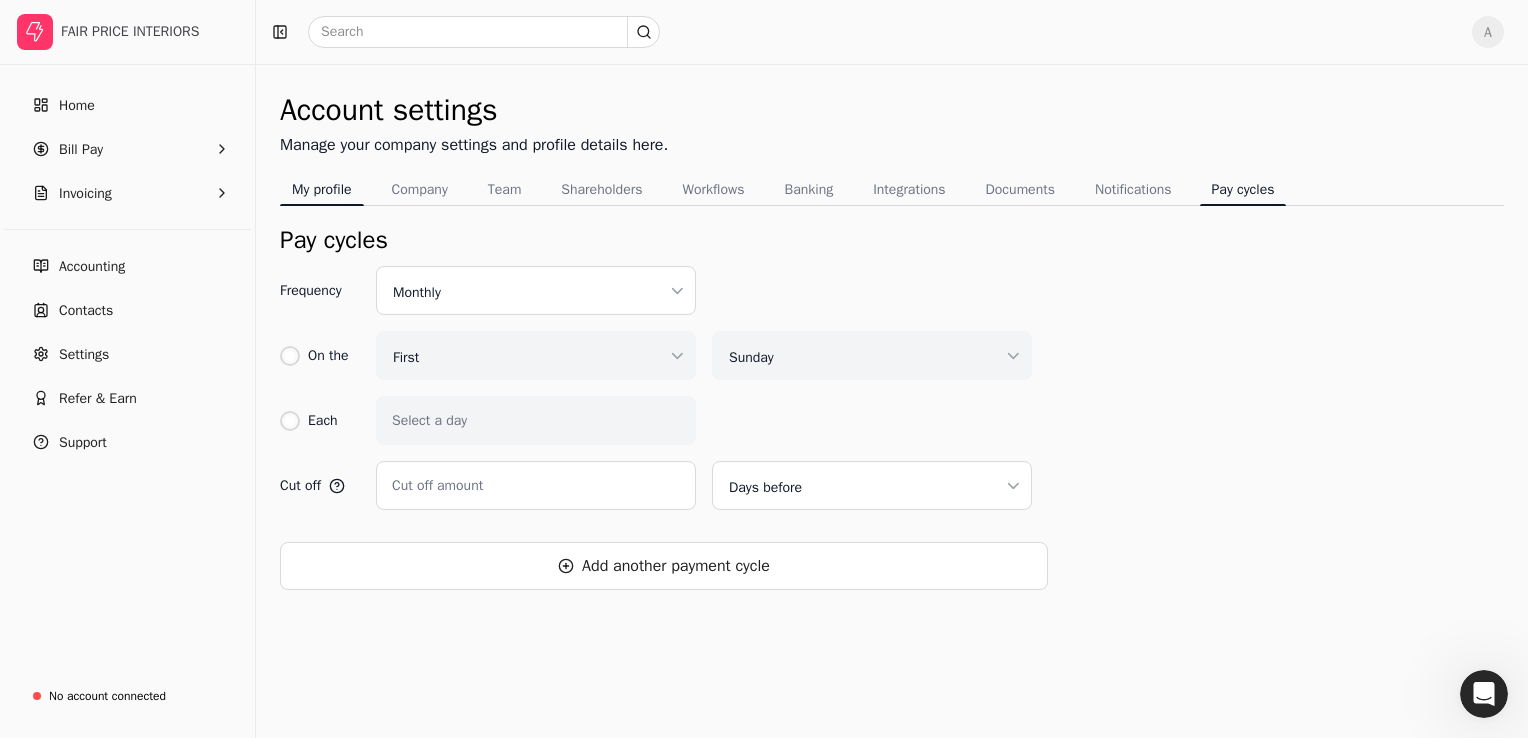 click on "My profile" at bounding box center [322, 189] 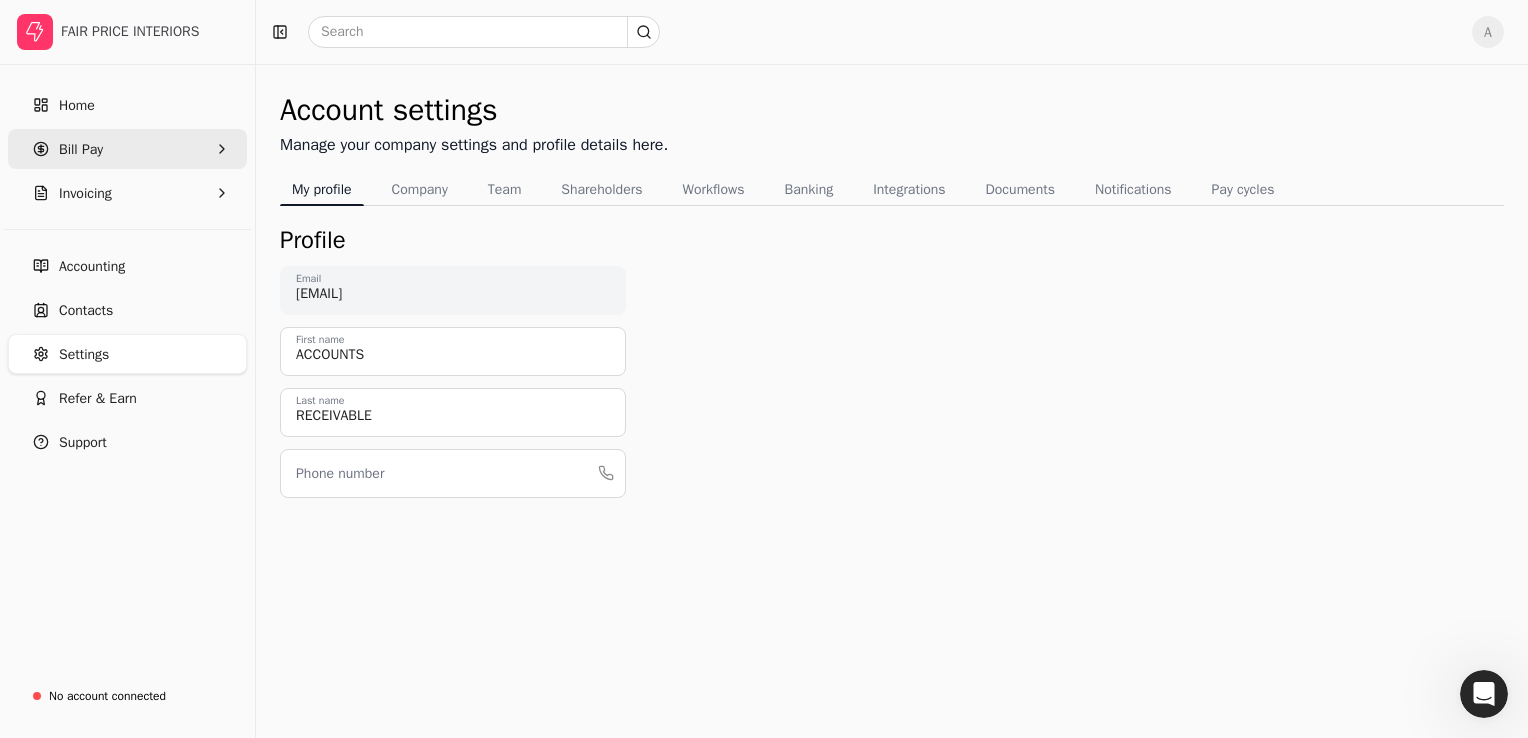 click on "Bill Pay" at bounding box center (127, 149) 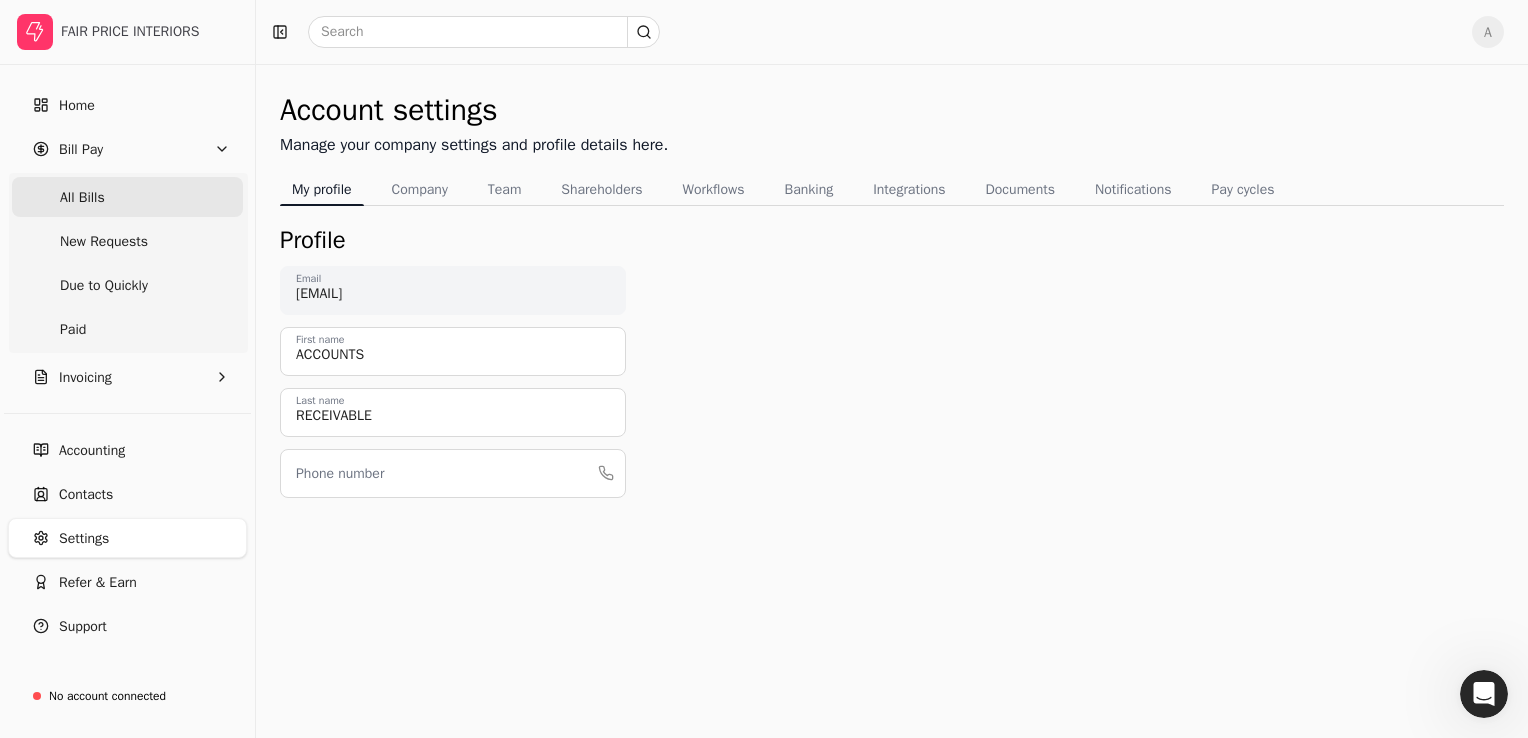 click on "All Bills" at bounding box center (127, 197) 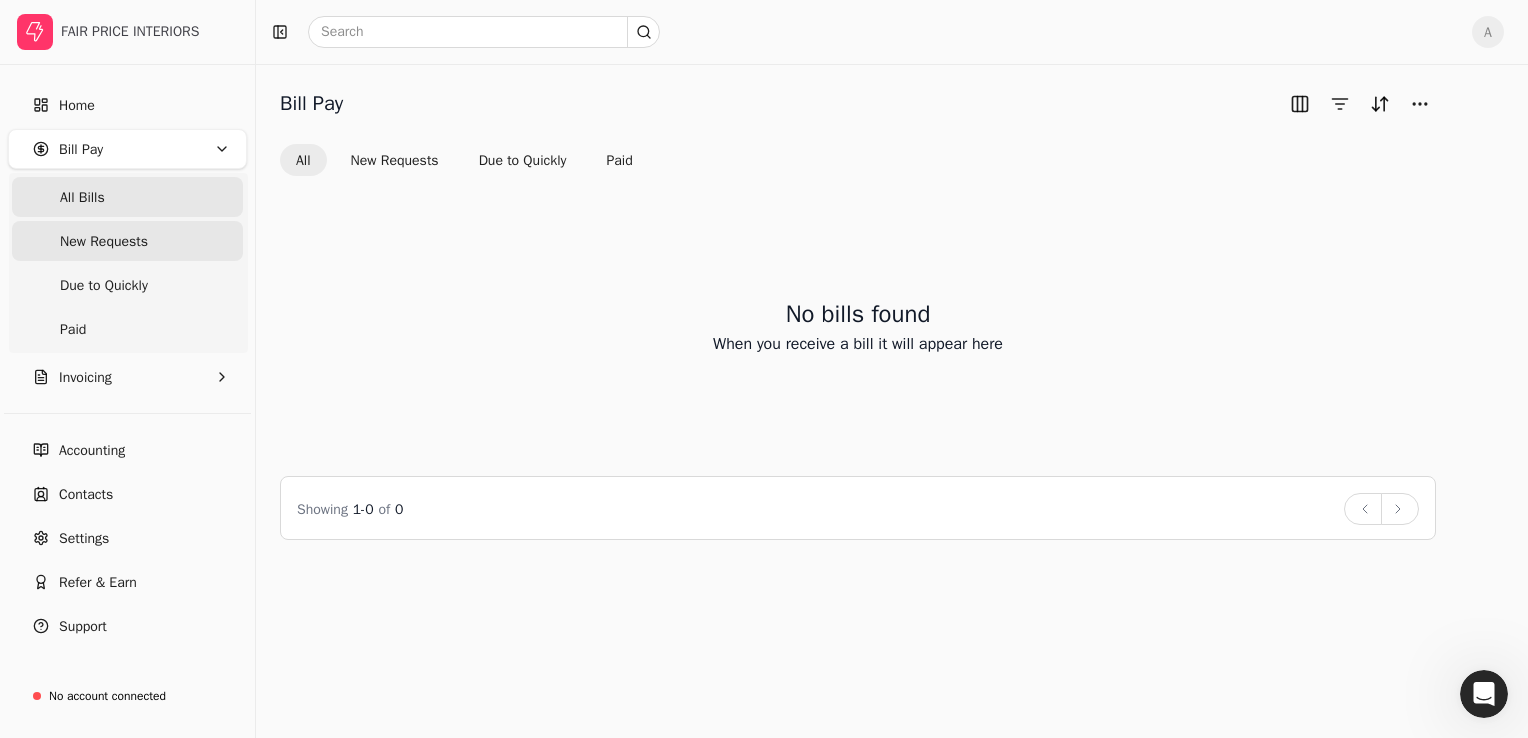 click on "New Requests" at bounding box center [104, 241] 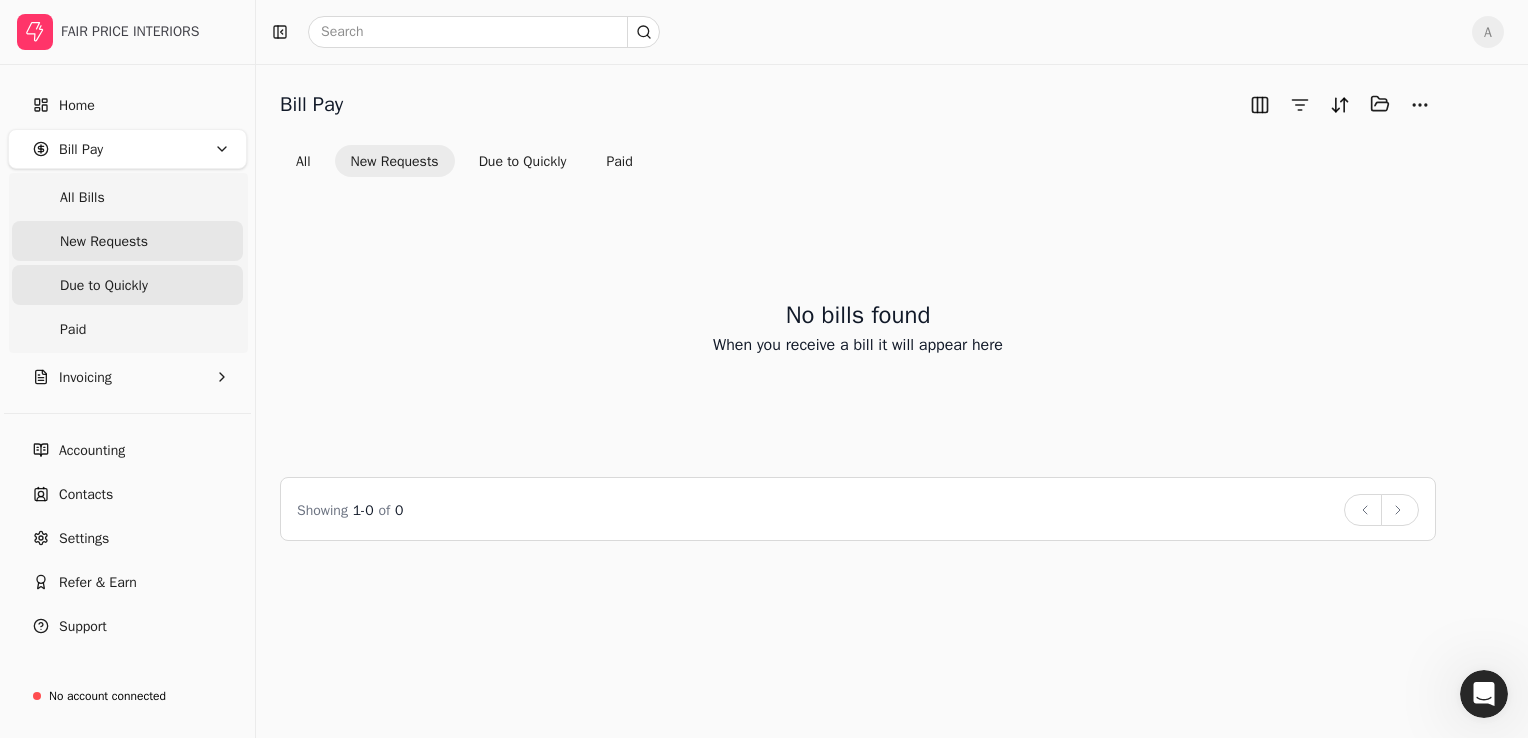 click on "Due to Quickly" at bounding box center [127, 285] 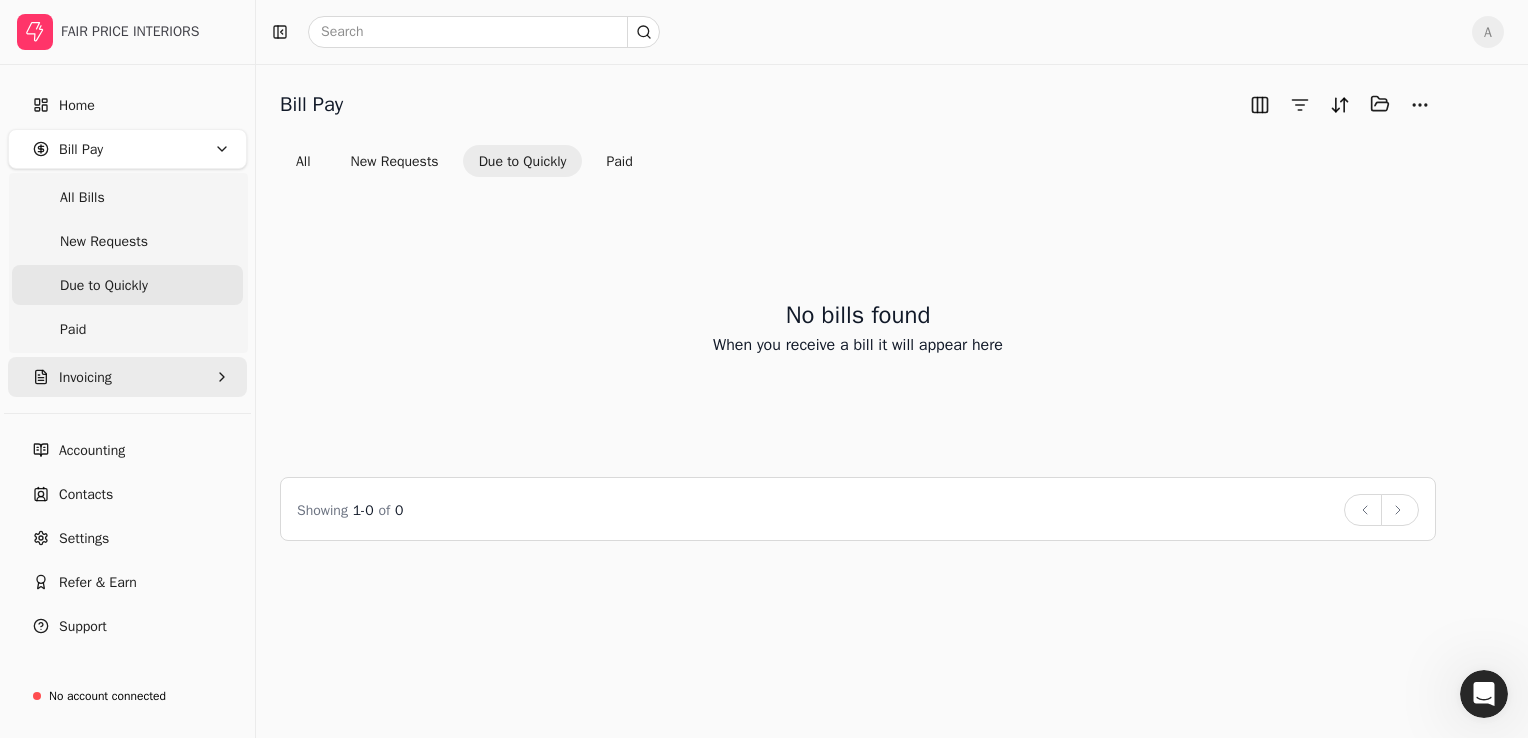 click on "Invoicing" at bounding box center [127, 377] 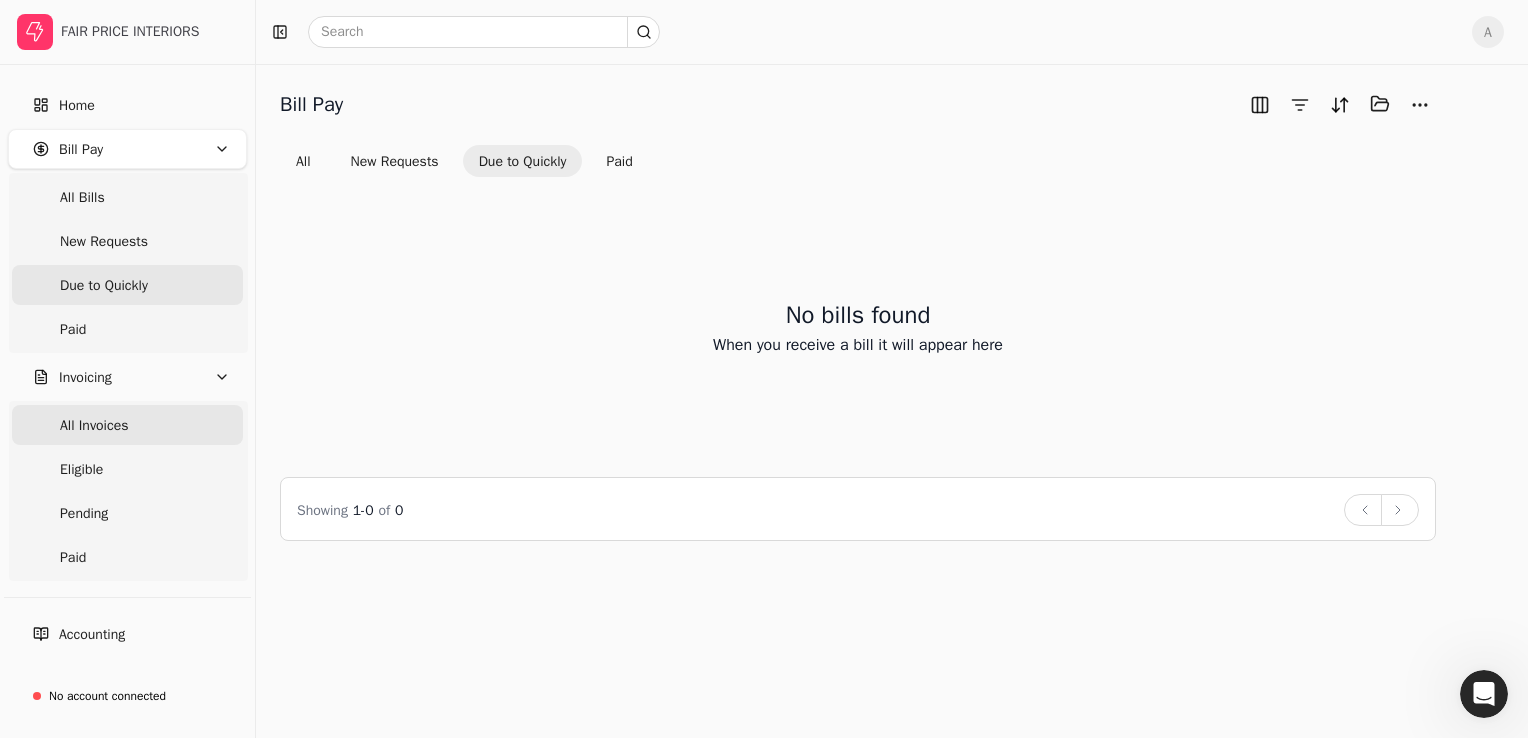 click on "All Invoices" at bounding box center [94, 425] 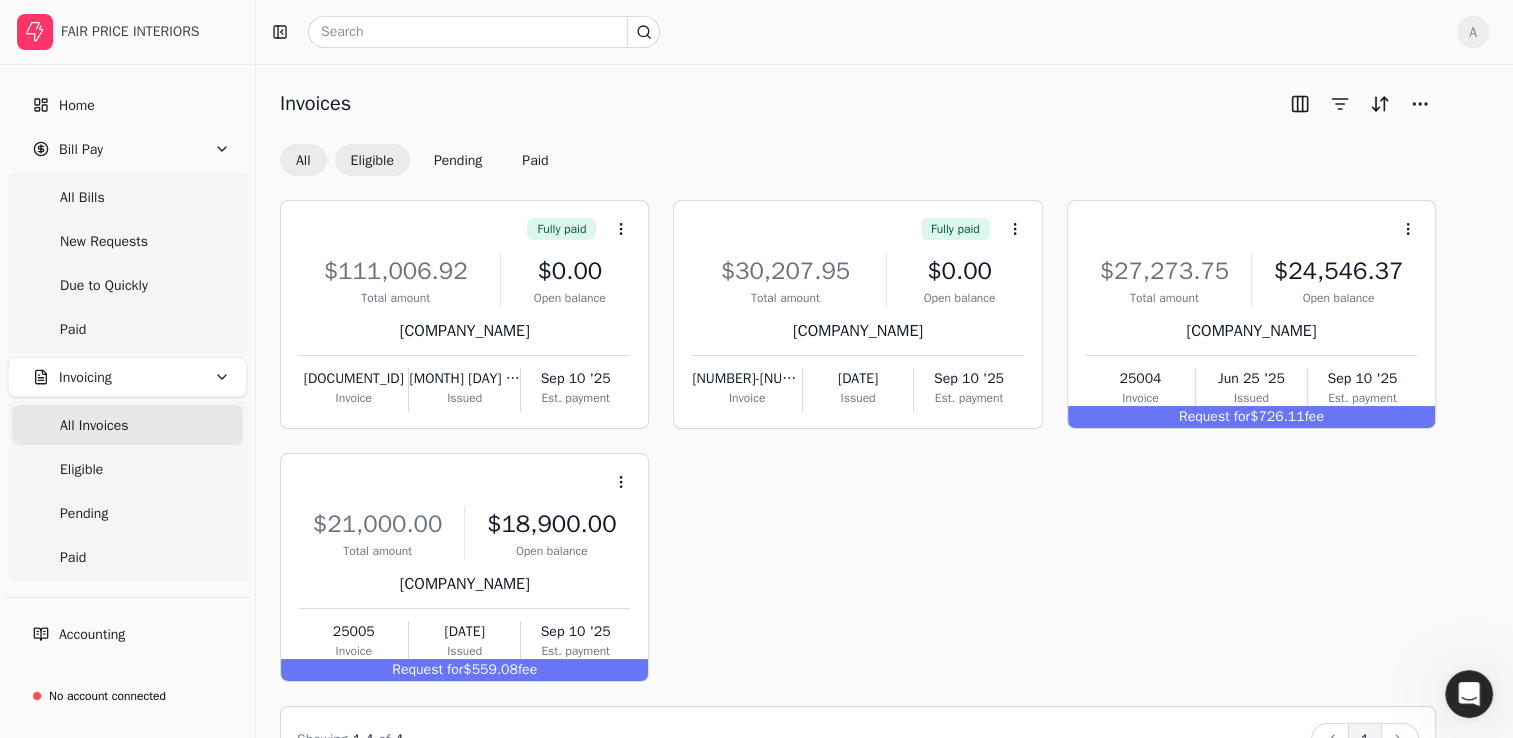 click on "Eligible" at bounding box center (372, 160) 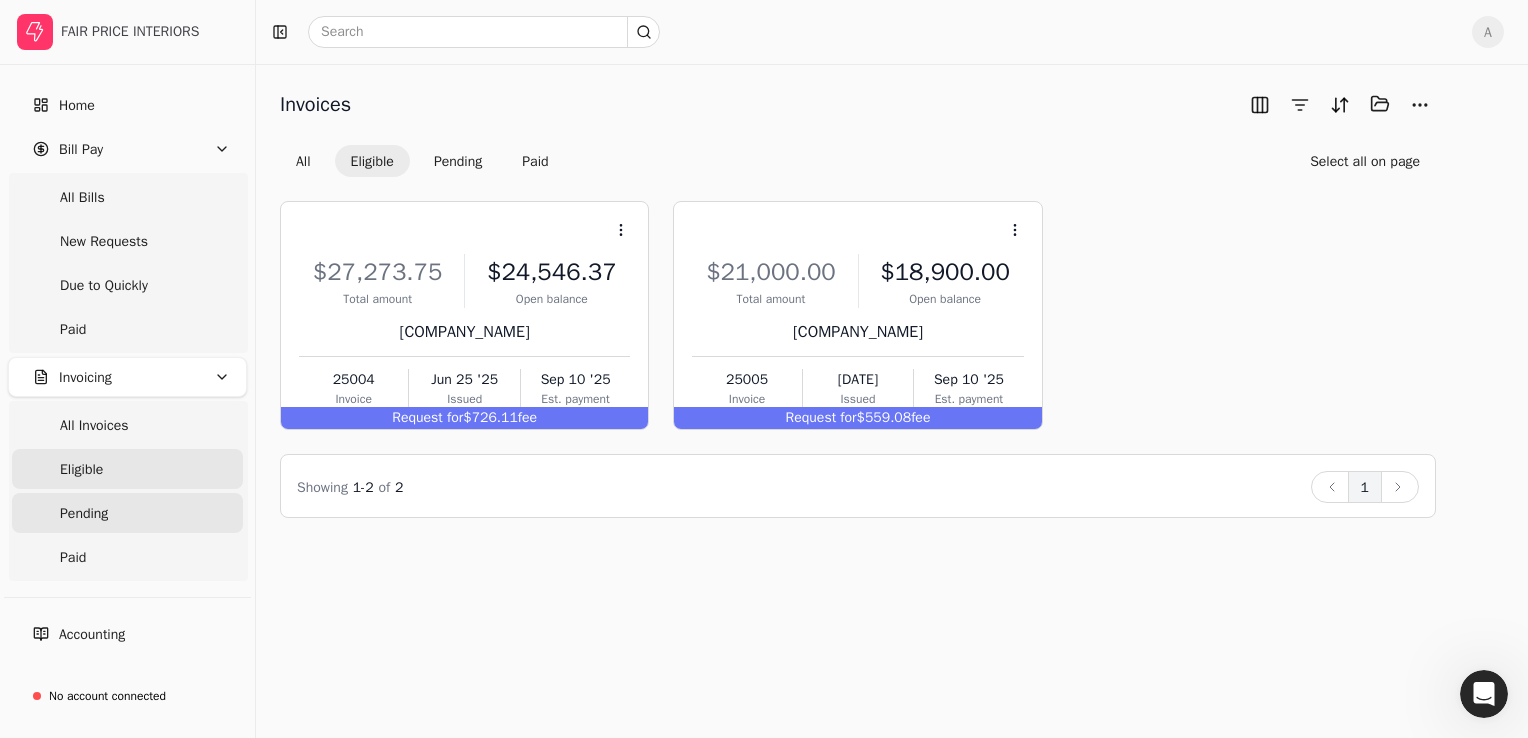click on "Pending" at bounding box center (127, 513) 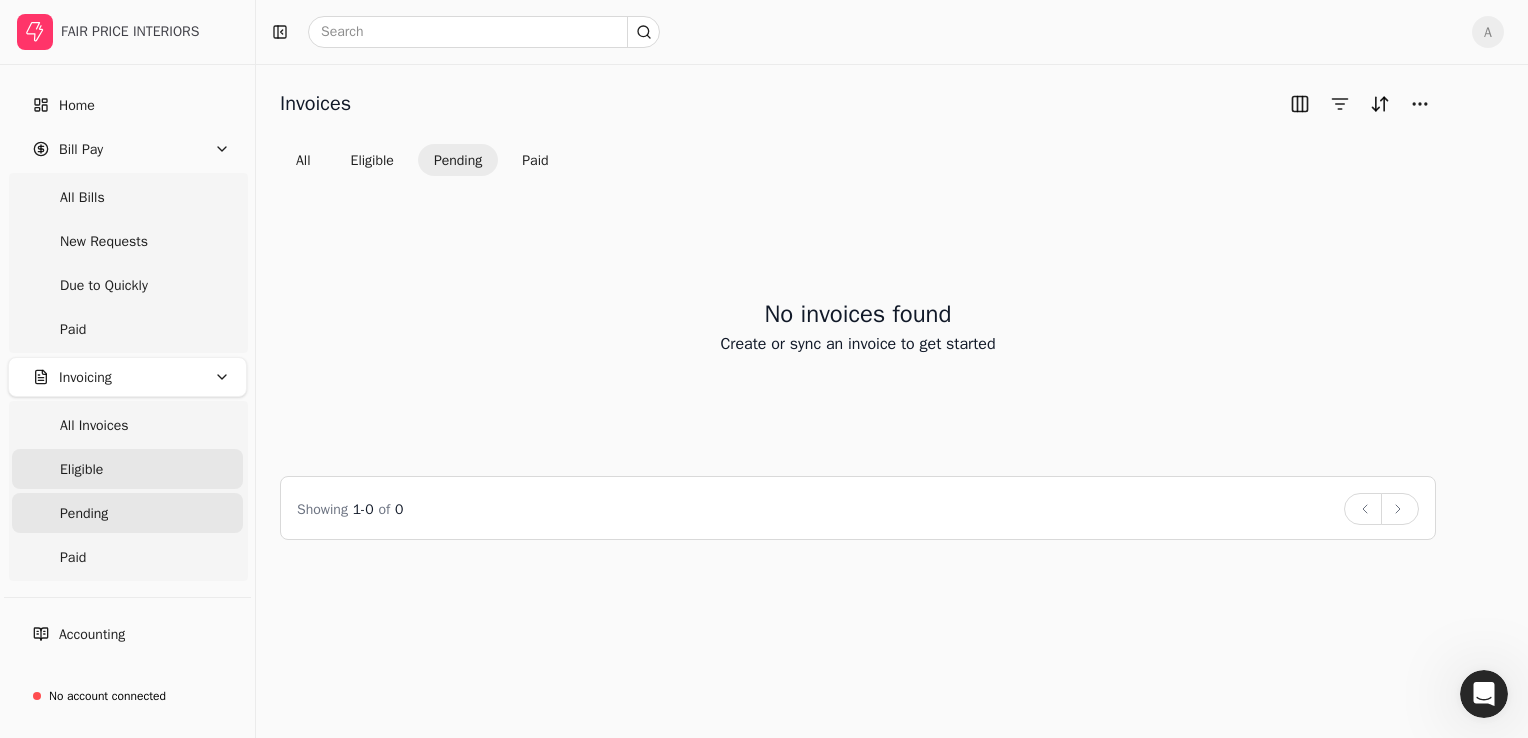 click on "Eligible" at bounding box center [127, 469] 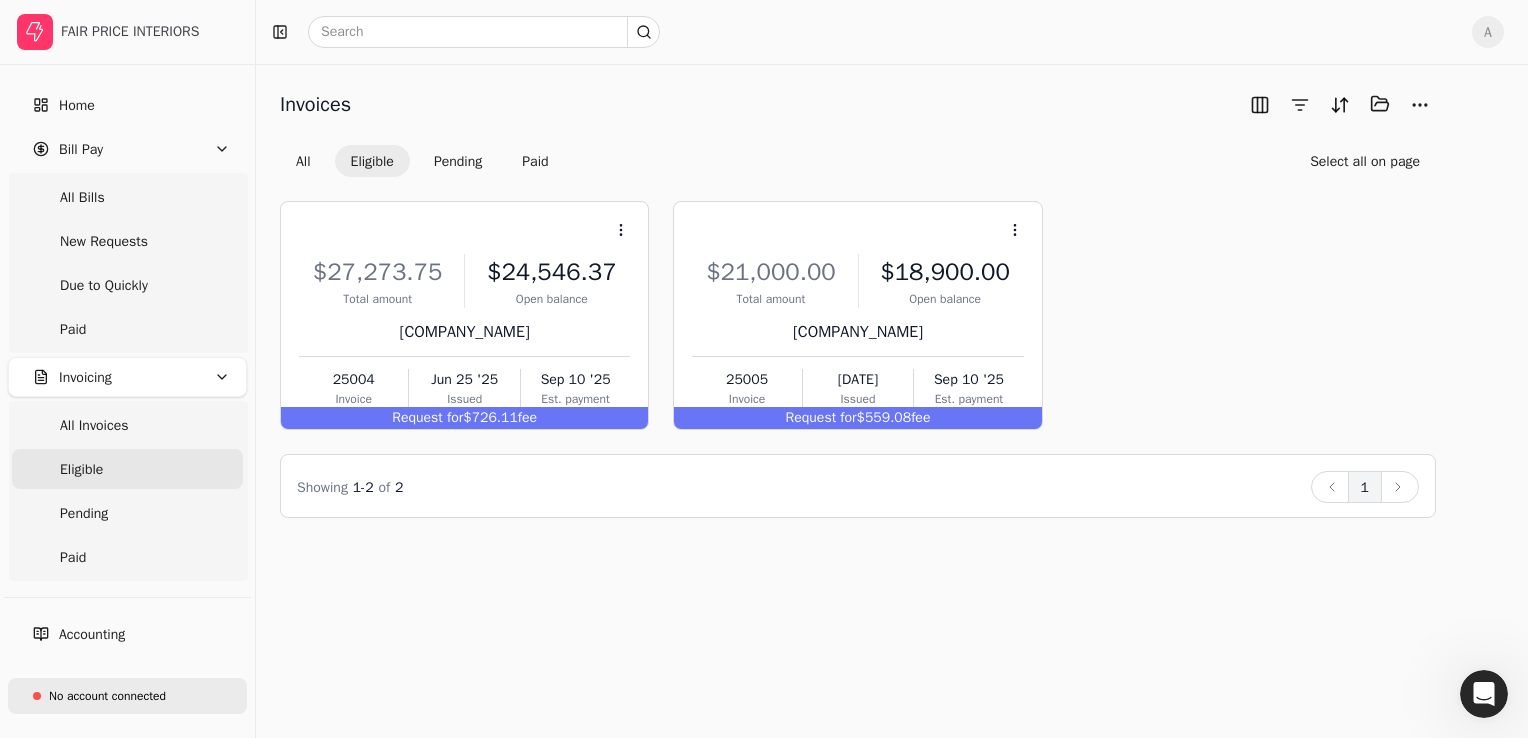 click on "No account connected" at bounding box center (107, 696) 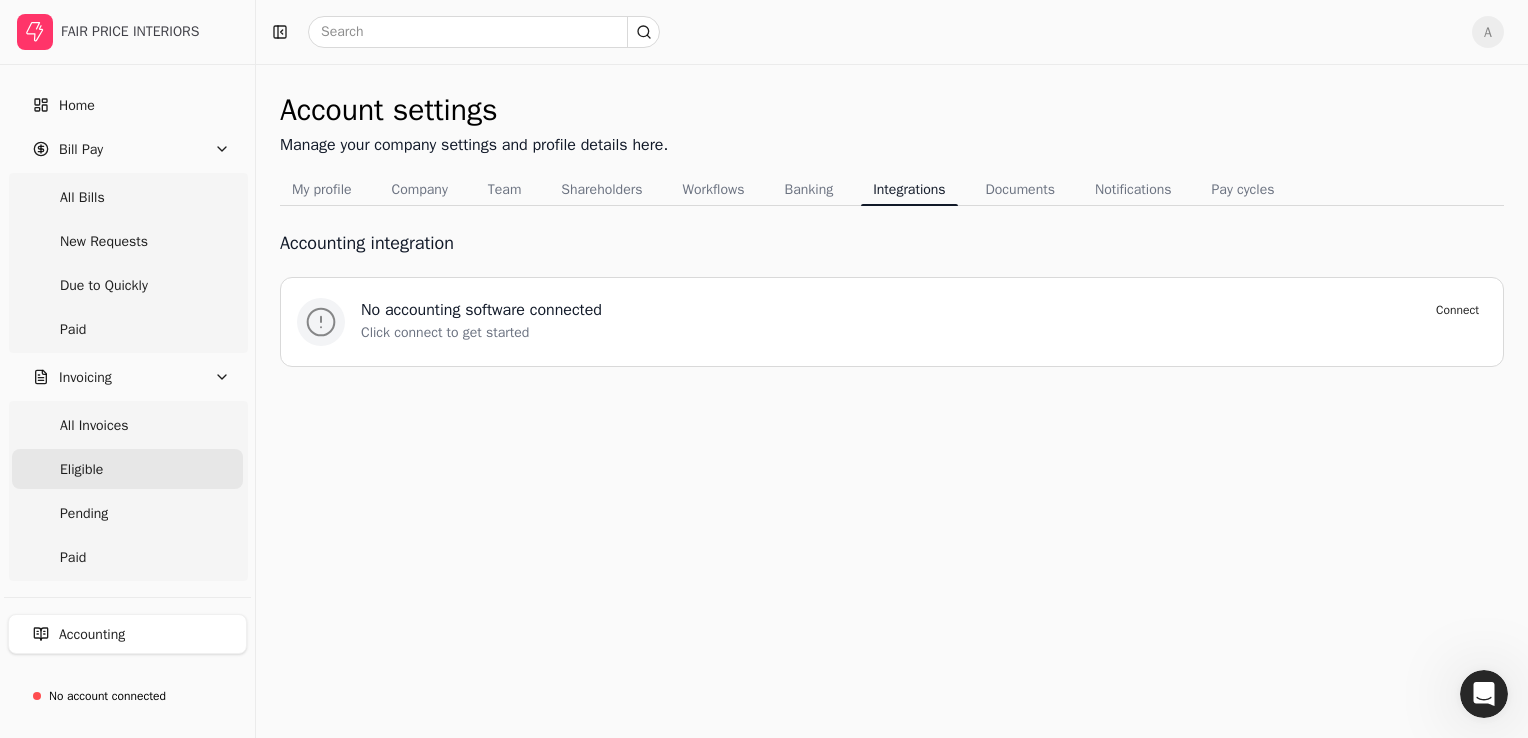 click on "Eligible" at bounding box center (127, 469) 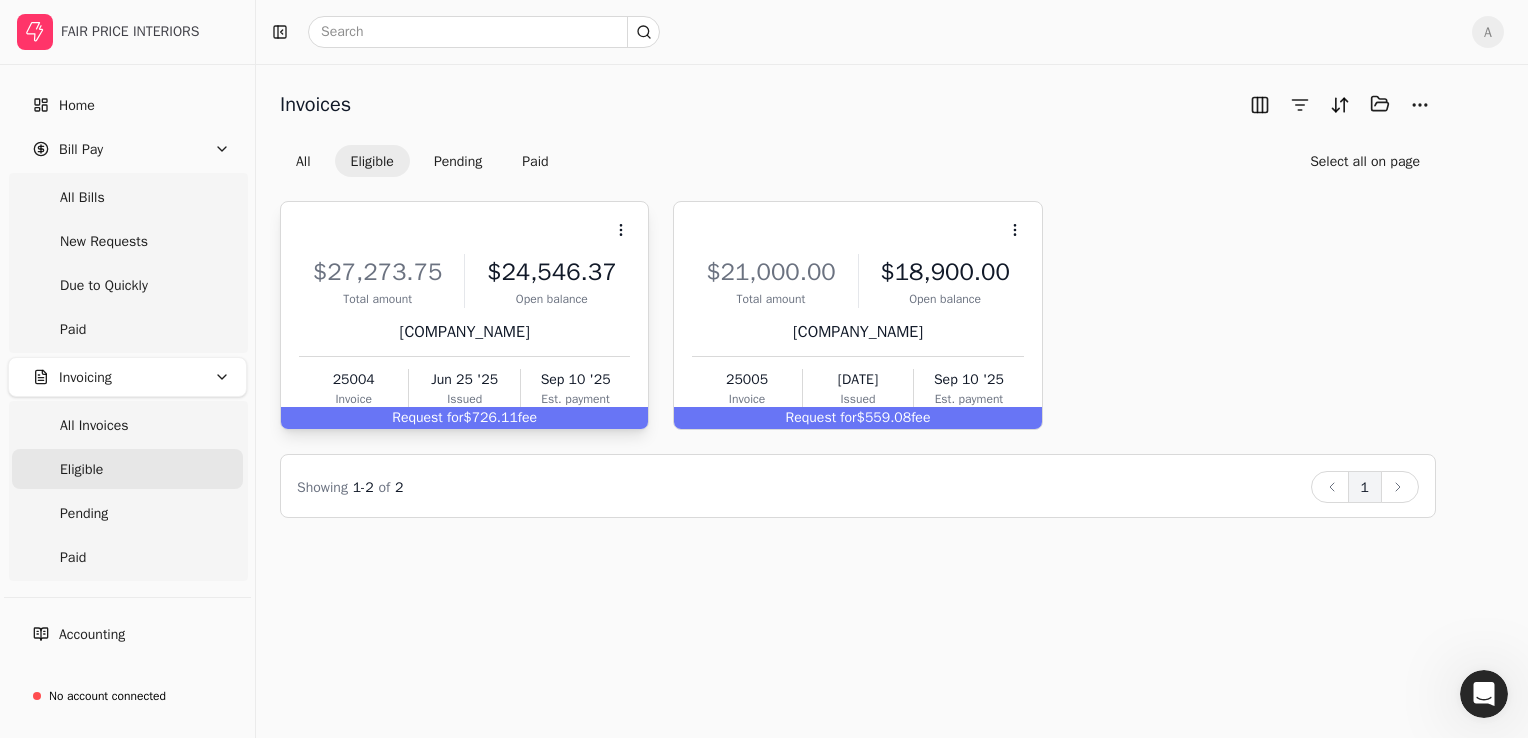 click on "[COMPANY_NAME] [NUMBER] Invoice [MONTH] [DAY] '[YEAR] Issued [MONTH] [DAY] '[YEAR] Est. payment" at bounding box center (464, 327) 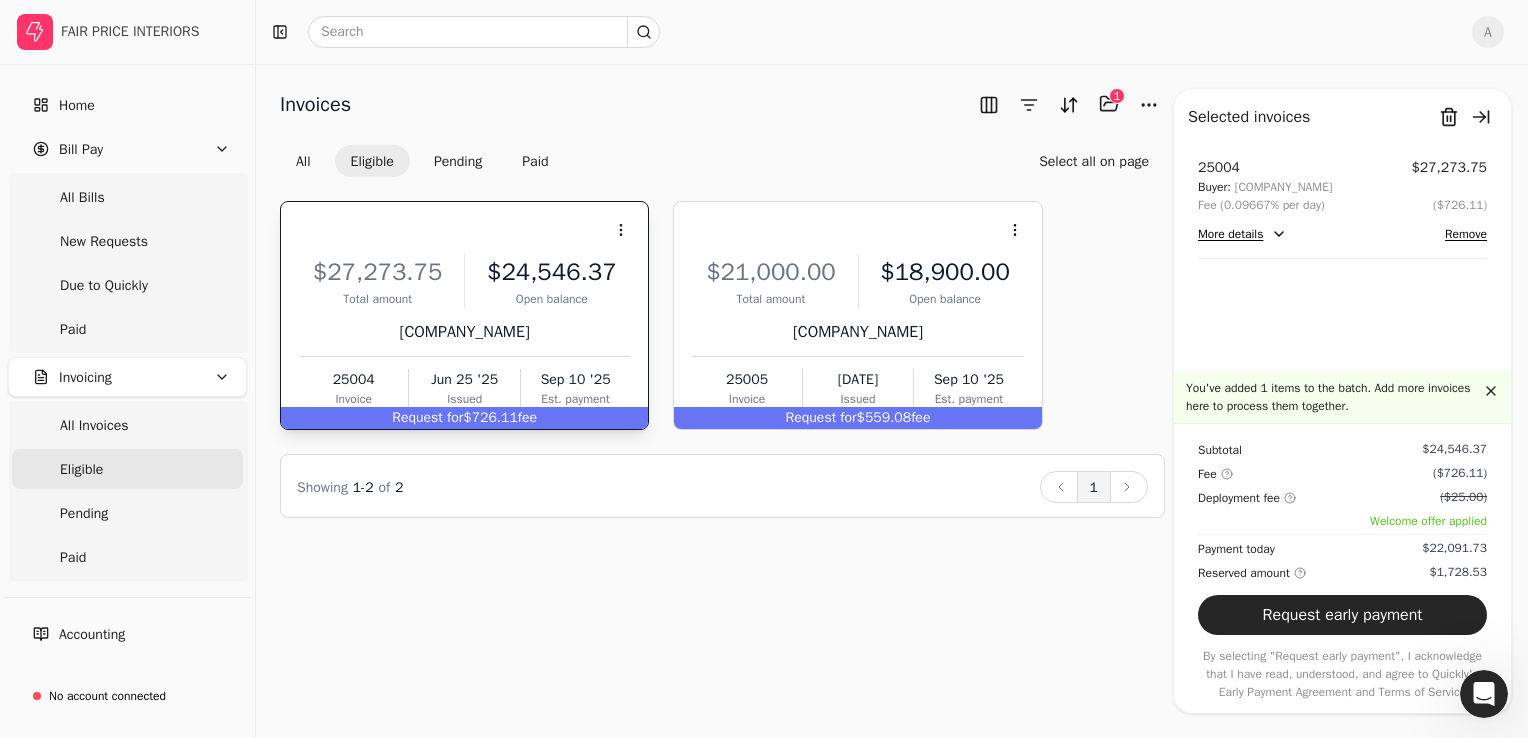 click 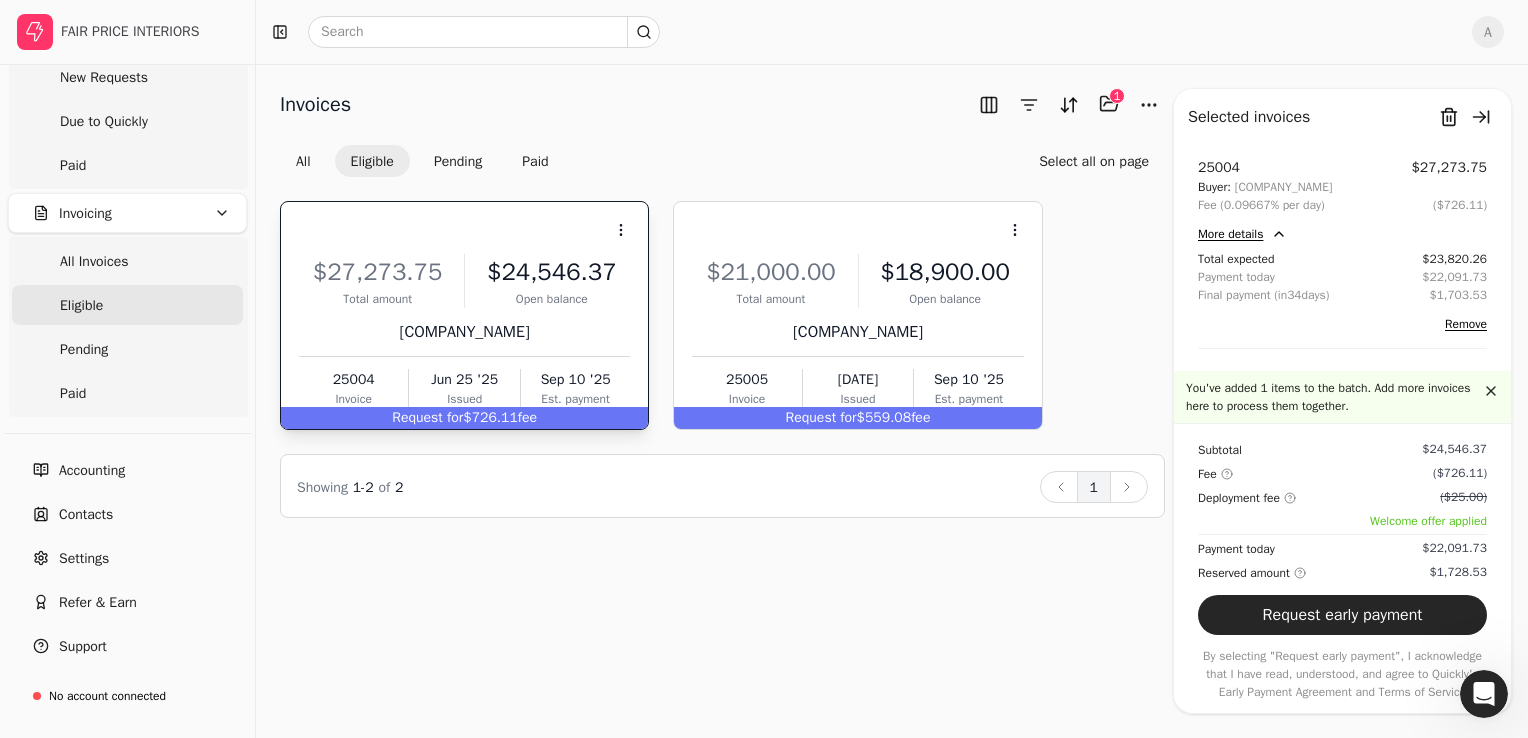 scroll, scrollTop: 178, scrollLeft: 0, axis: vertical 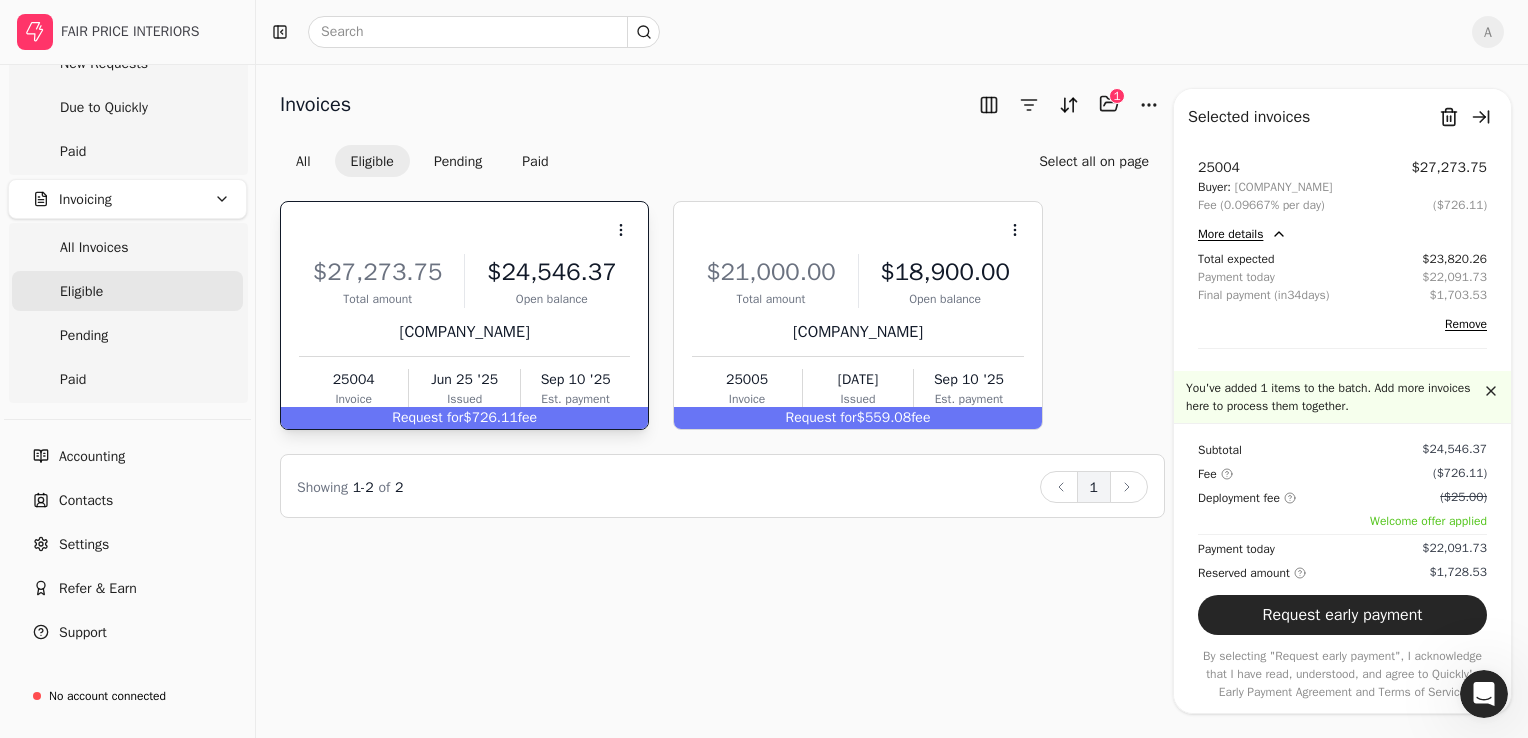 click on "All Eligible Pending Paid Select all on page" at bounding box center (722, 161) 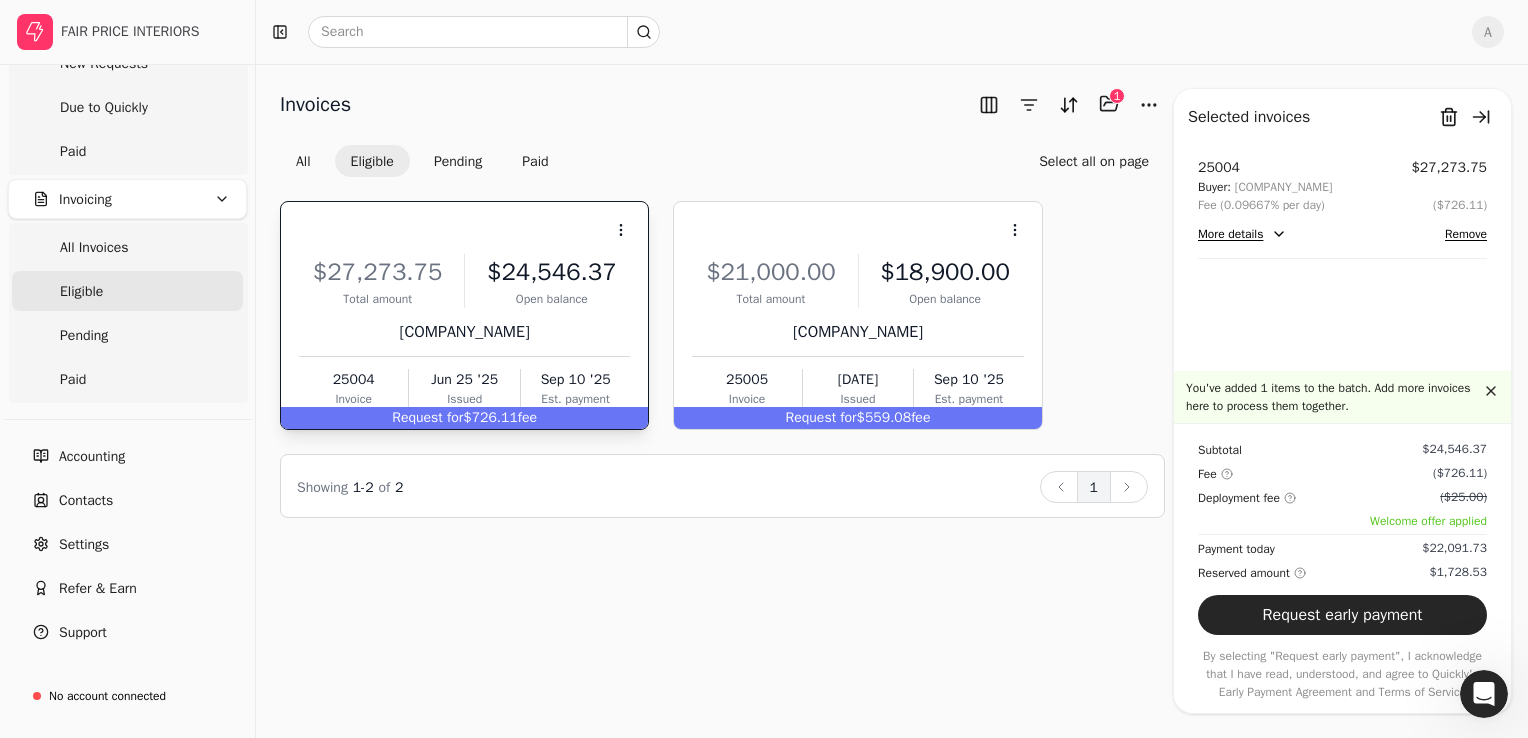 click on "More details" at bounding box center [1242, 234] 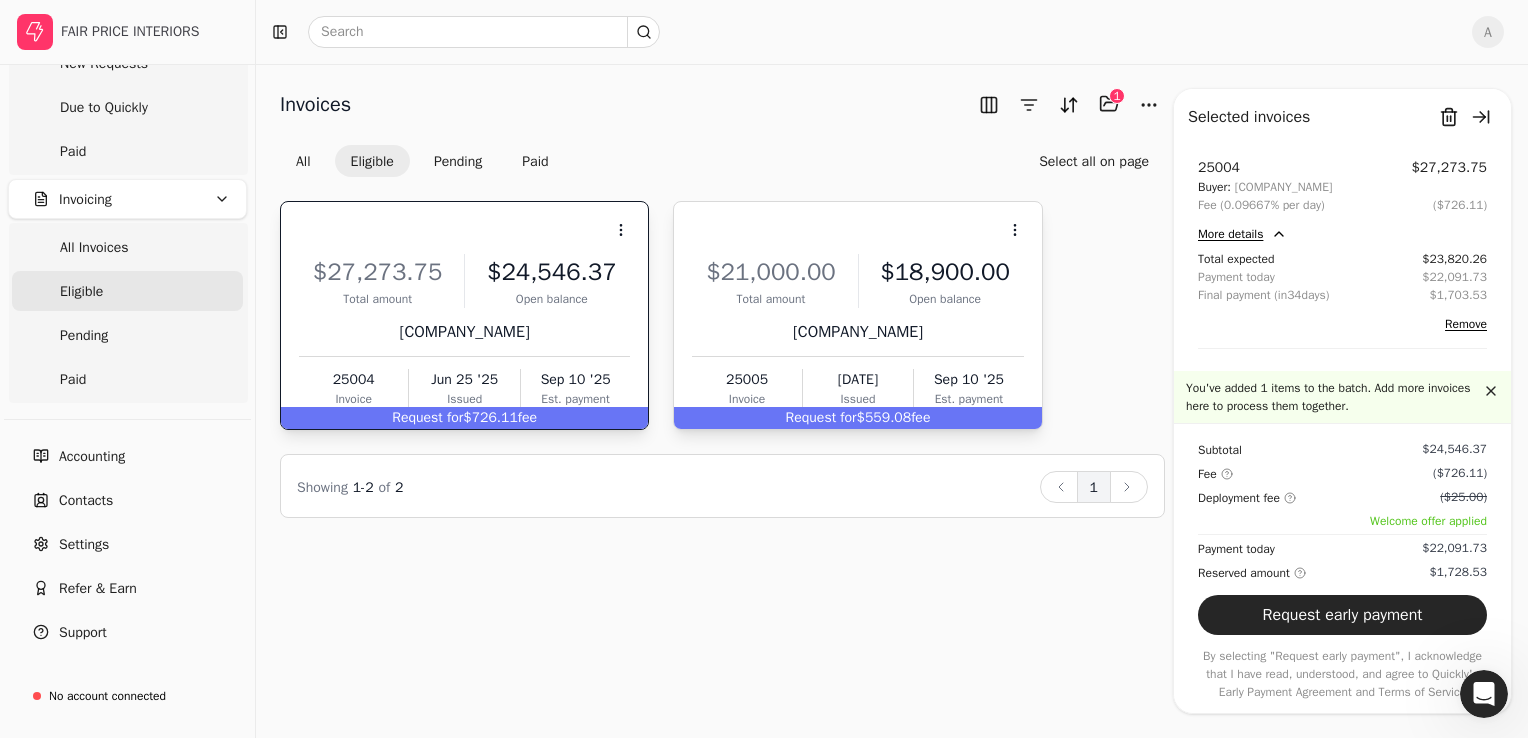 click on "Request for  $559.08  fee" at bounding box center [857, 418] 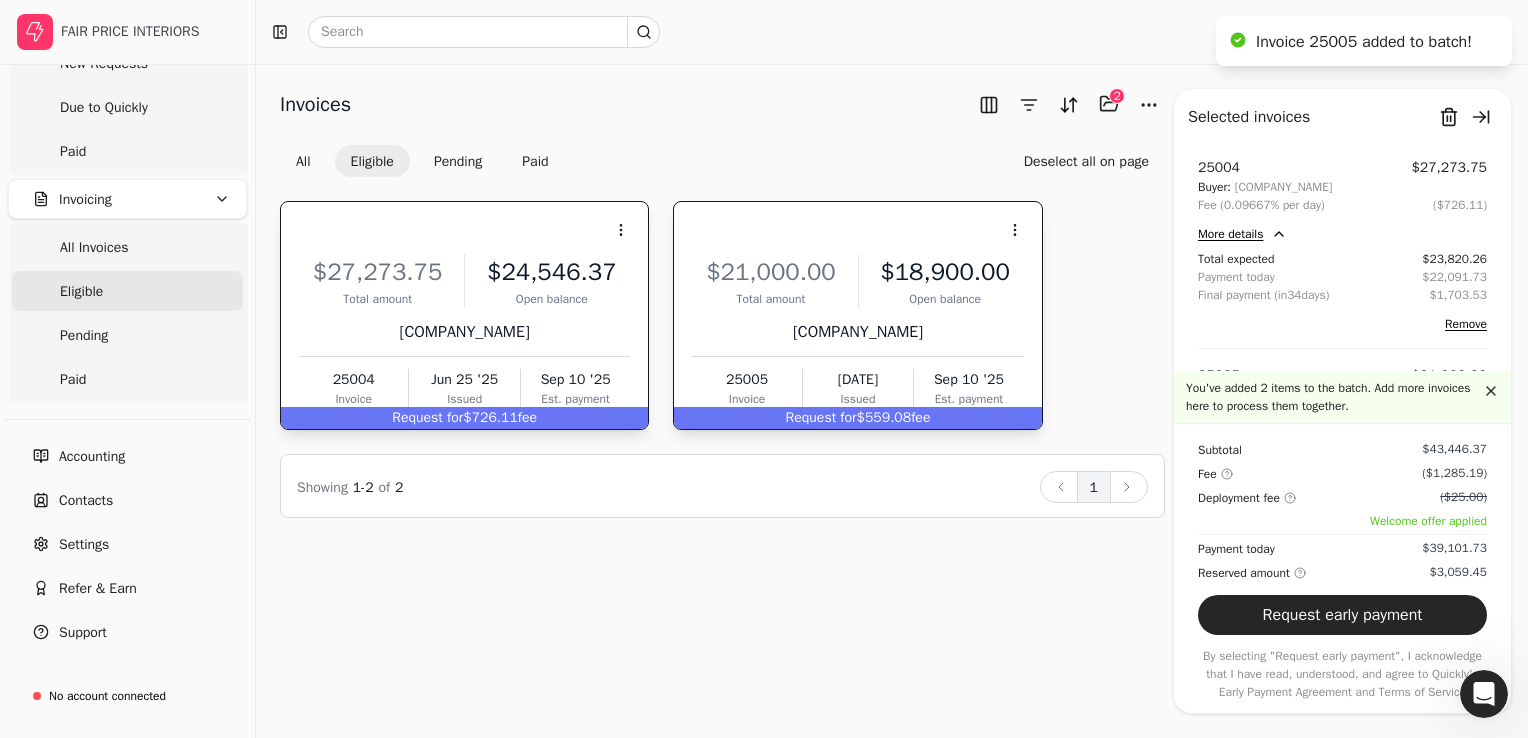 click on "$24,546.37" at bounding box center (551, 272) 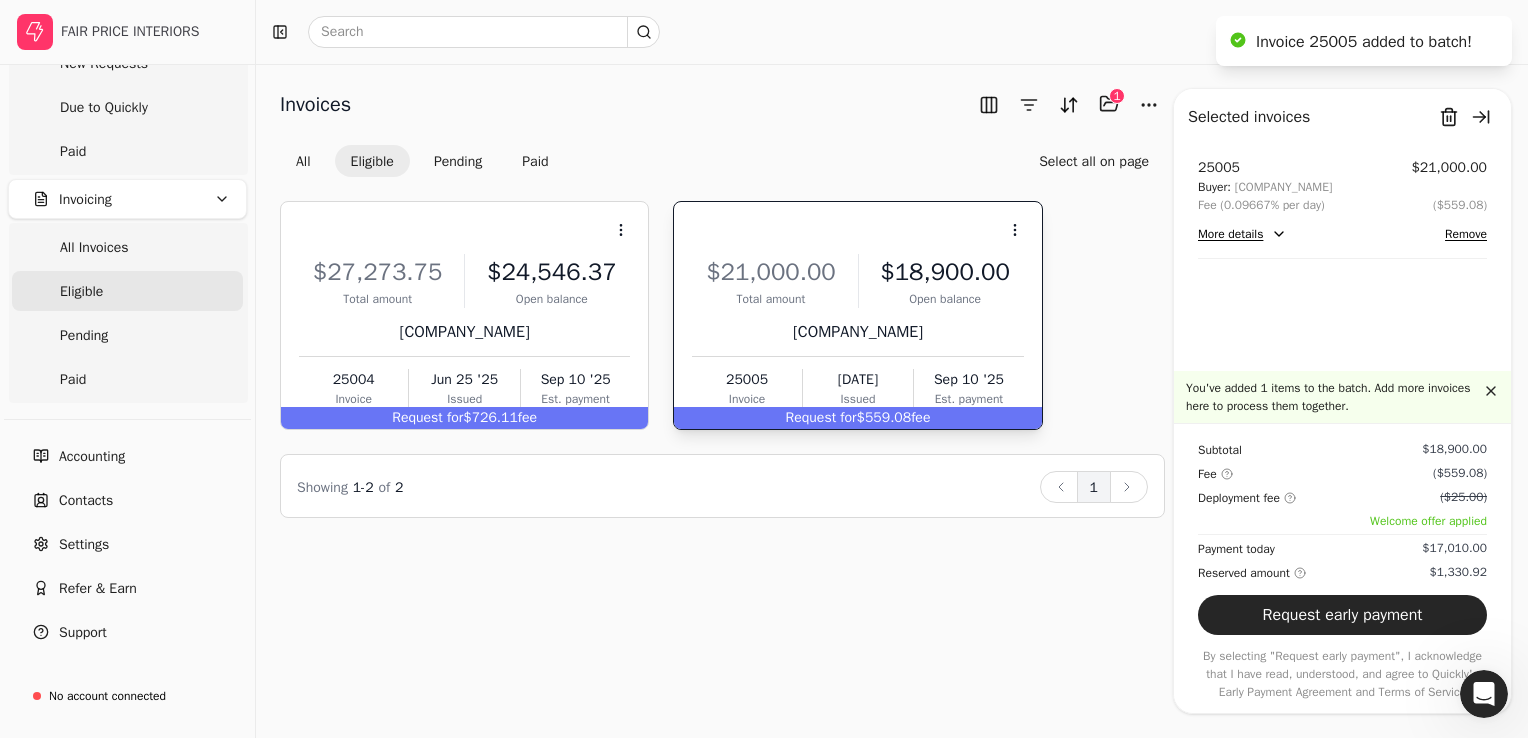 click on "$21,000.00" at bounding box center [770, 272] 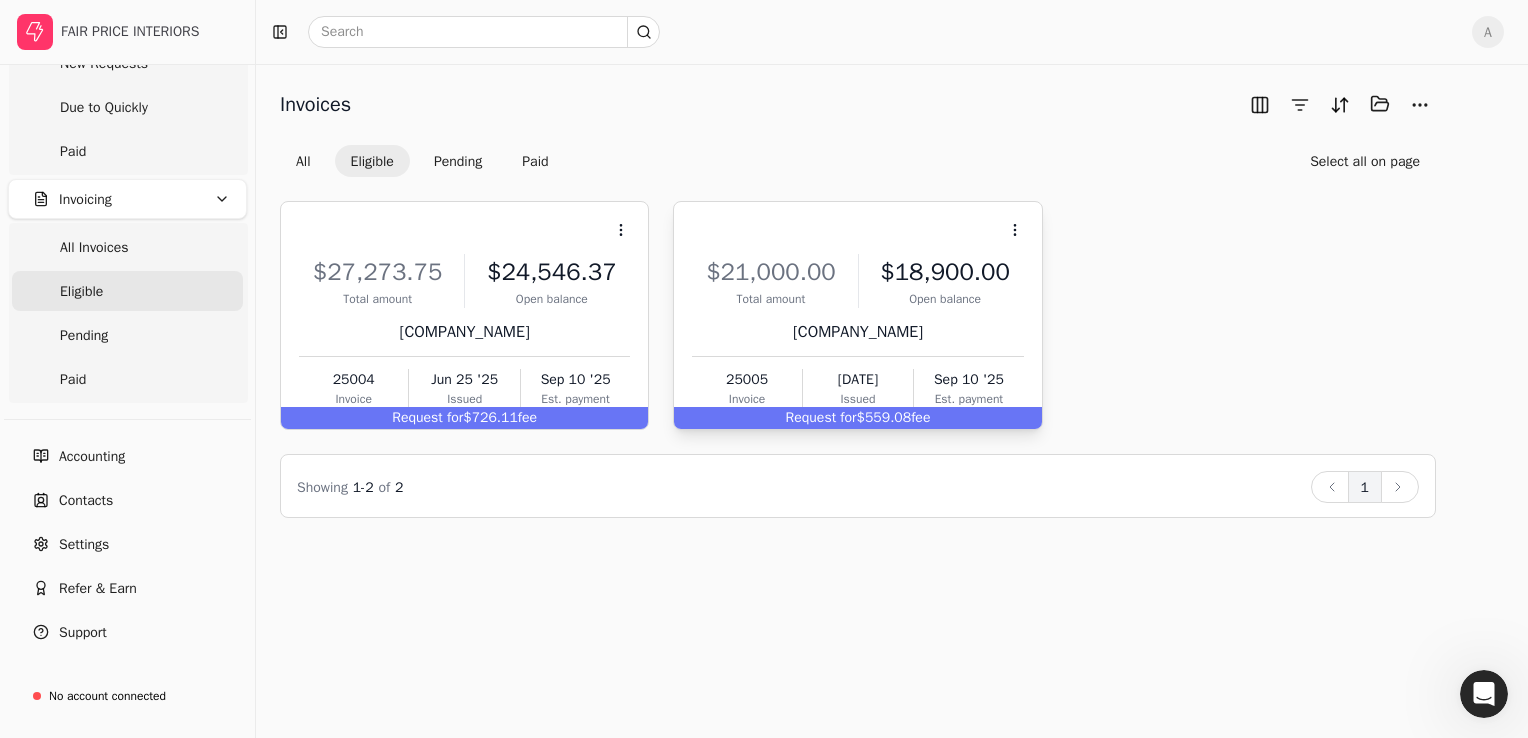 click on "Context Menu Button" at bounding box center (855, 230) 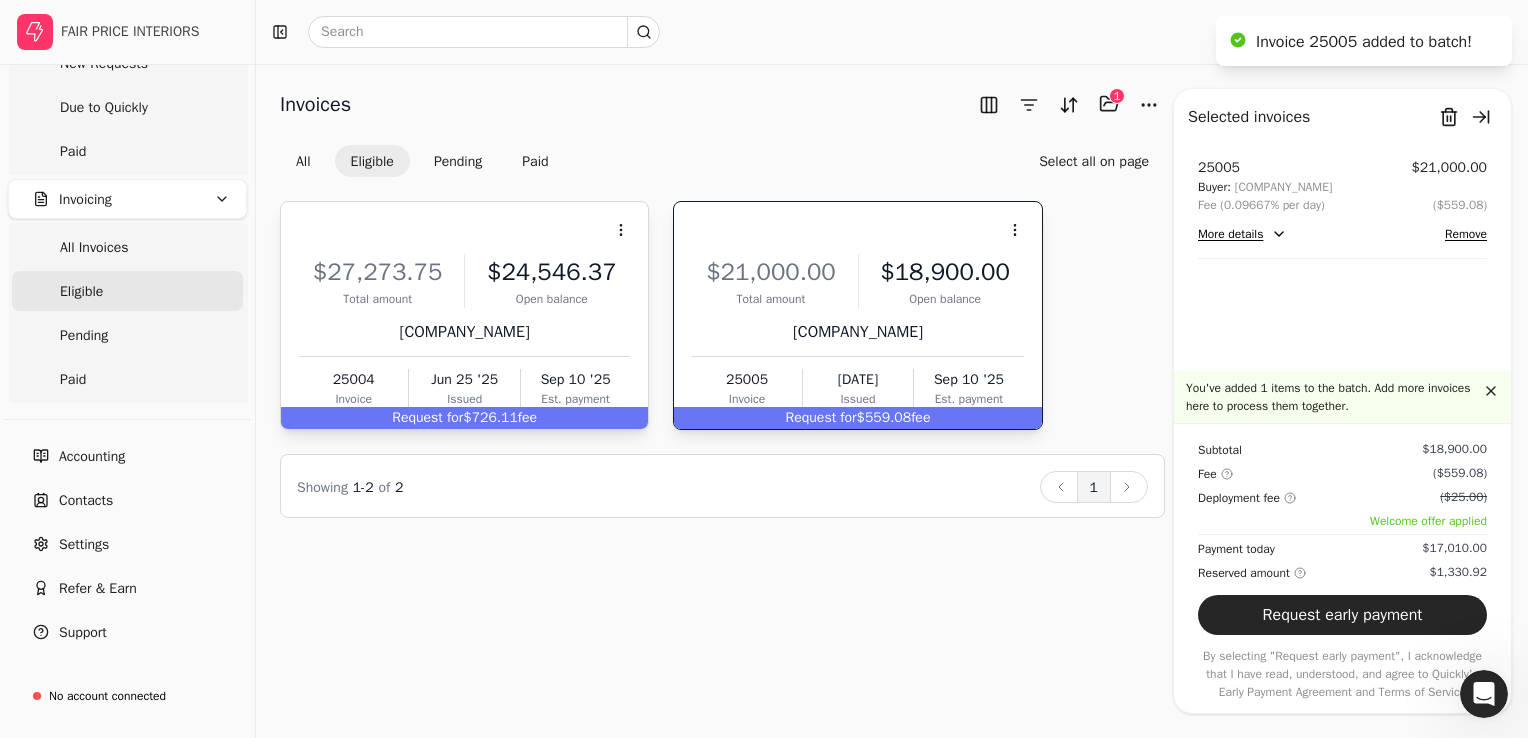 click on "$24,546.37" at bounding box center [551, 272] 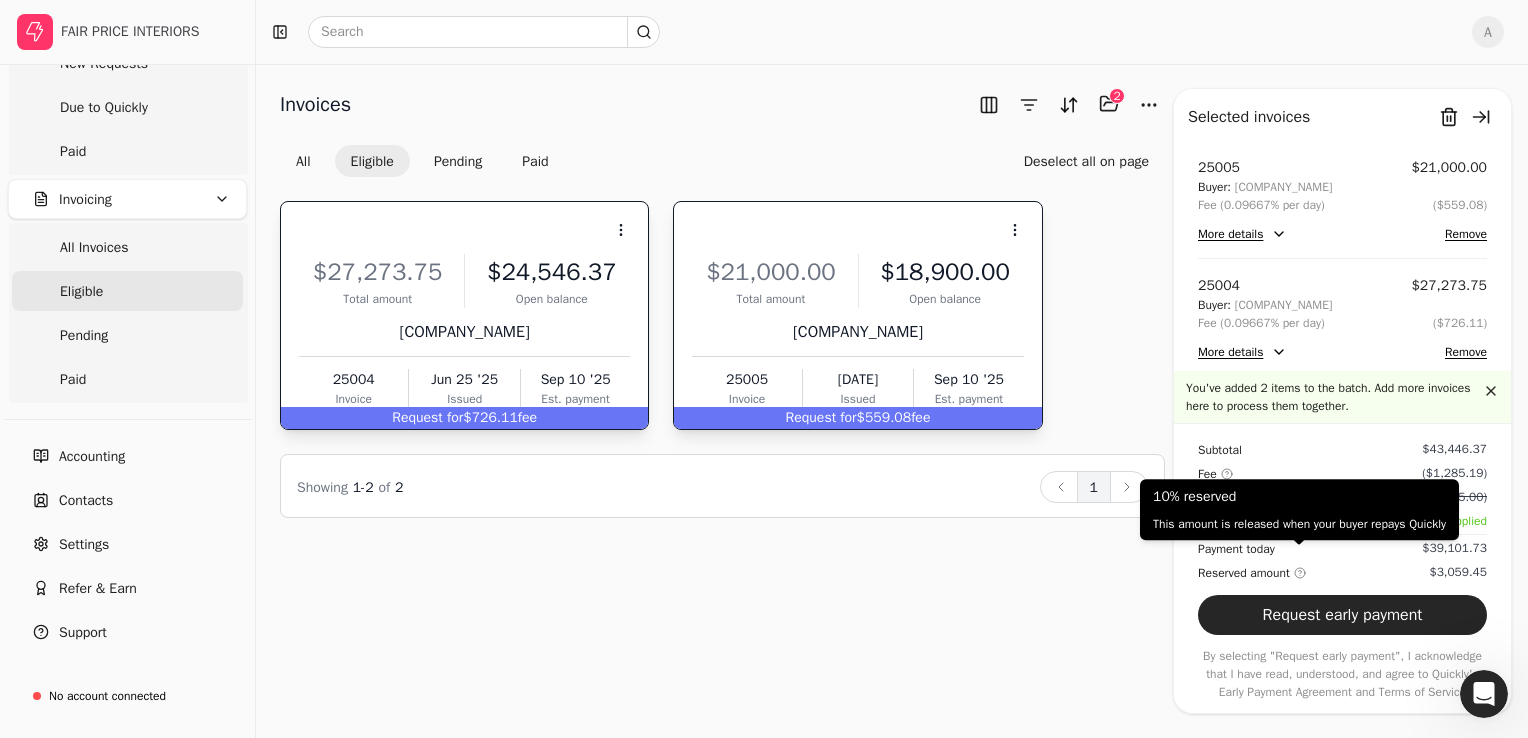 click 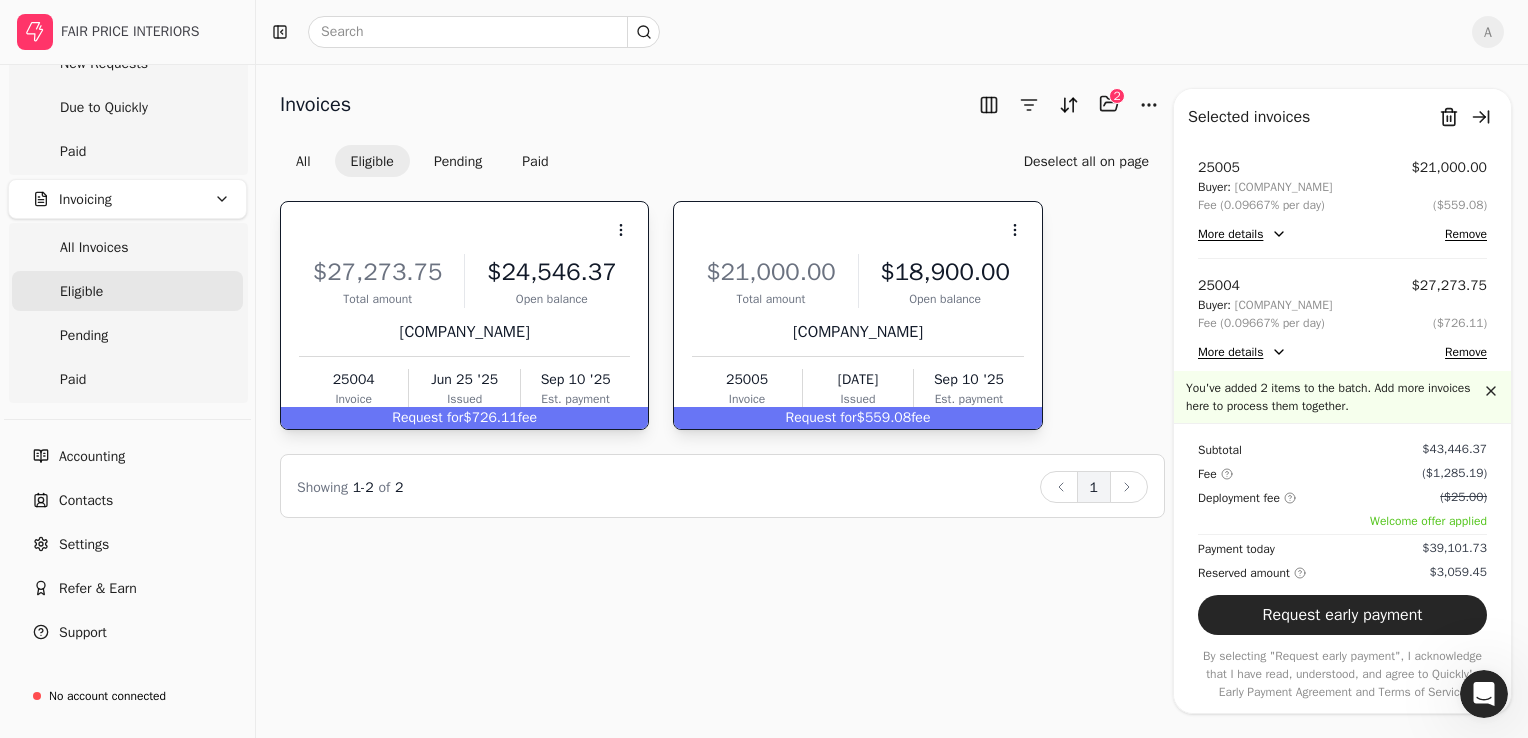 click 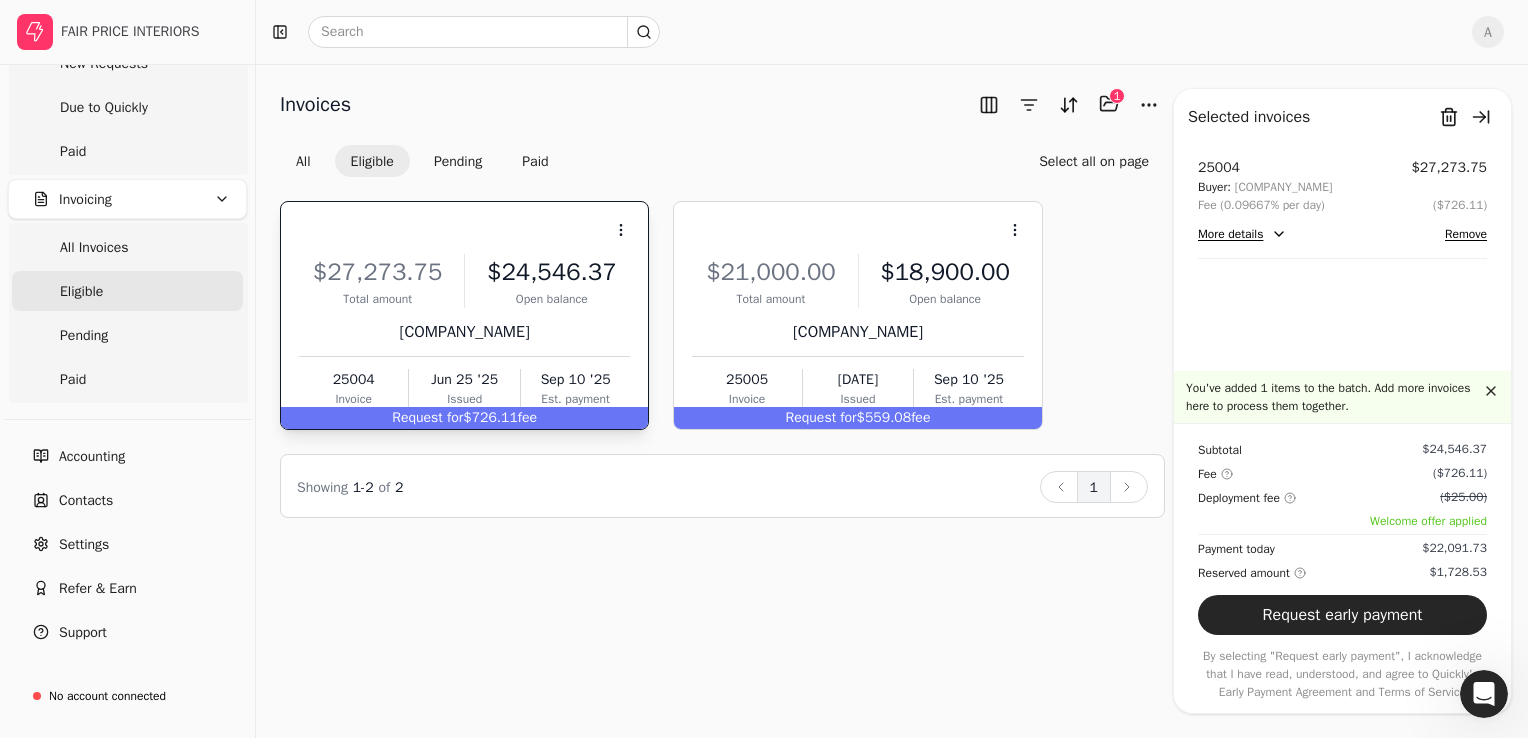 click on "More details" at bounding box center (1242, 234) 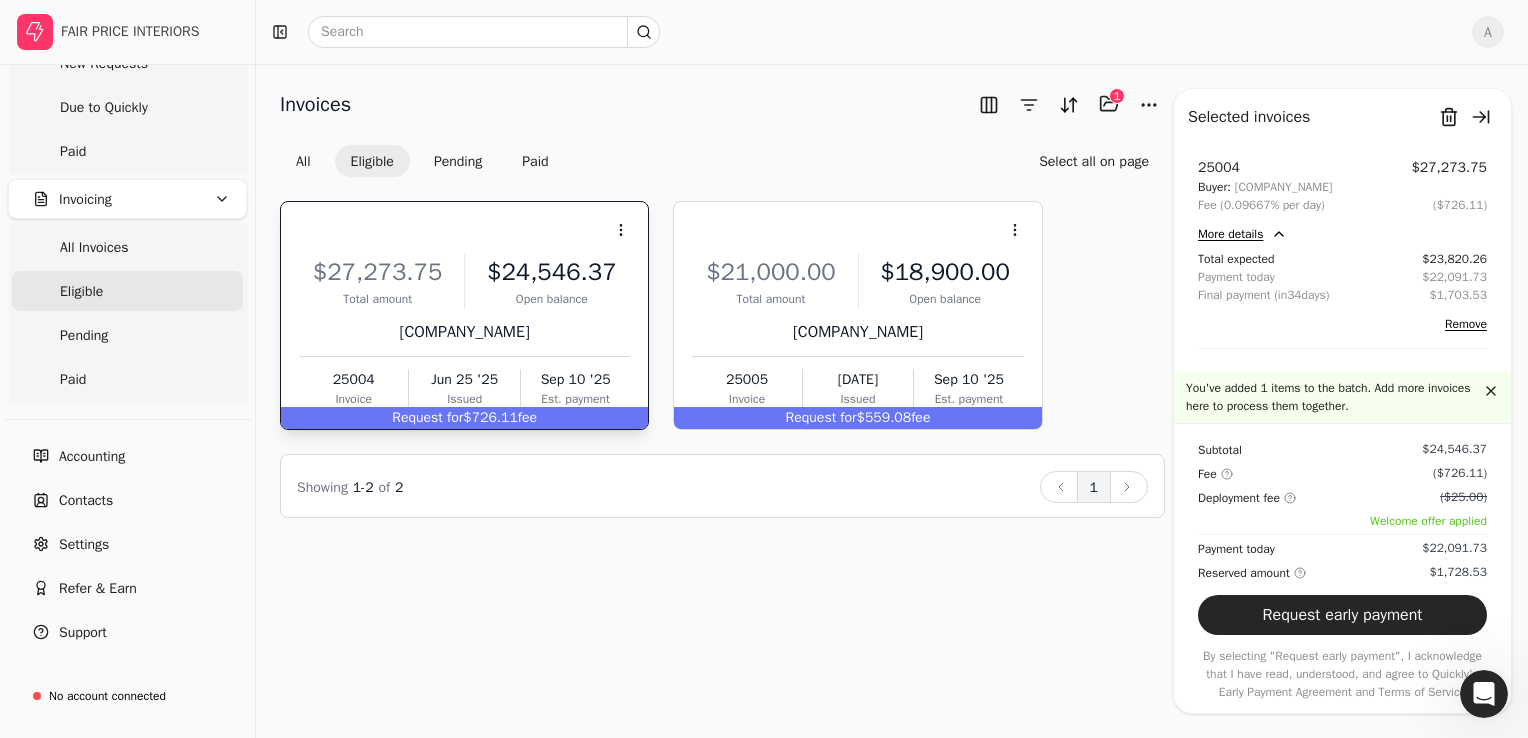 click on "More details" at bounding box center (1242, 234) 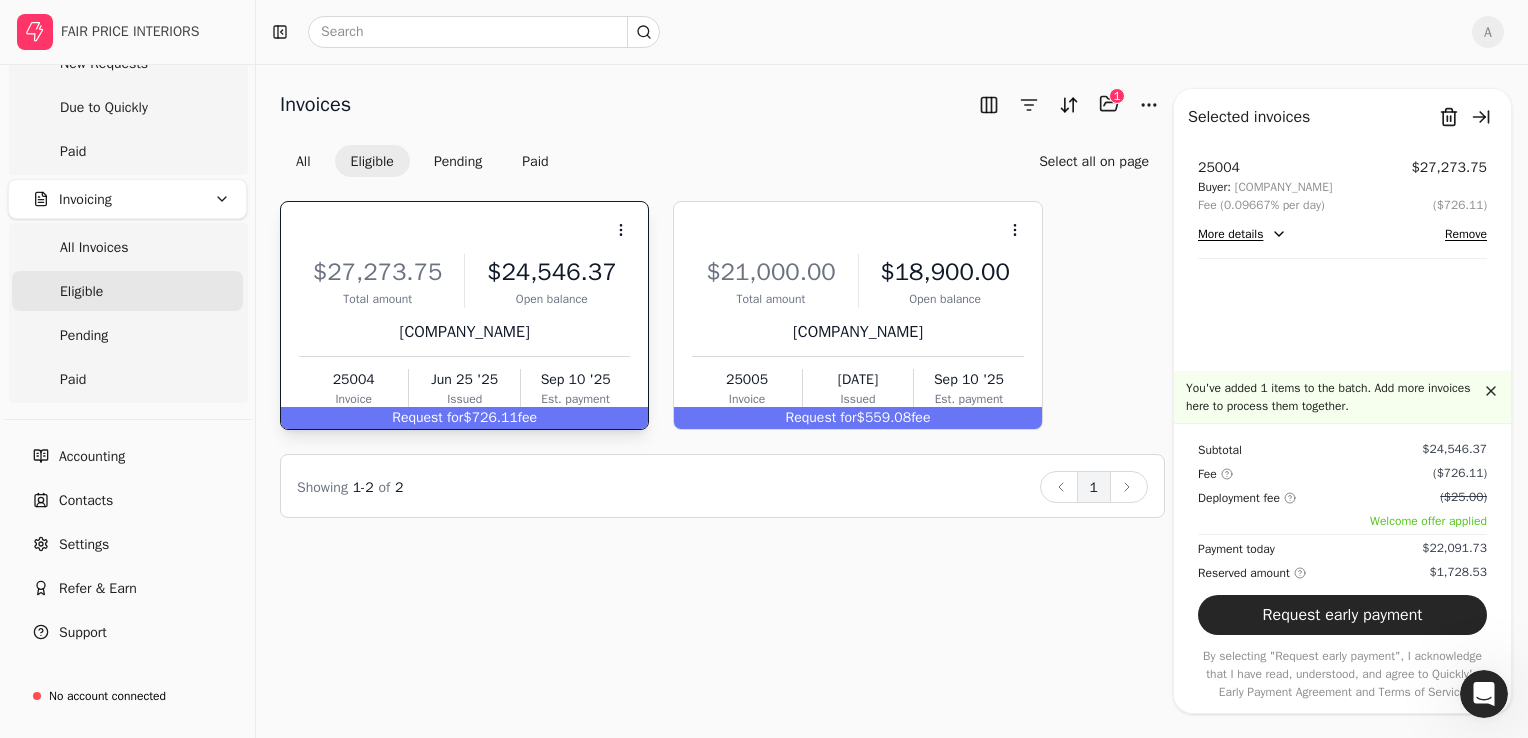 click on "More details" at bounding box center (1242, 234) 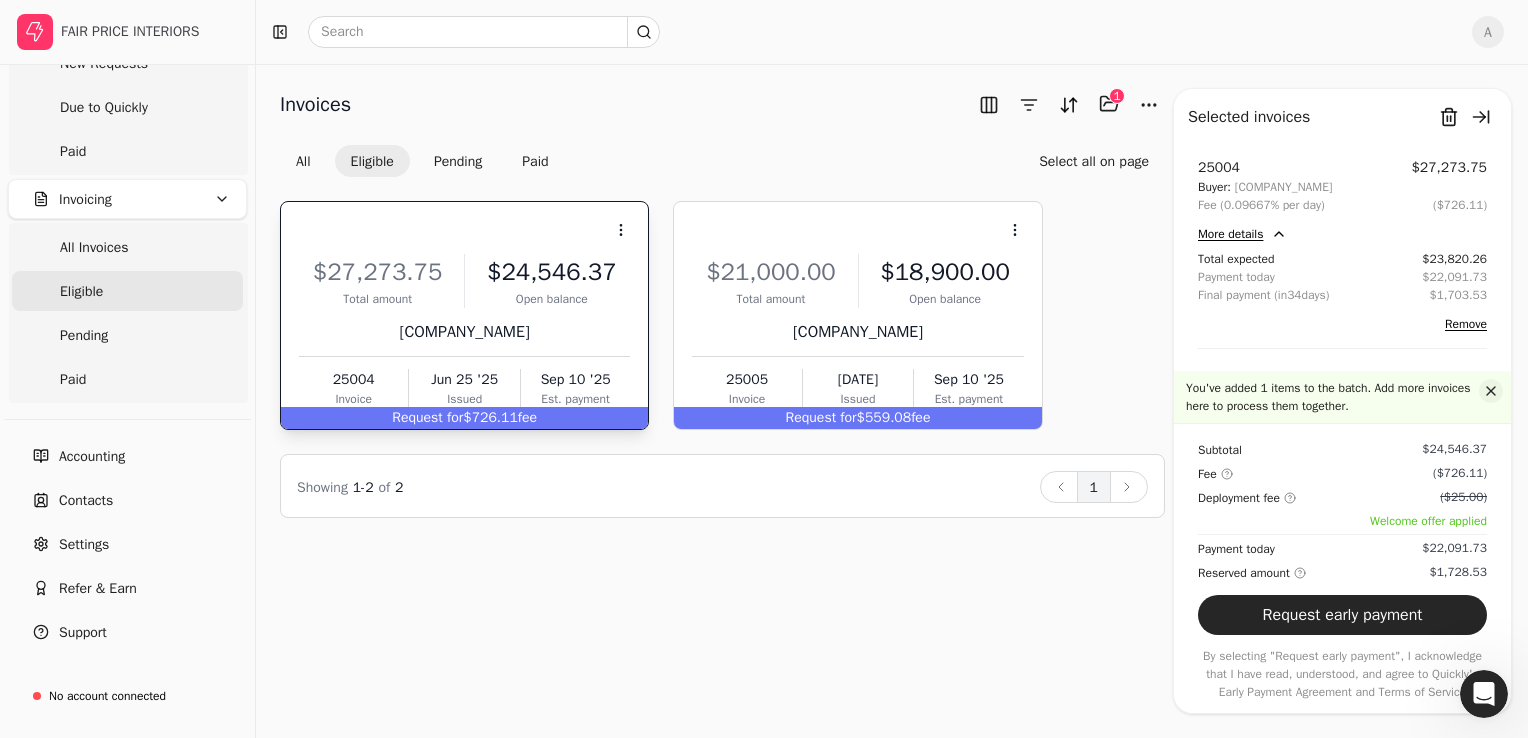 click at bounding box center (1491, 391) 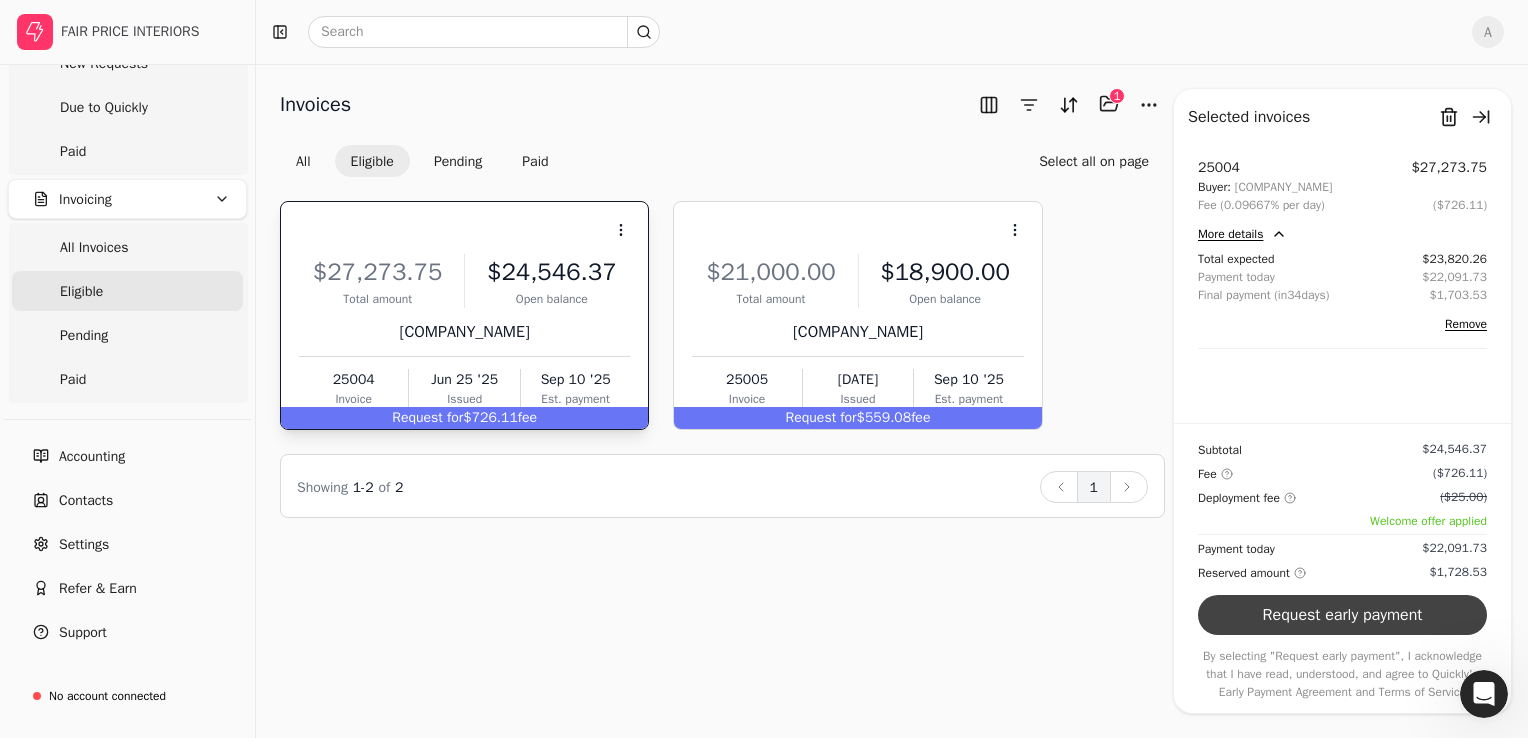 click on "Request early payment" at bounding box center [1342, 615] 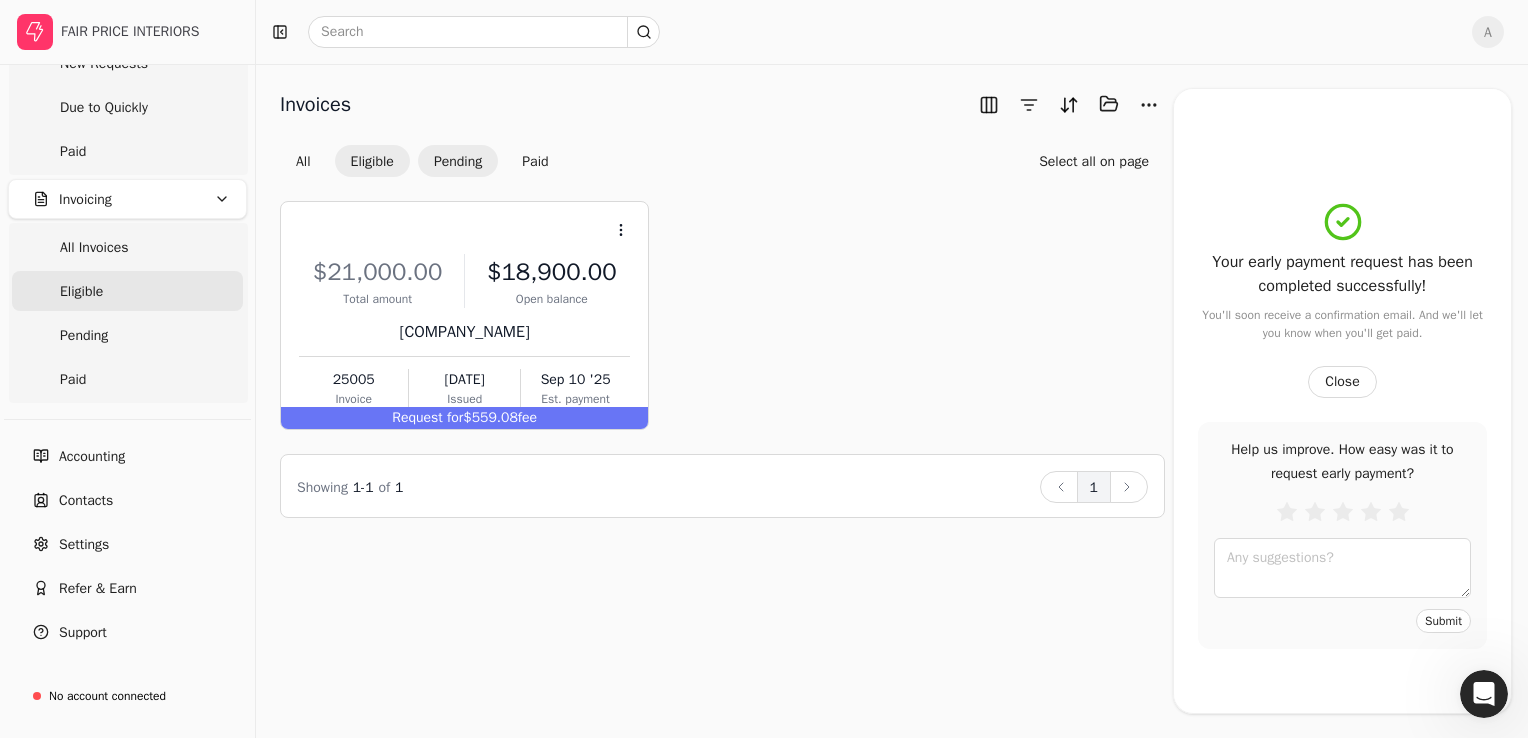 click on "Pending" at bounding box center [458, 161] 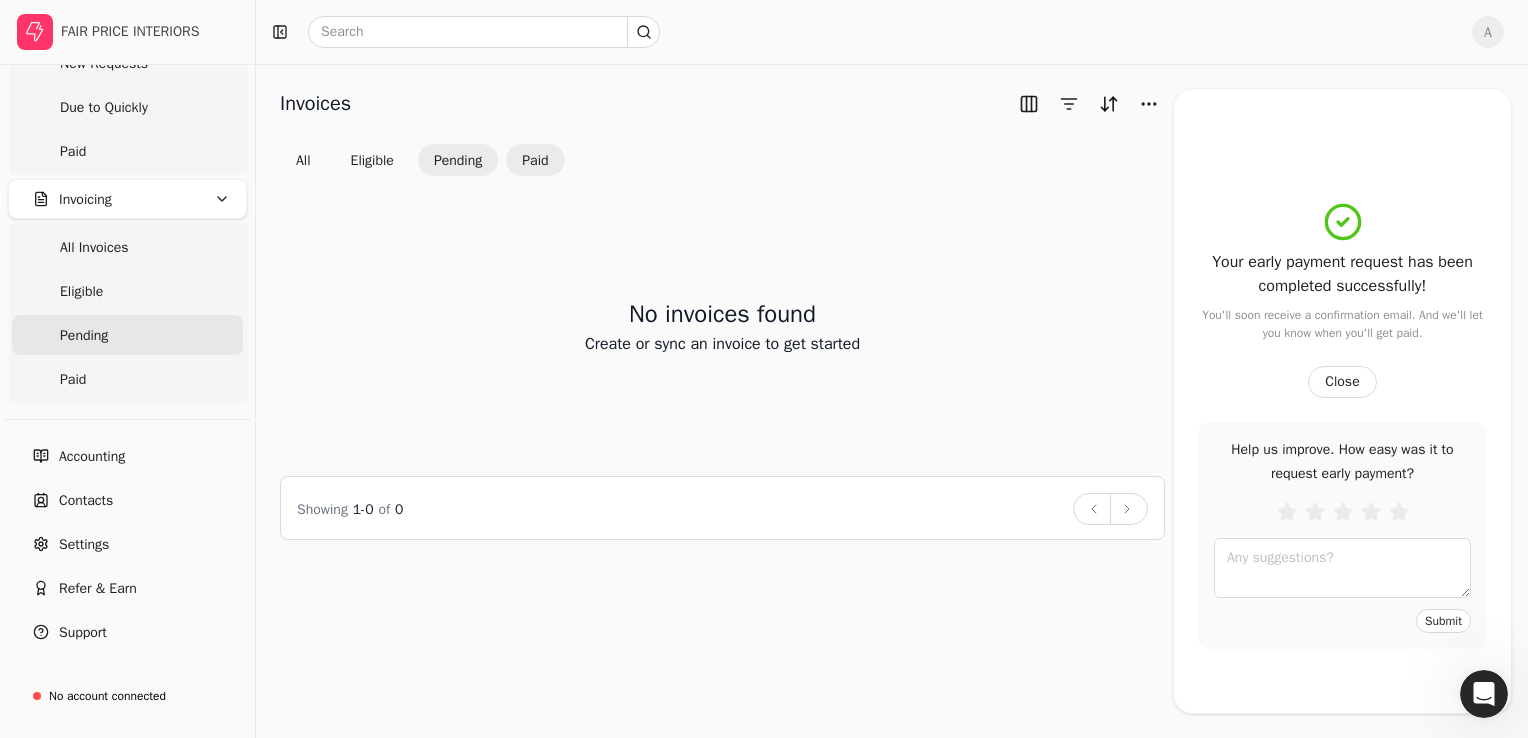 click on "Paid" at bounding box center (535, 160) 